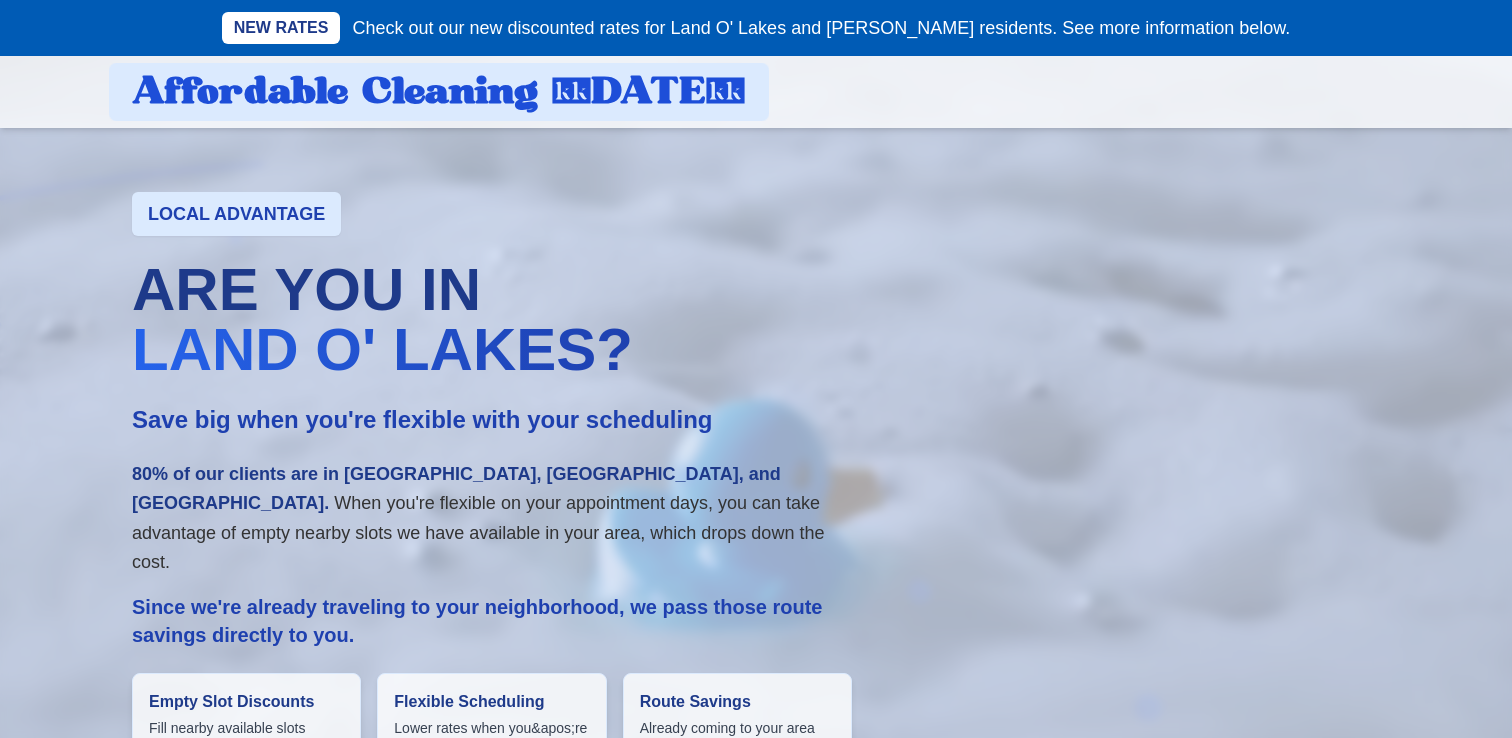scroll, scrollTop: 0, scrollLeft: 0, axis: both 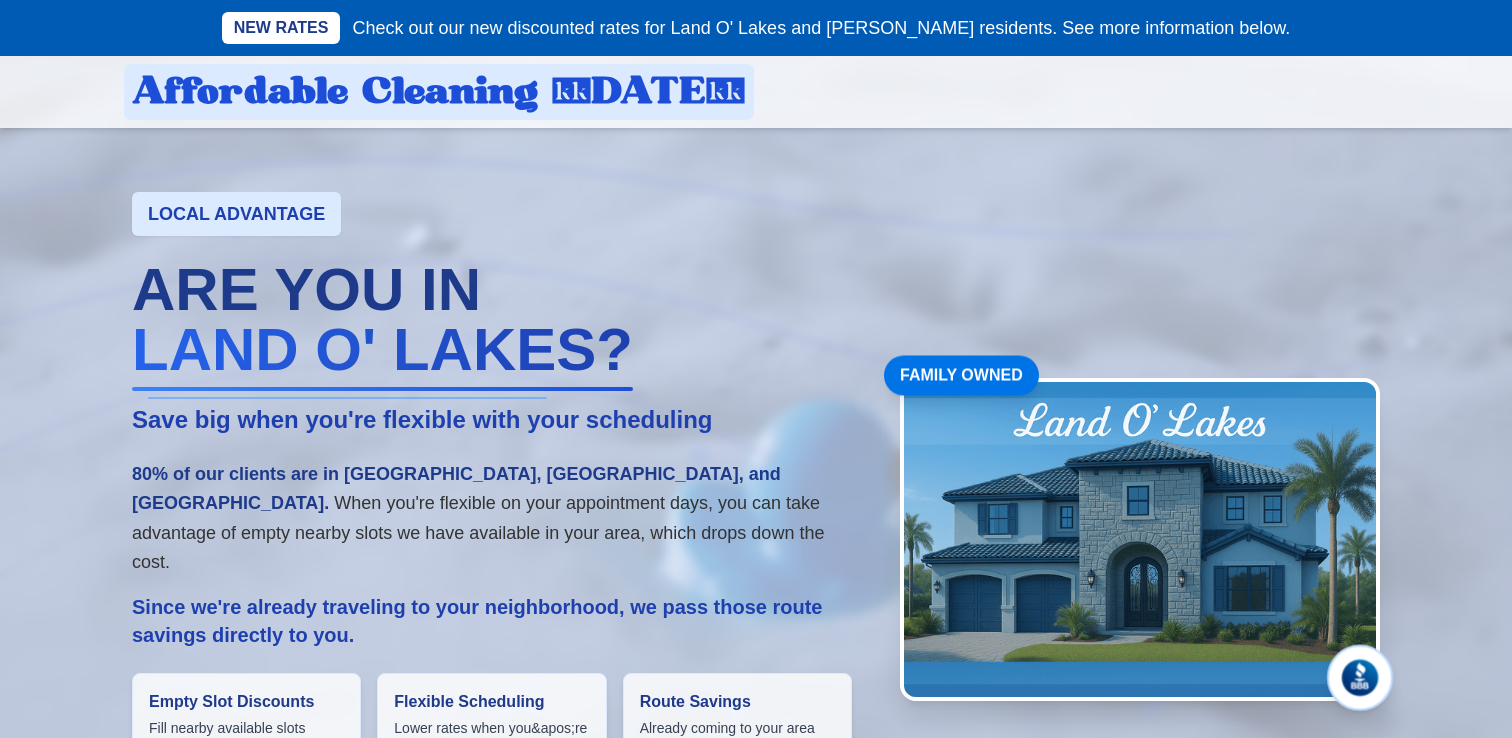 click on "NEW RATES" at bounding box center (281, 28) 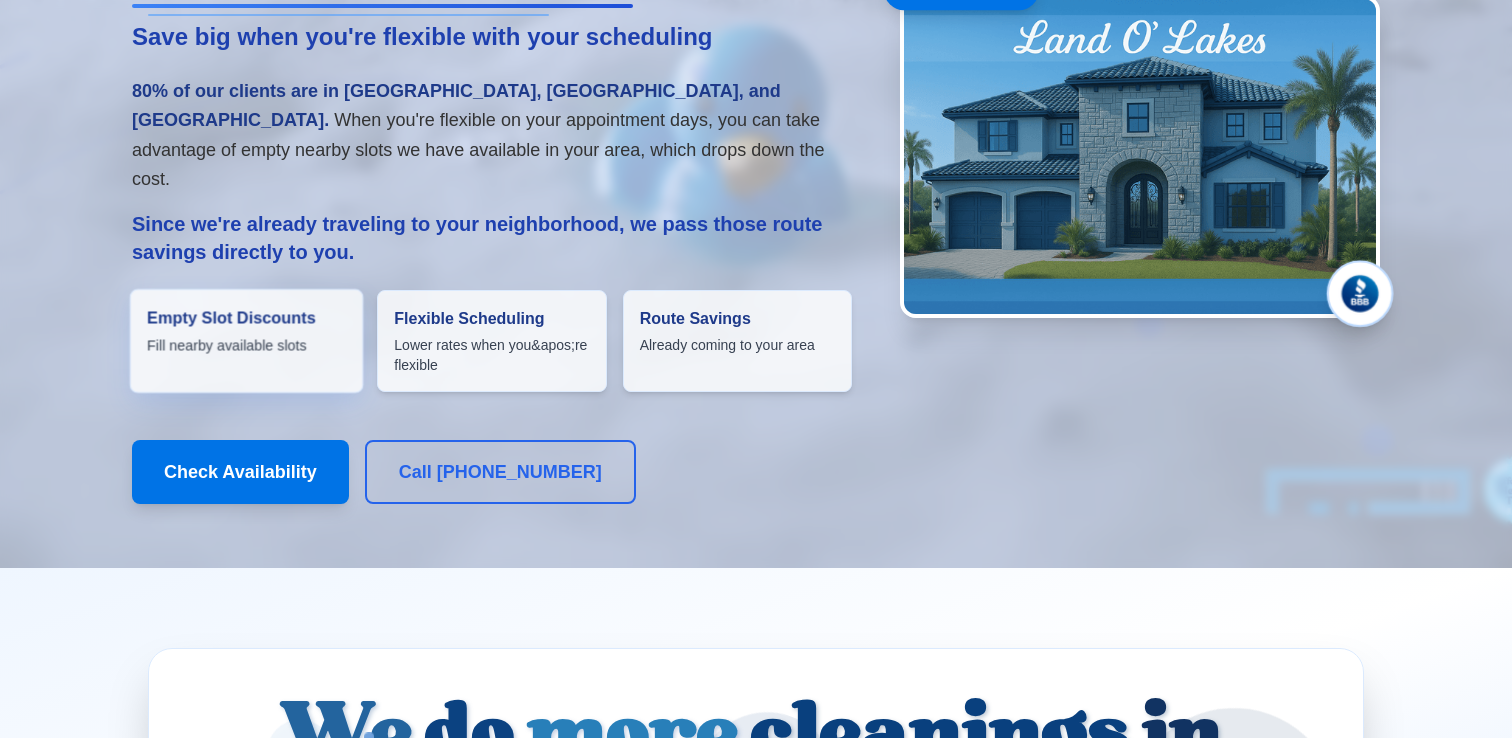 scroll, scrollTop: 367, scrollLeft: 0, axis: vertical 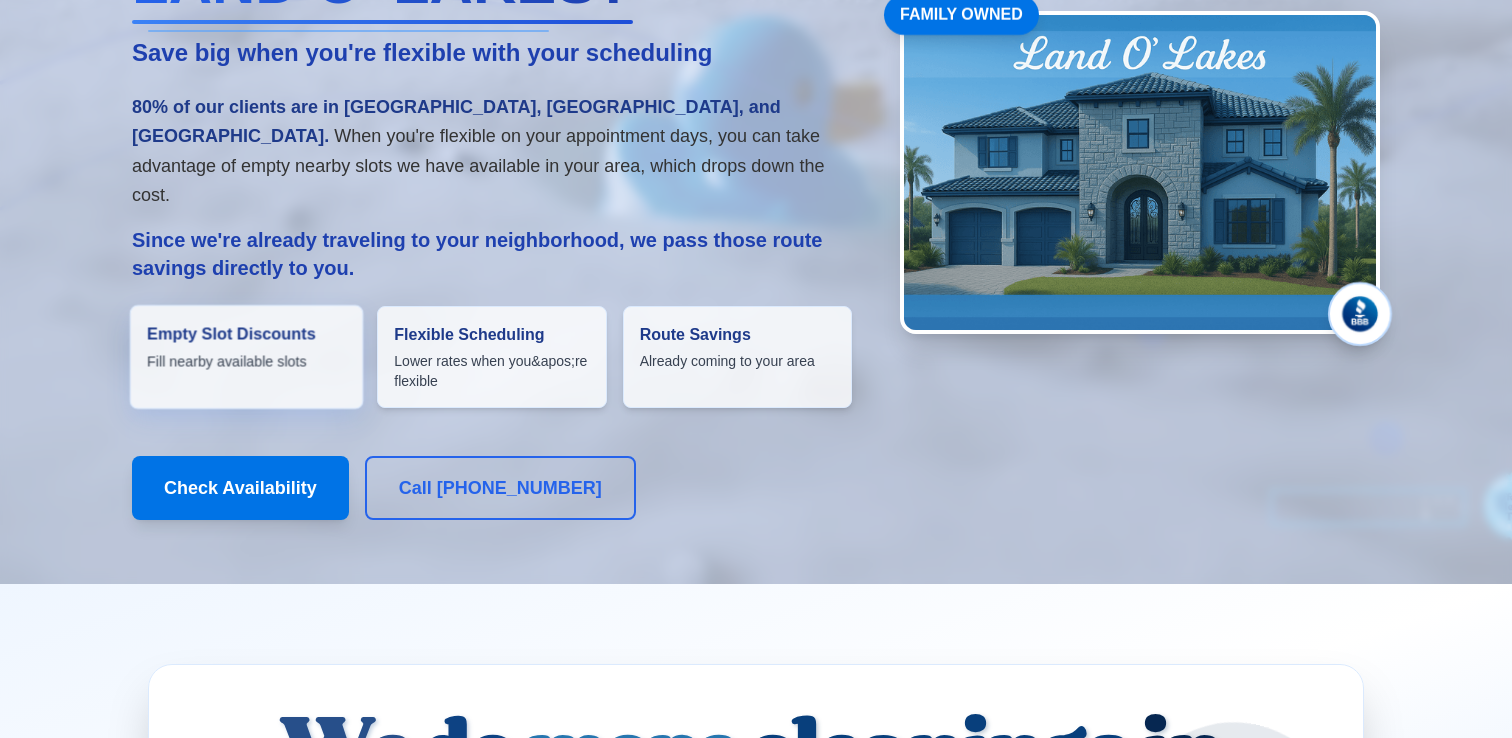 click on "Fill nearby available slots" at bounding box center (246, 361) 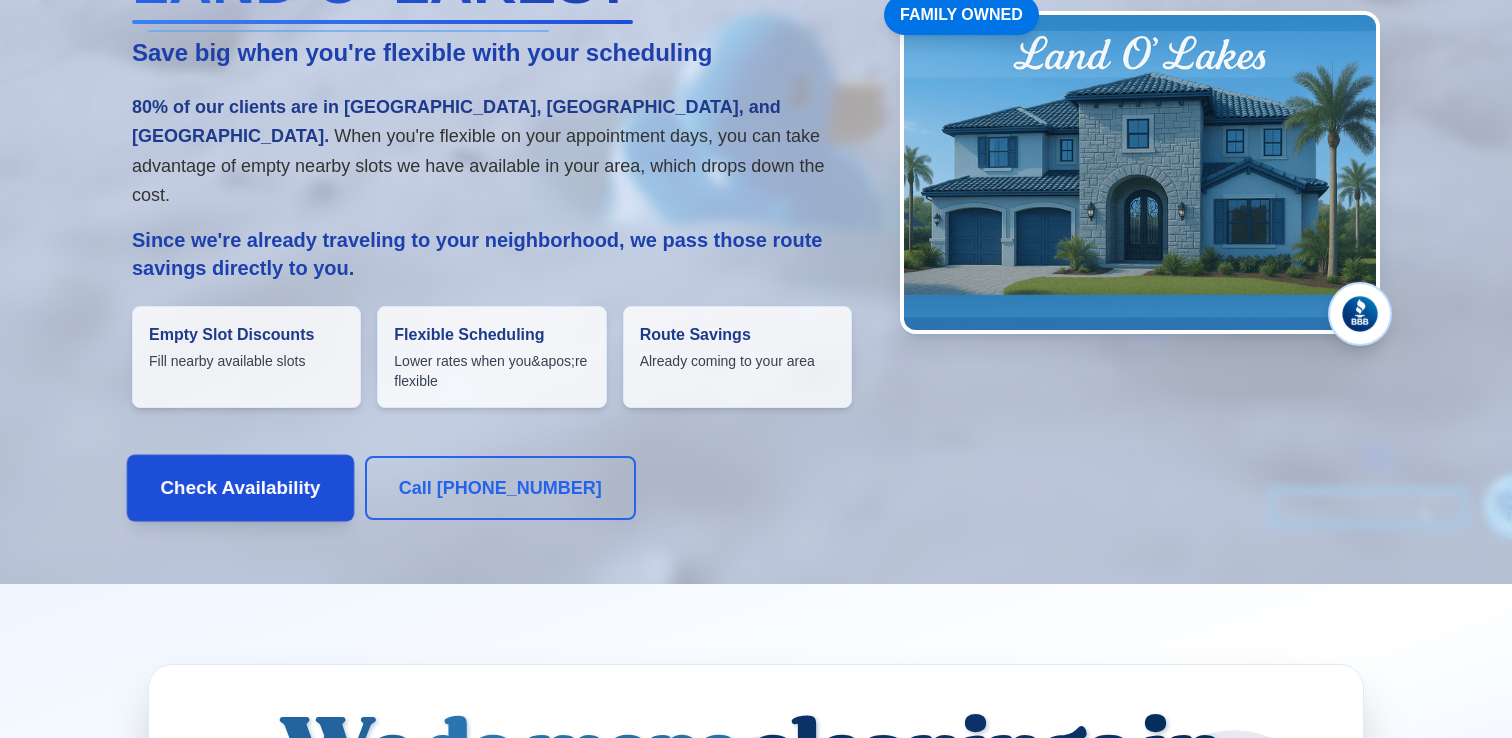 click on "Check Availability" at bounding box center [240, 487] 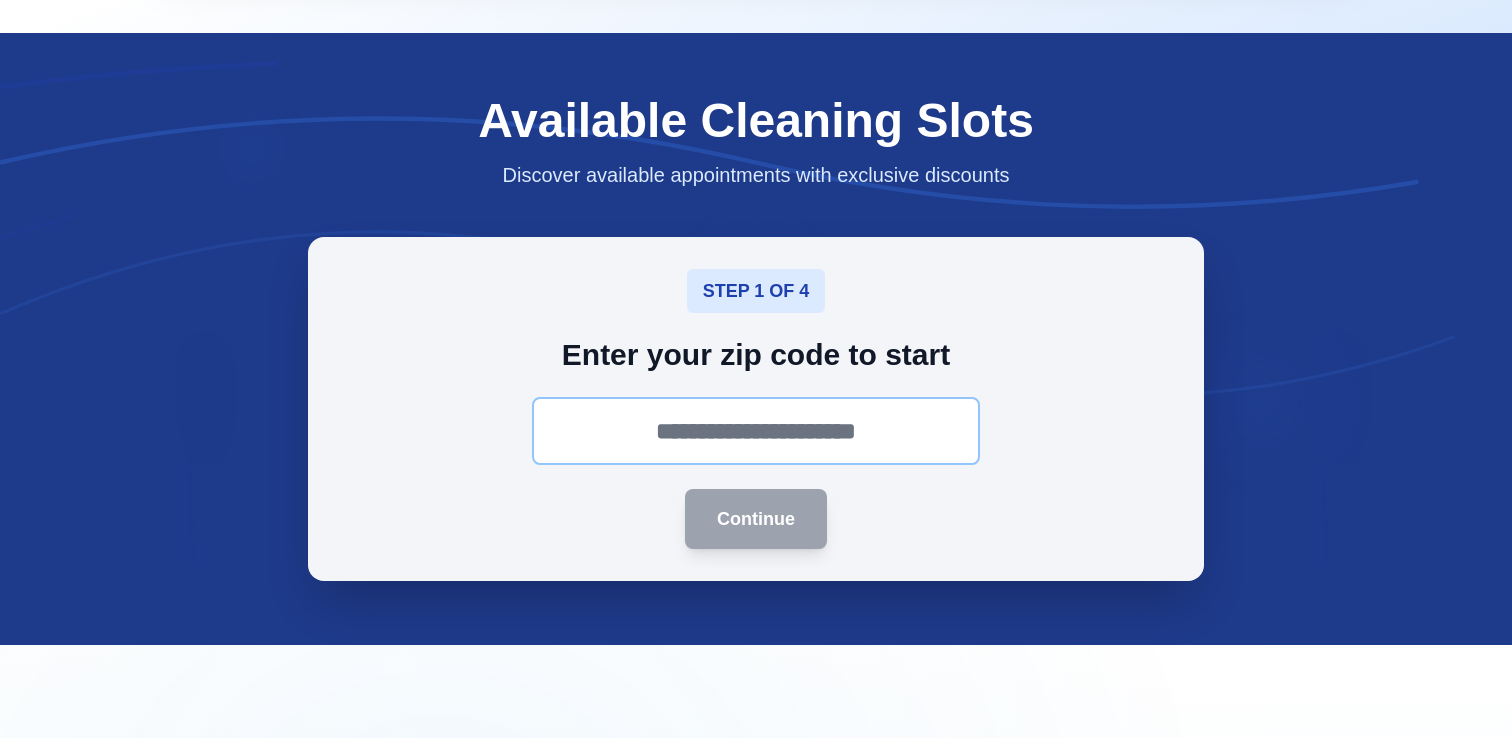scroll, scrollTop: 1452, scrollLeft: 0, axis: vertical 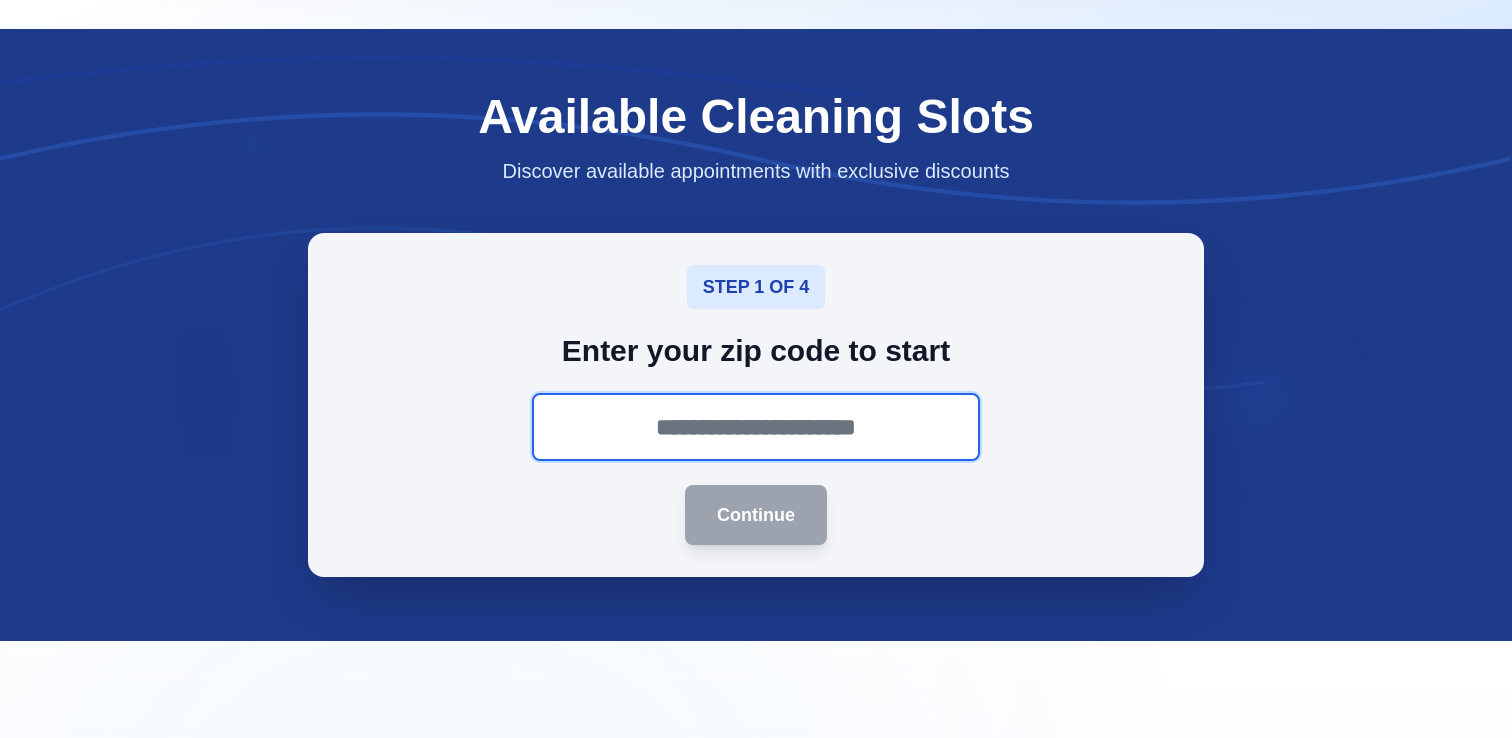 click at bounding box center (756, 427) 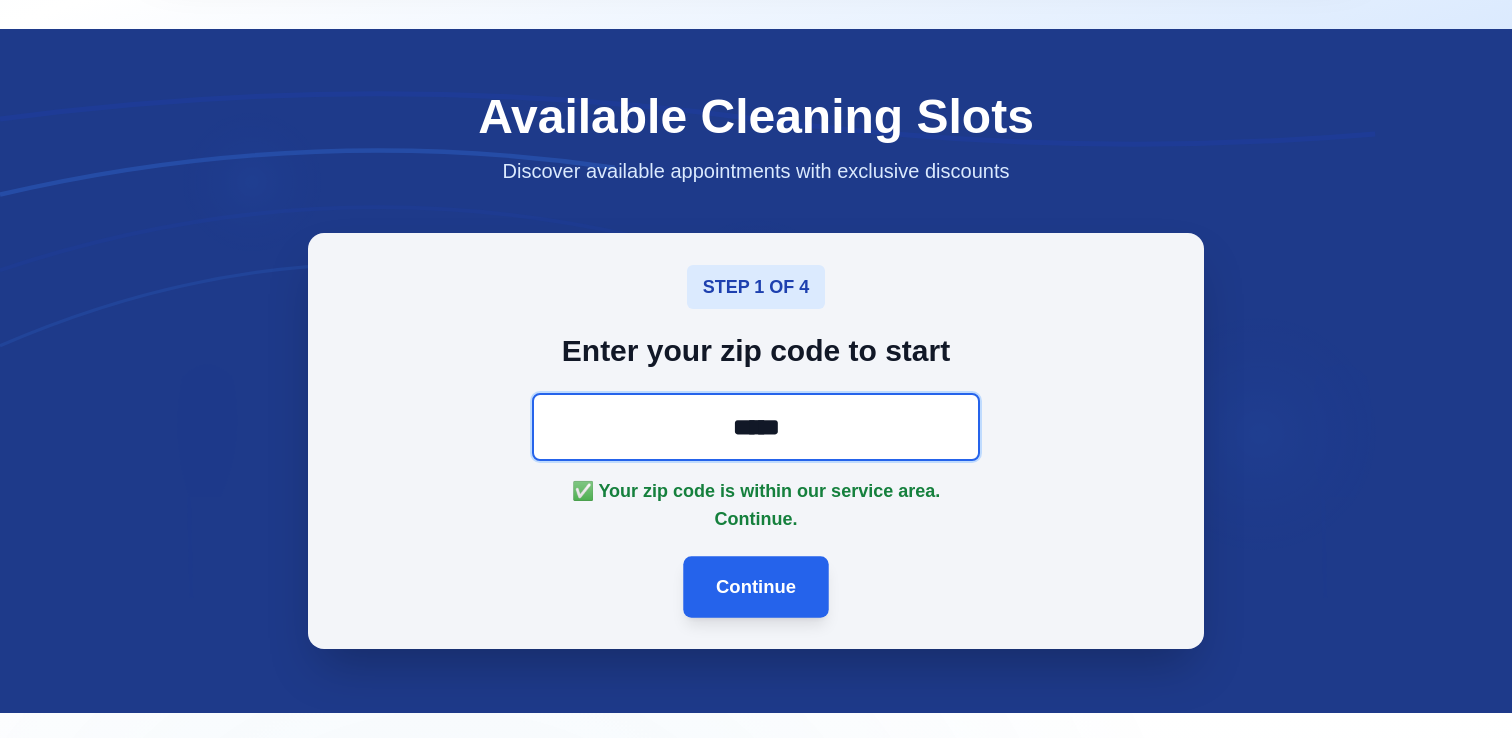 type on "*****" 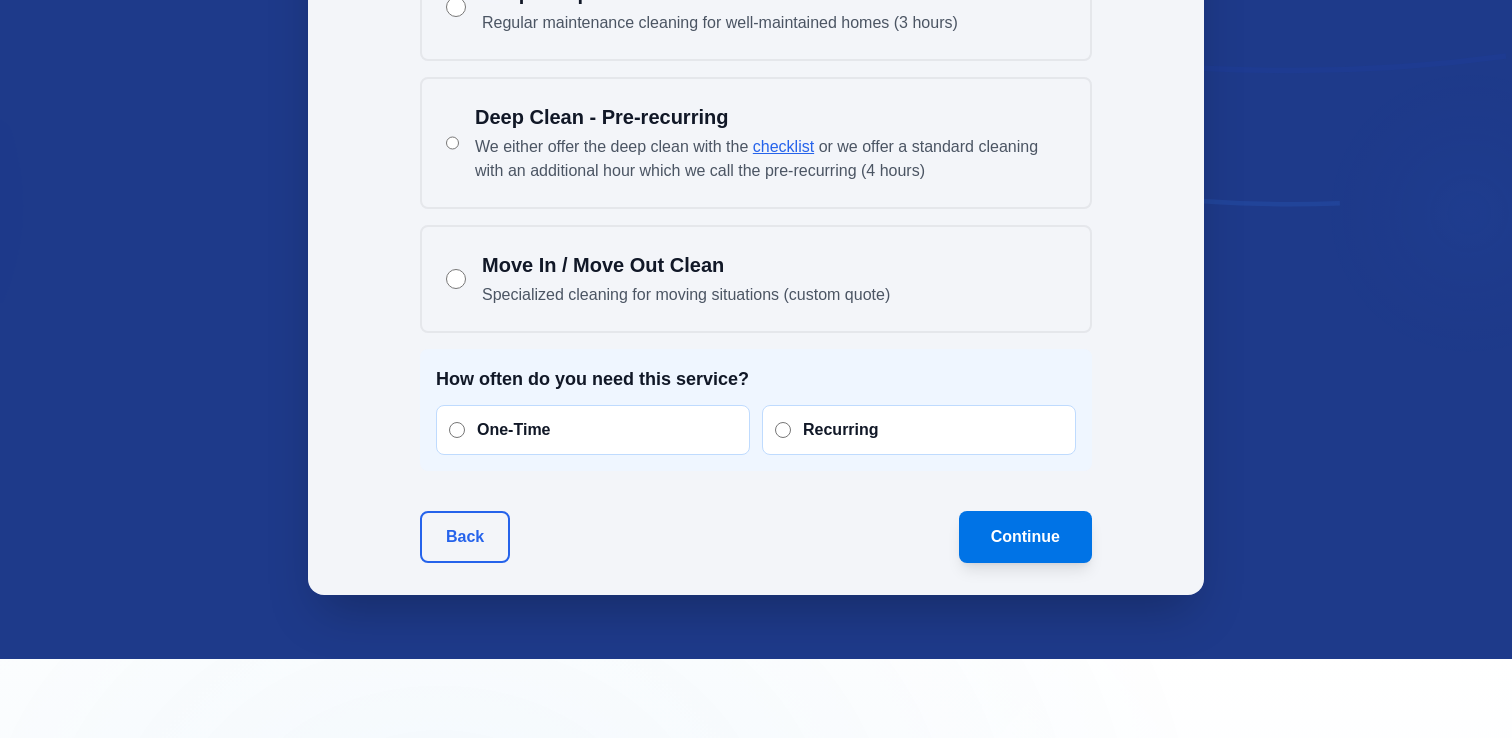 scroll, scrollTop: 1894, scrollLeft: 0, axis: vertical 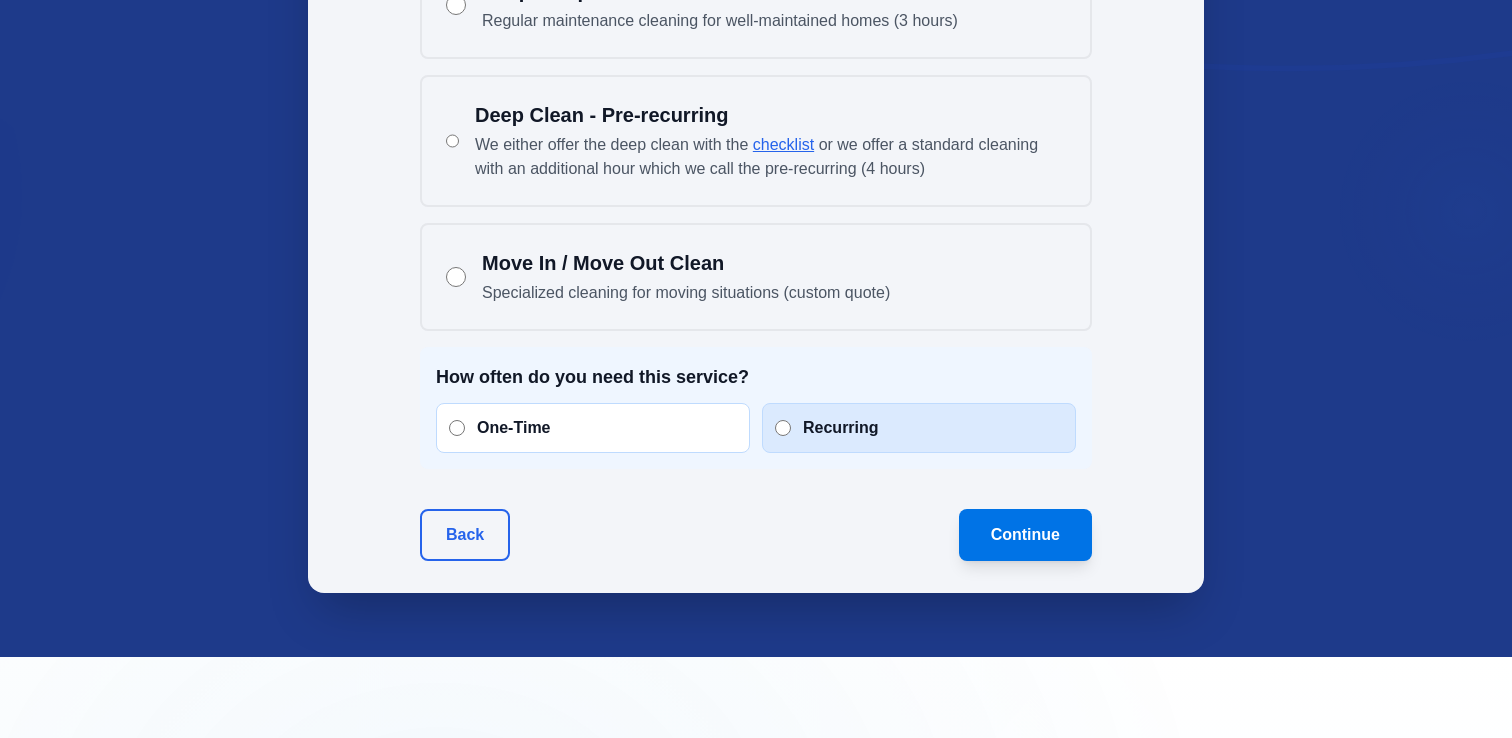 click on "Recurring" at bounding box center [841, 428] 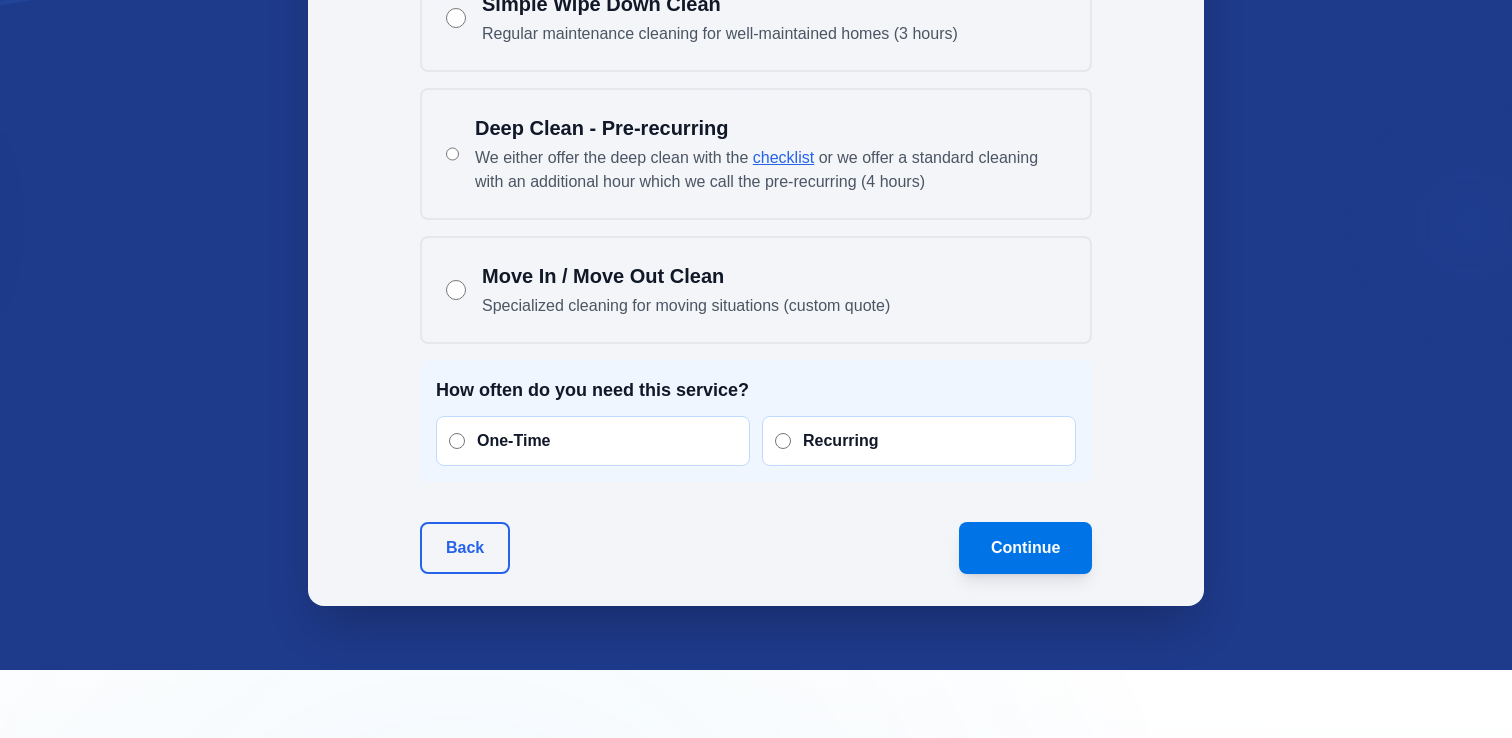 scroll, scrollTop: 1909, scrollLeft: 0, axis: vertical 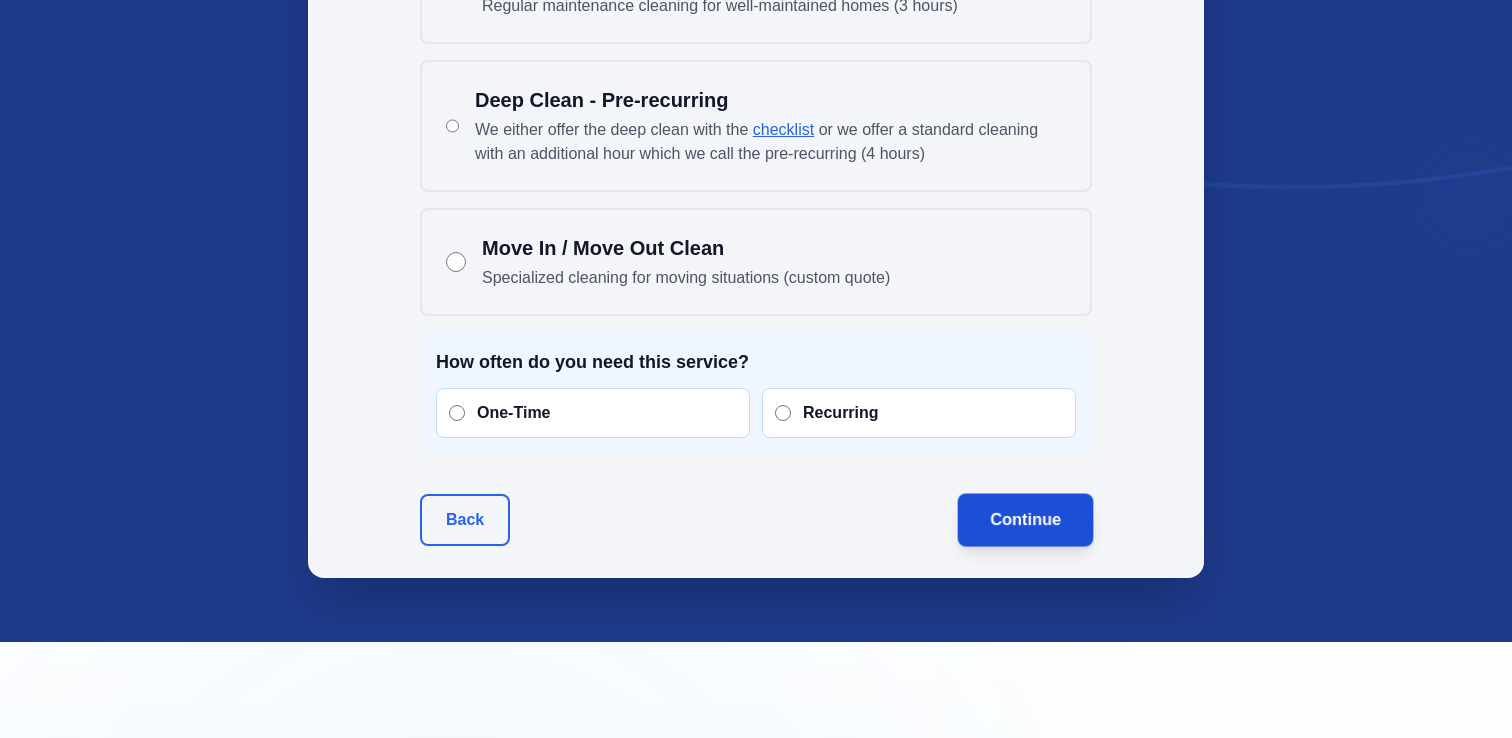 click on "Continue" at bounding box center (1025, 519) 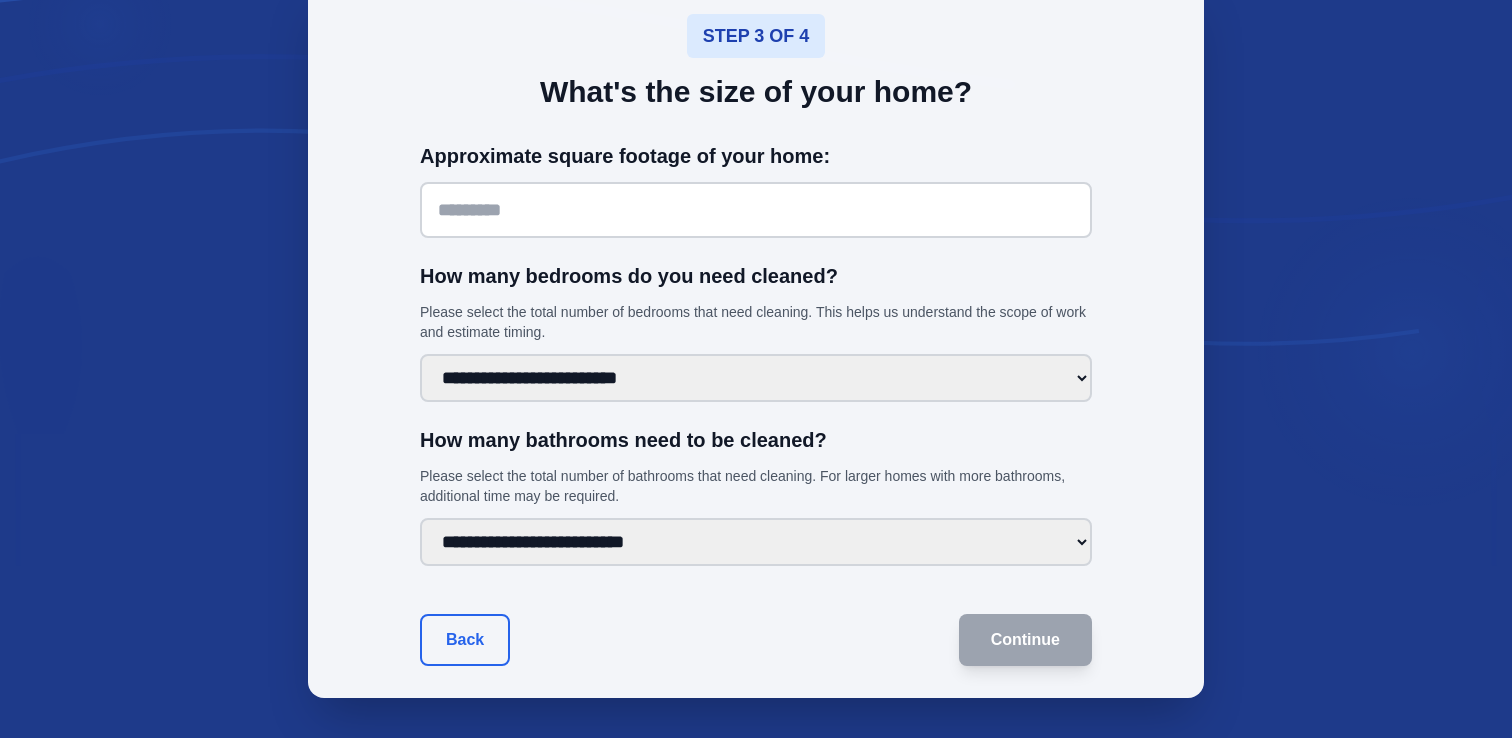 scroll, scrollTop: 1688, scrollLeft: 0, axis: vertical 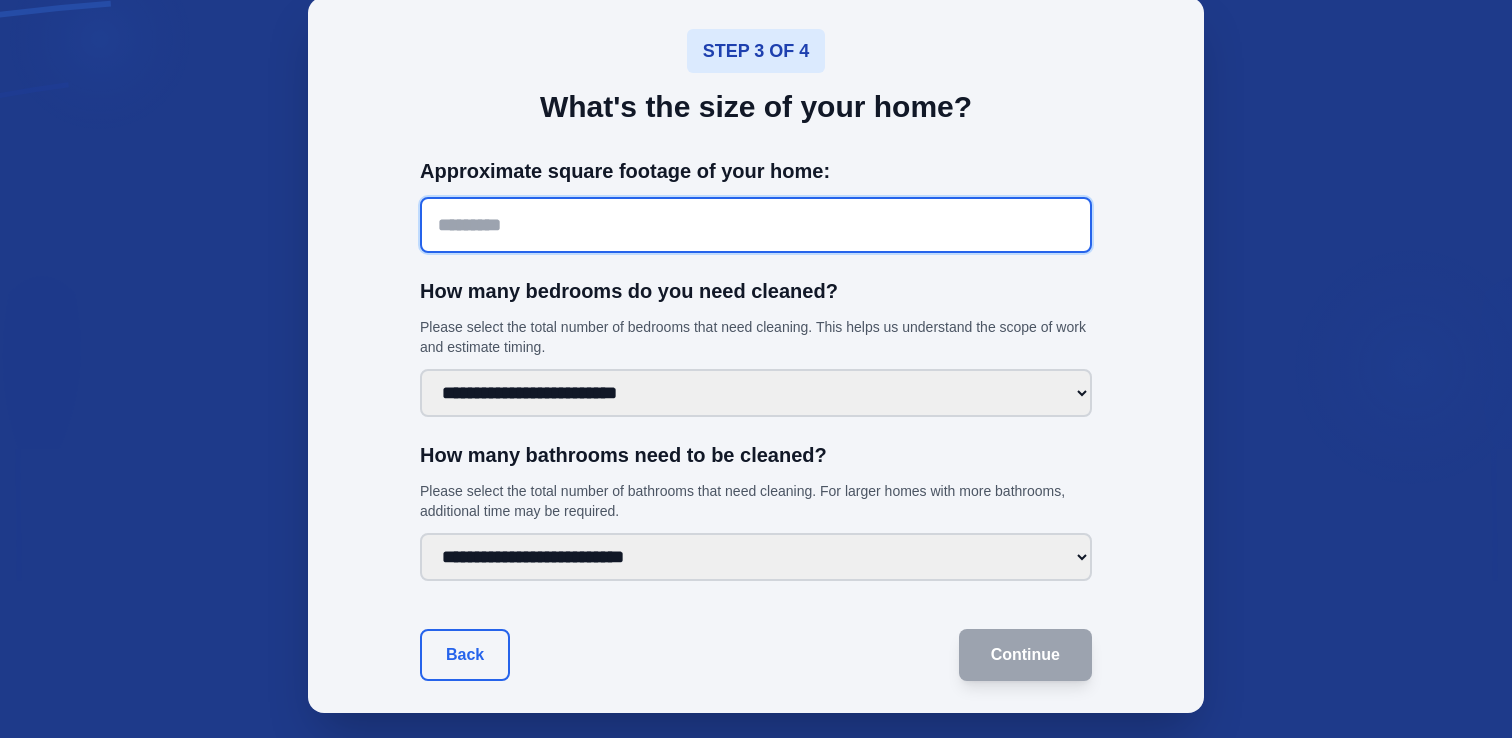 click at bounding box center [756, 225] 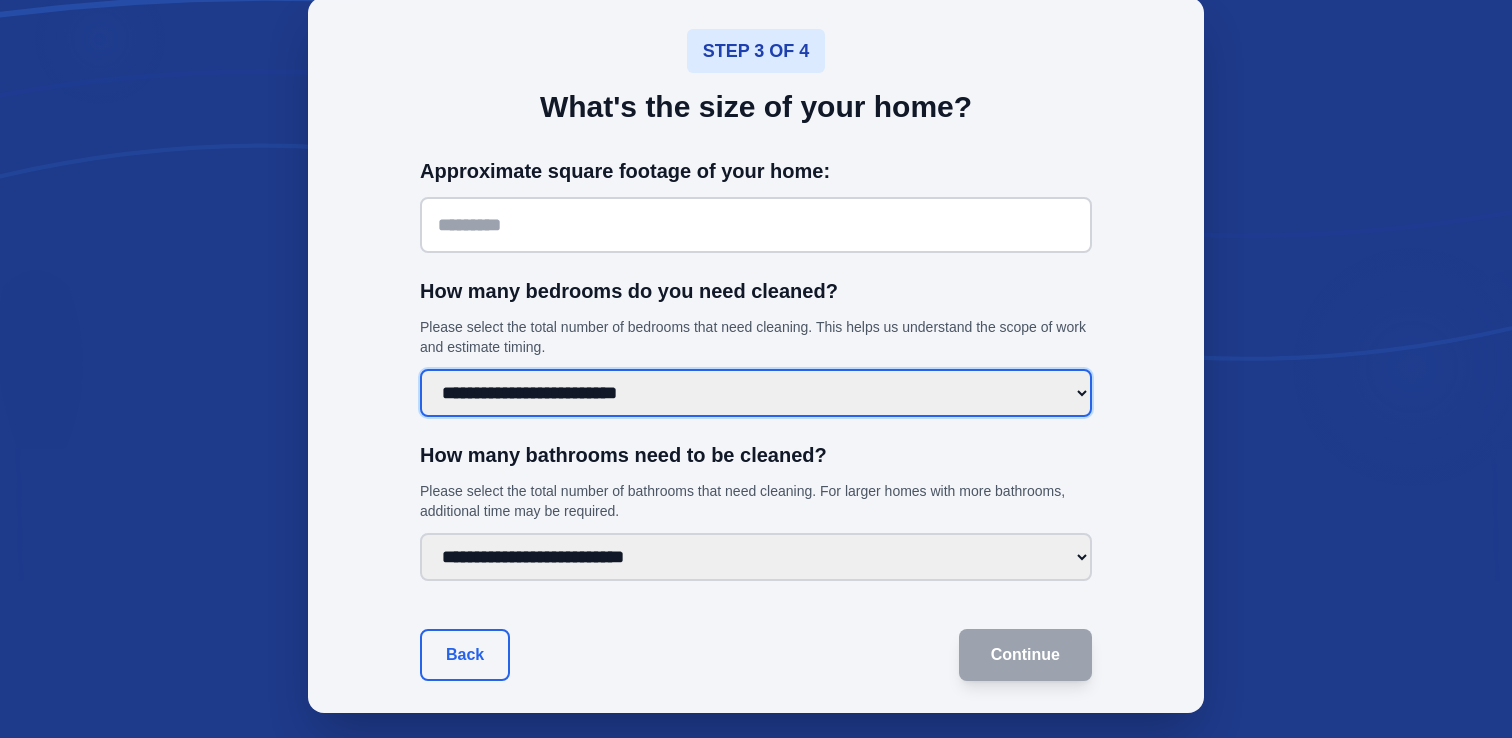 click on "**********" at bounding box center (756, 393) 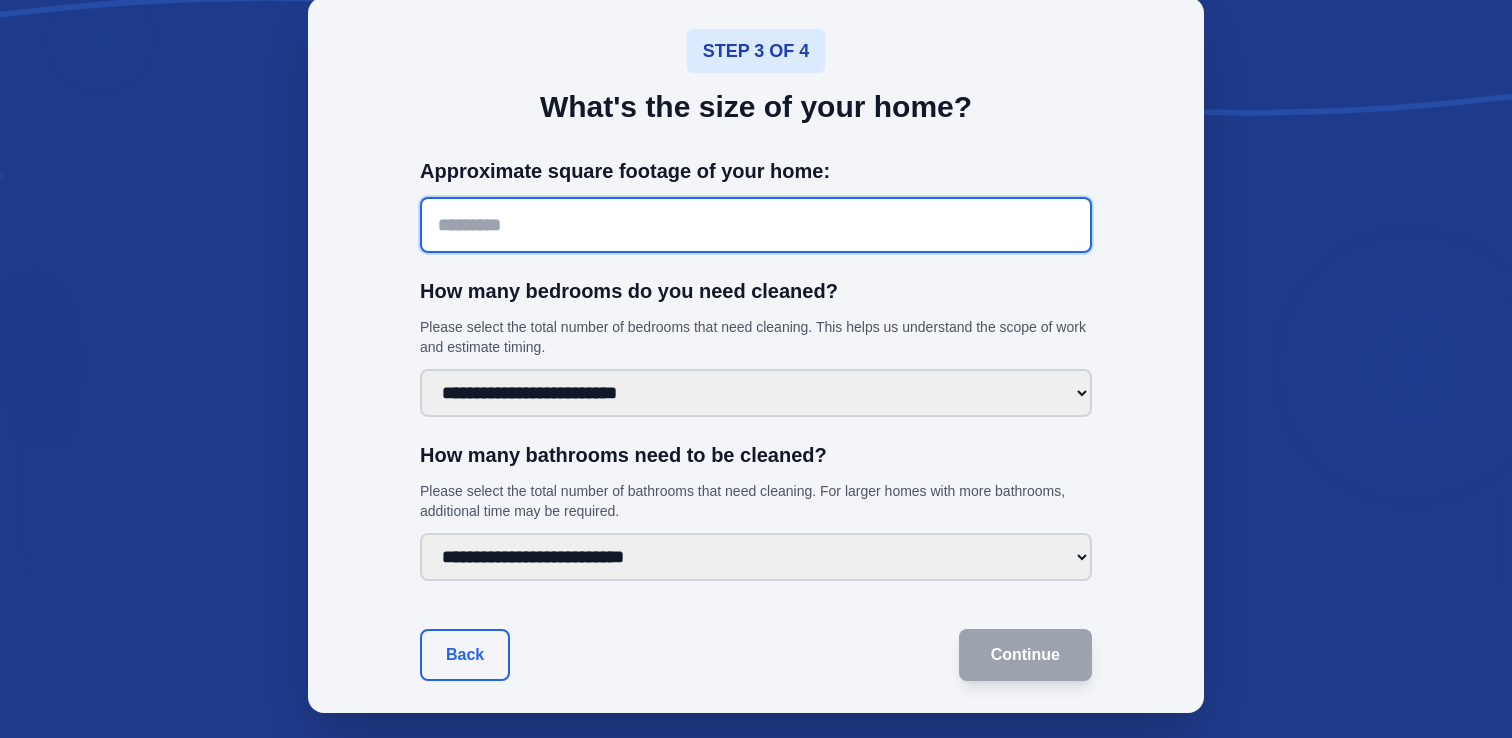 click on "****" at bounding box center [756, 225] 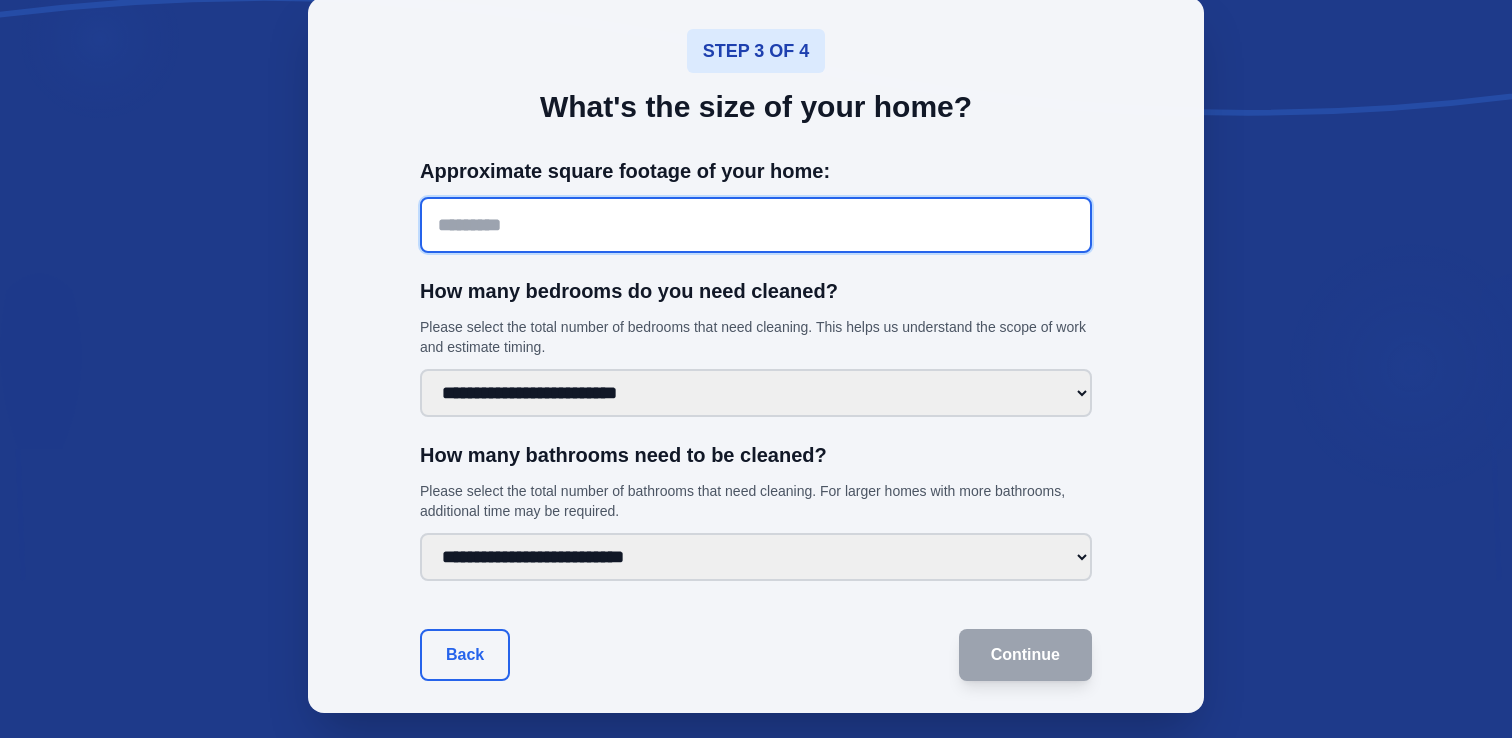 type on "*" 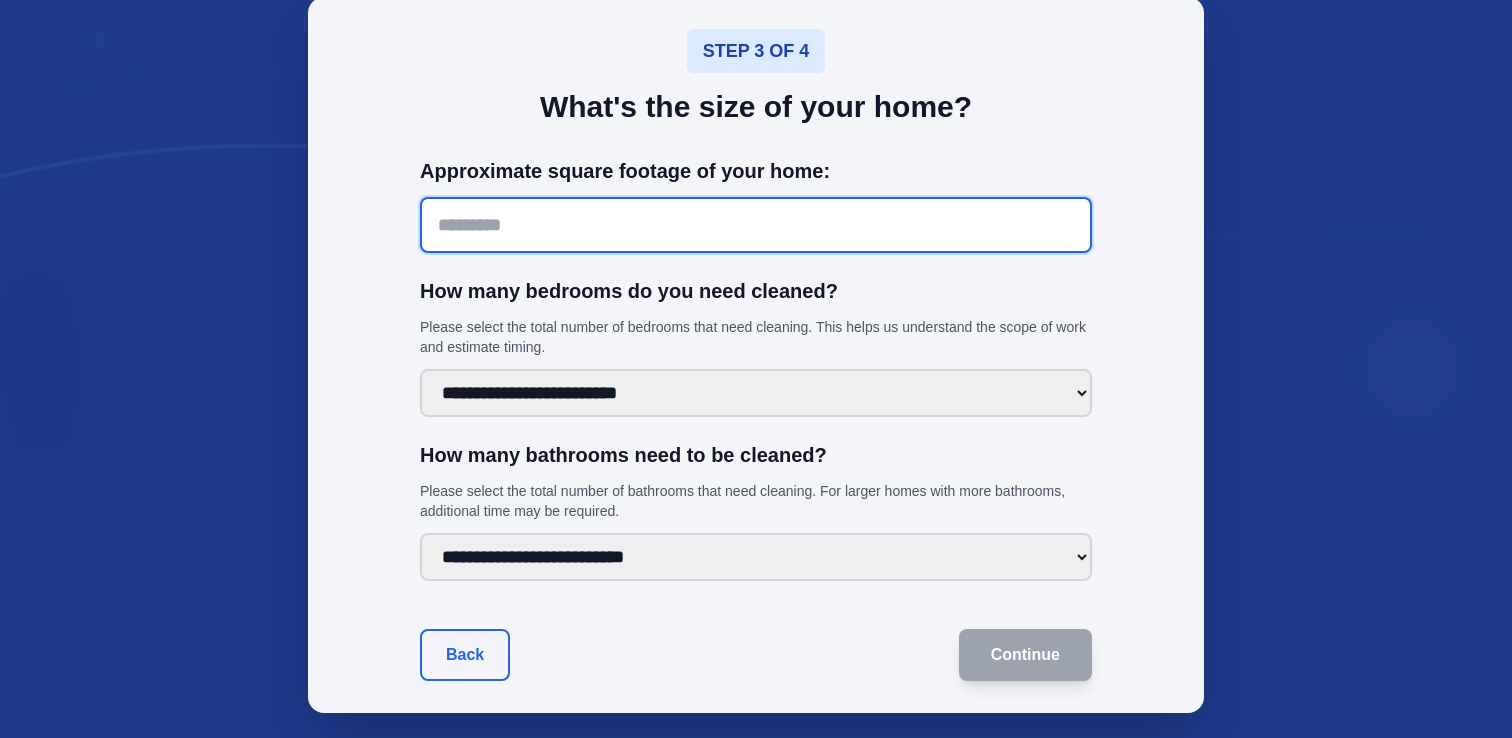 type on "****" 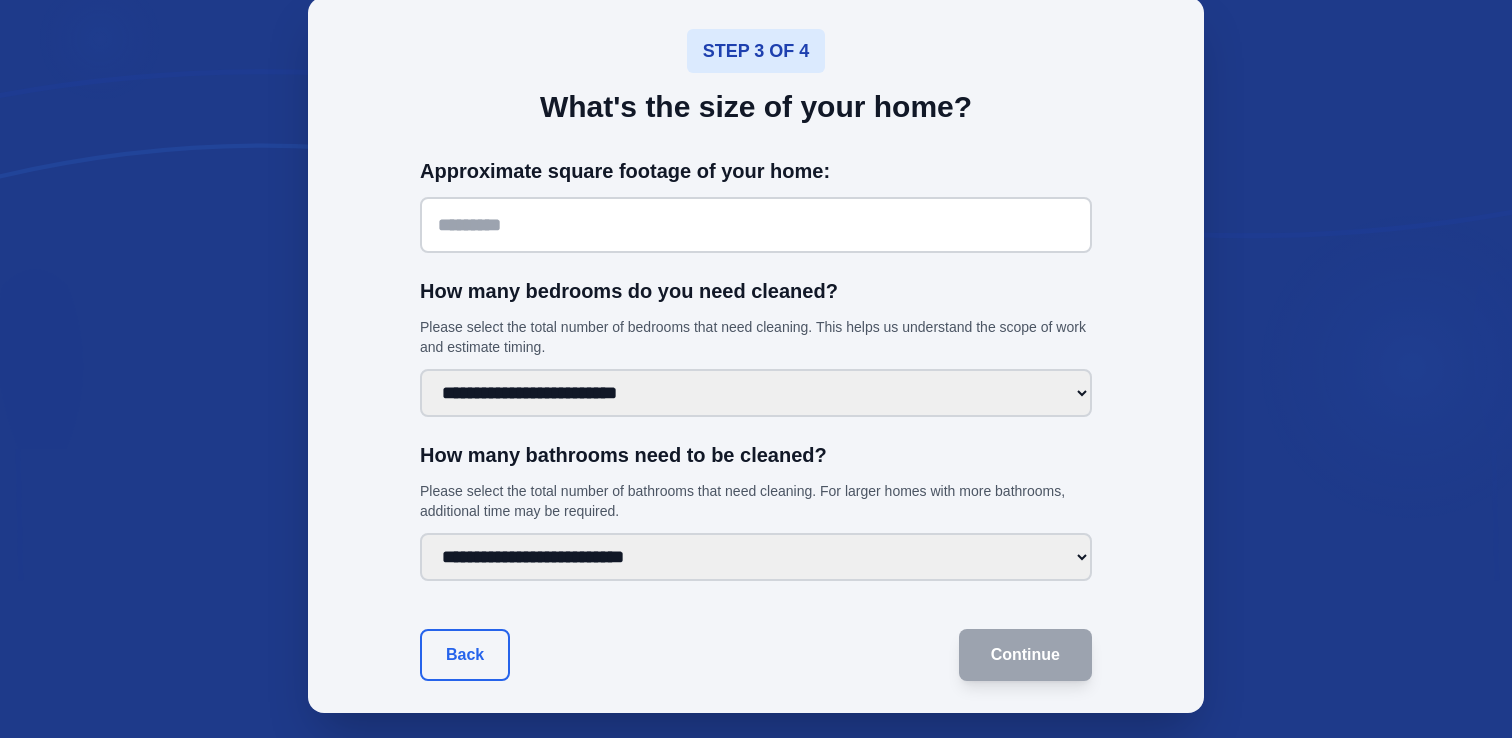 click on "Please select the total number of bedrooms that need cleaning. This helps us understand the scope of work and estimate timing." at bounding box center [756, 337] 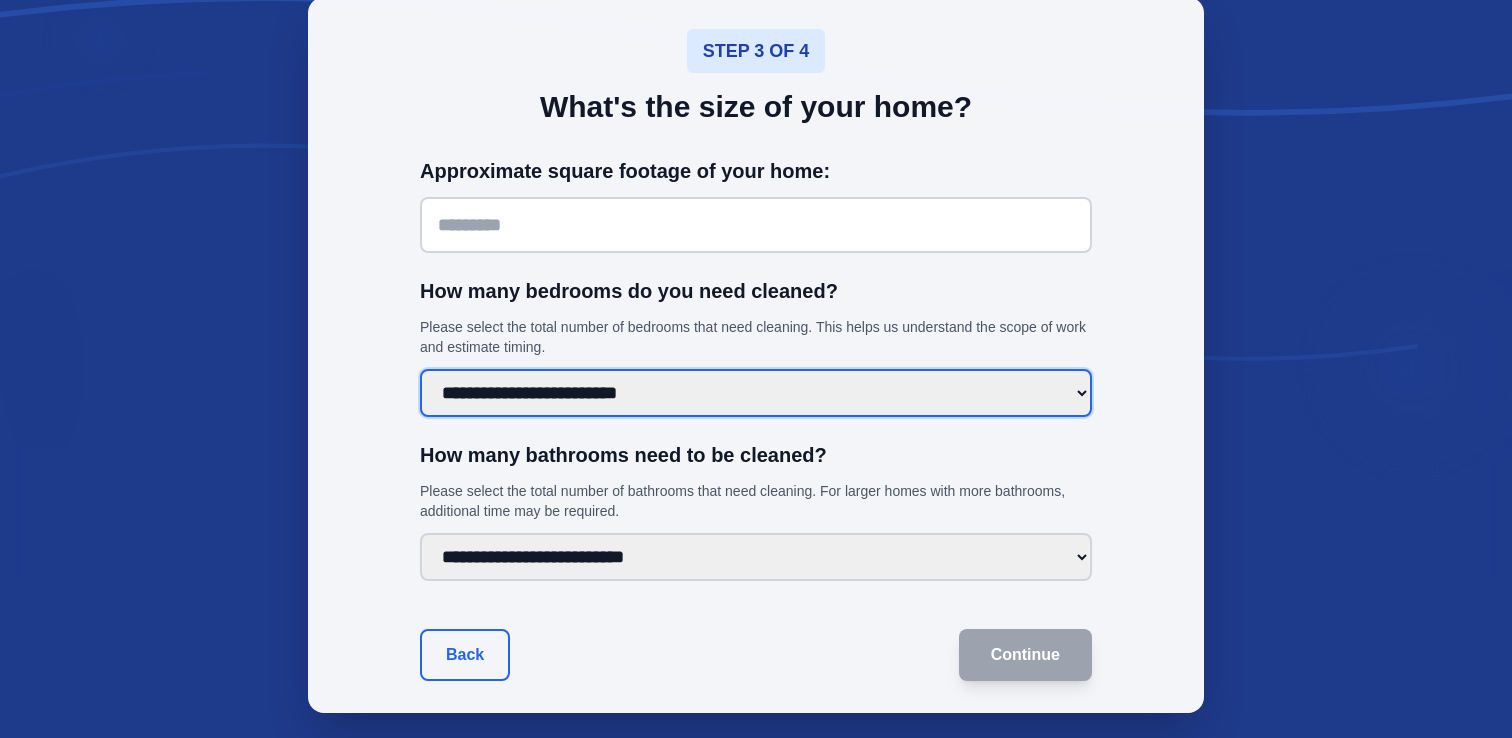 click on "**********" at bounding box center [756, 393] 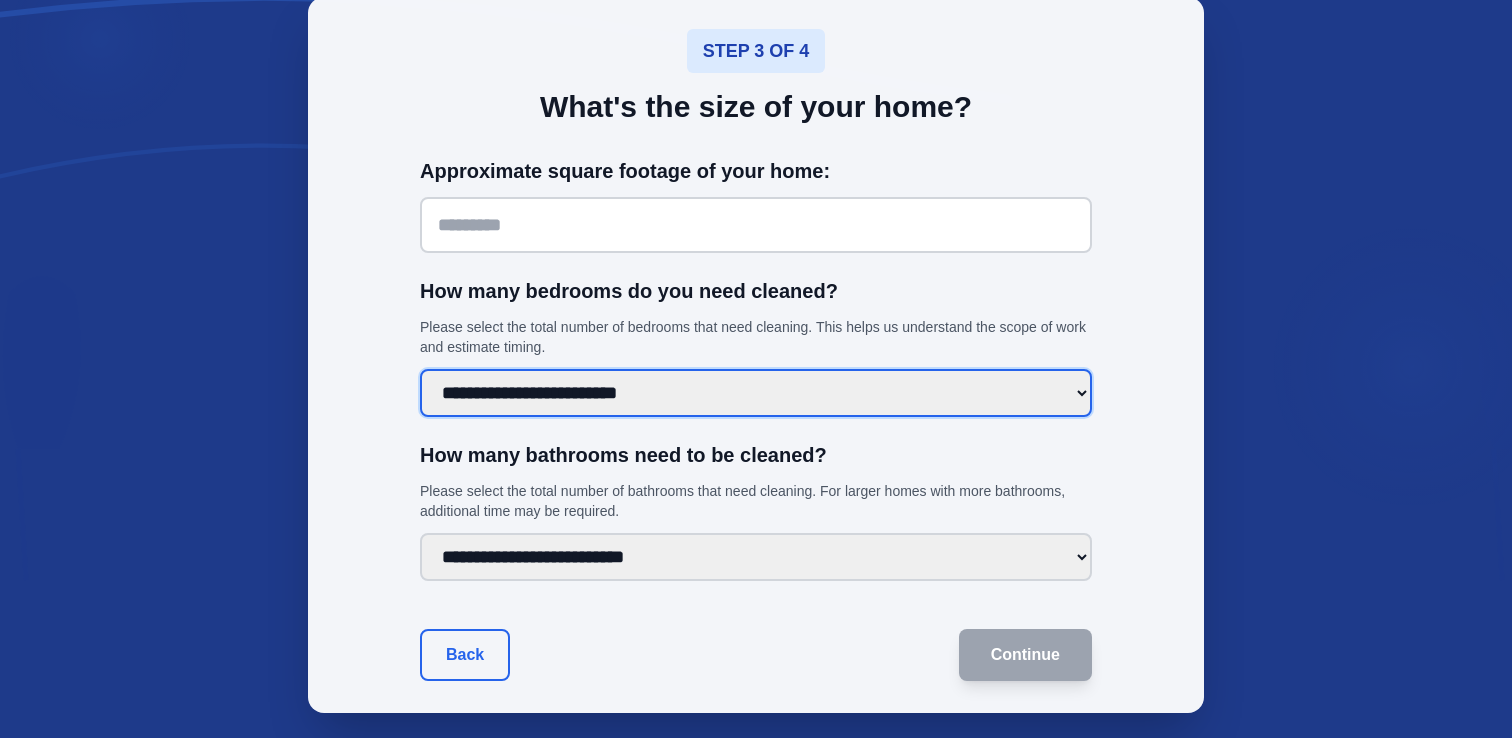 select on "*" 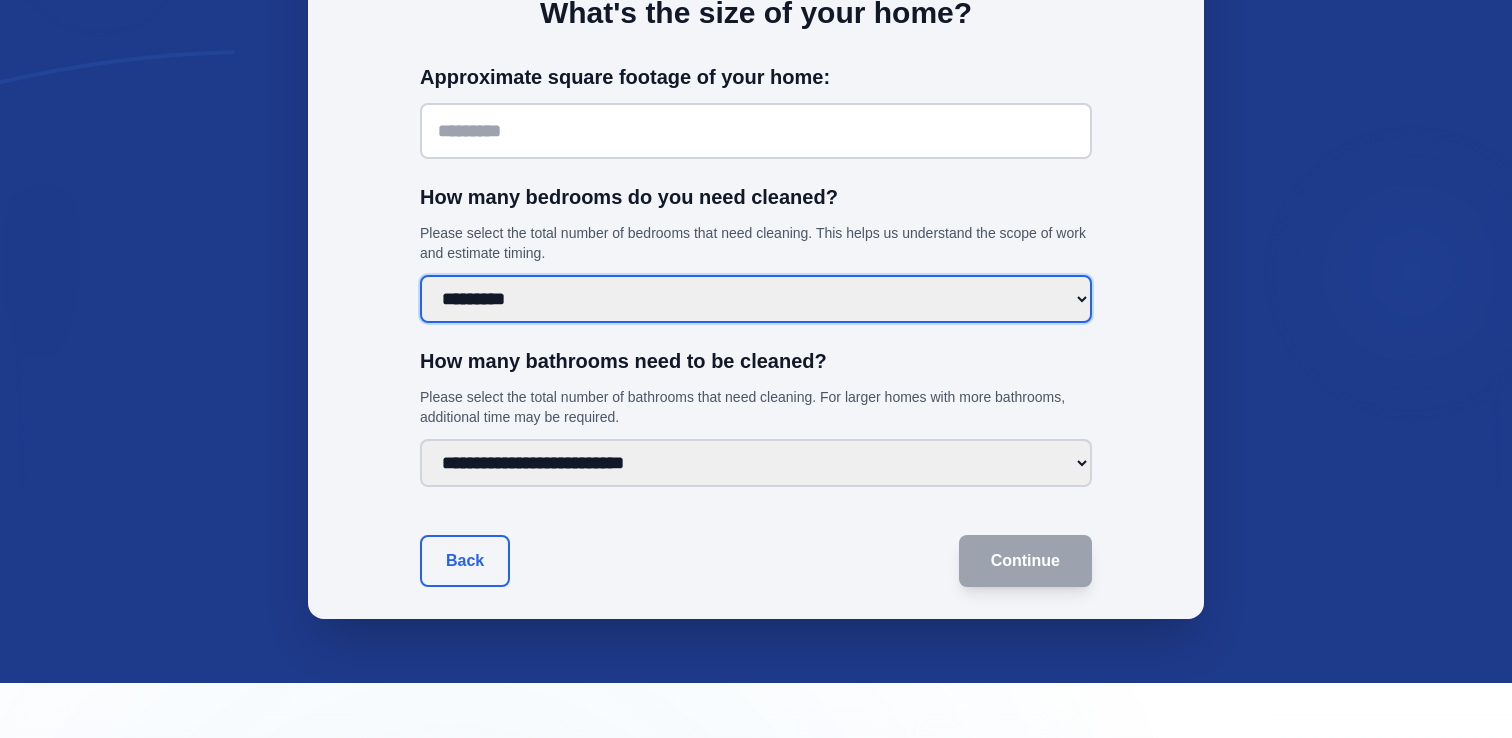scroll, scrollTop: 1830, scrollLeft: 0, axis: vertical 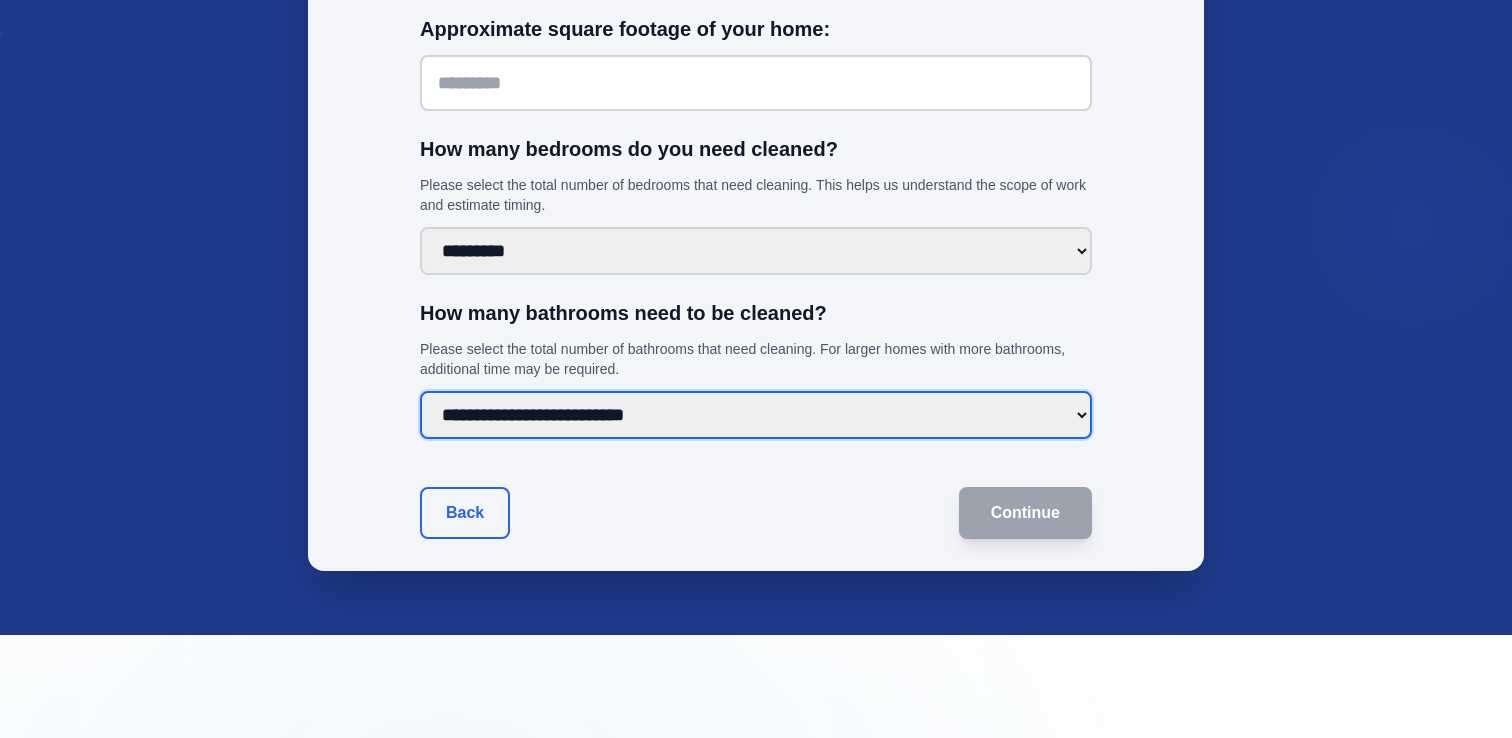 click on "**********" at bounding box center [756, 415] 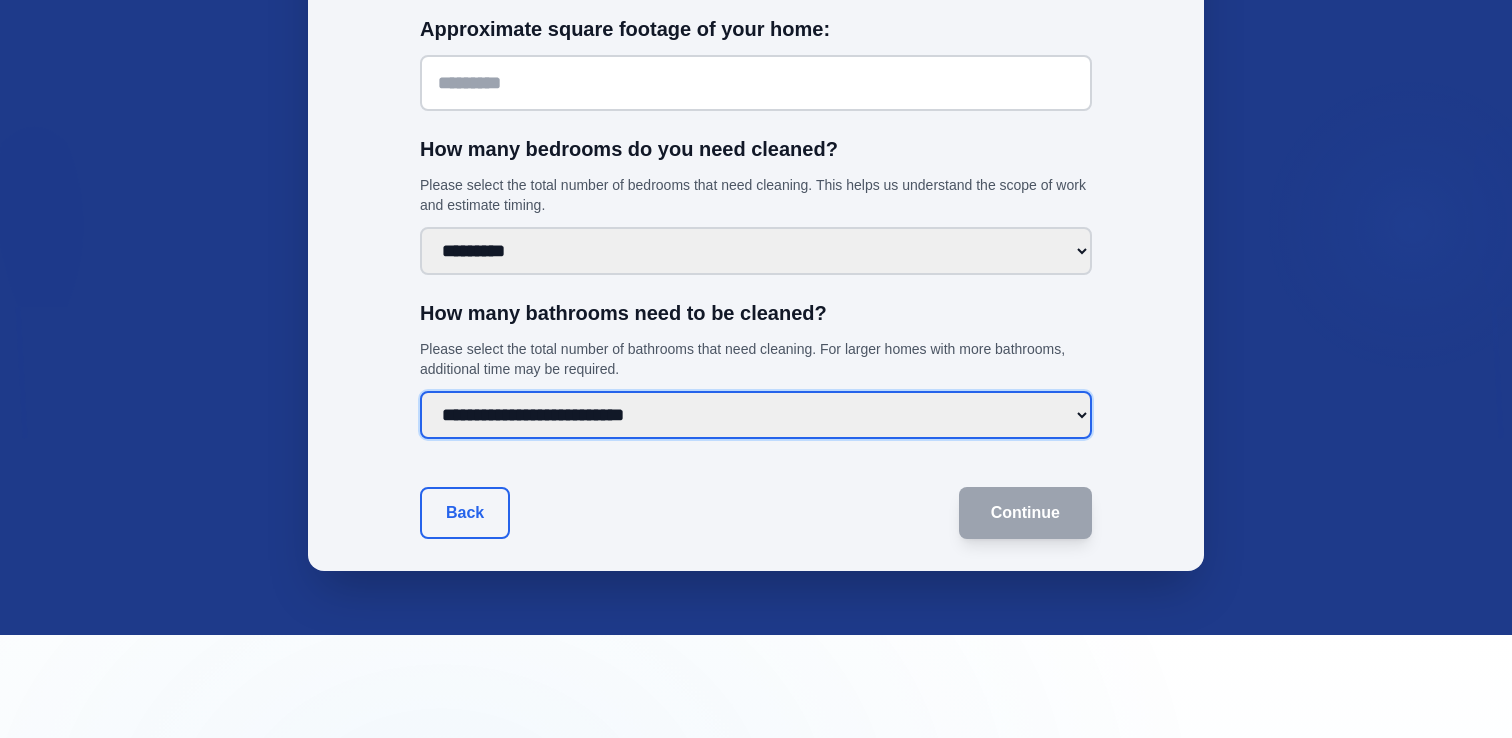 select on "***" 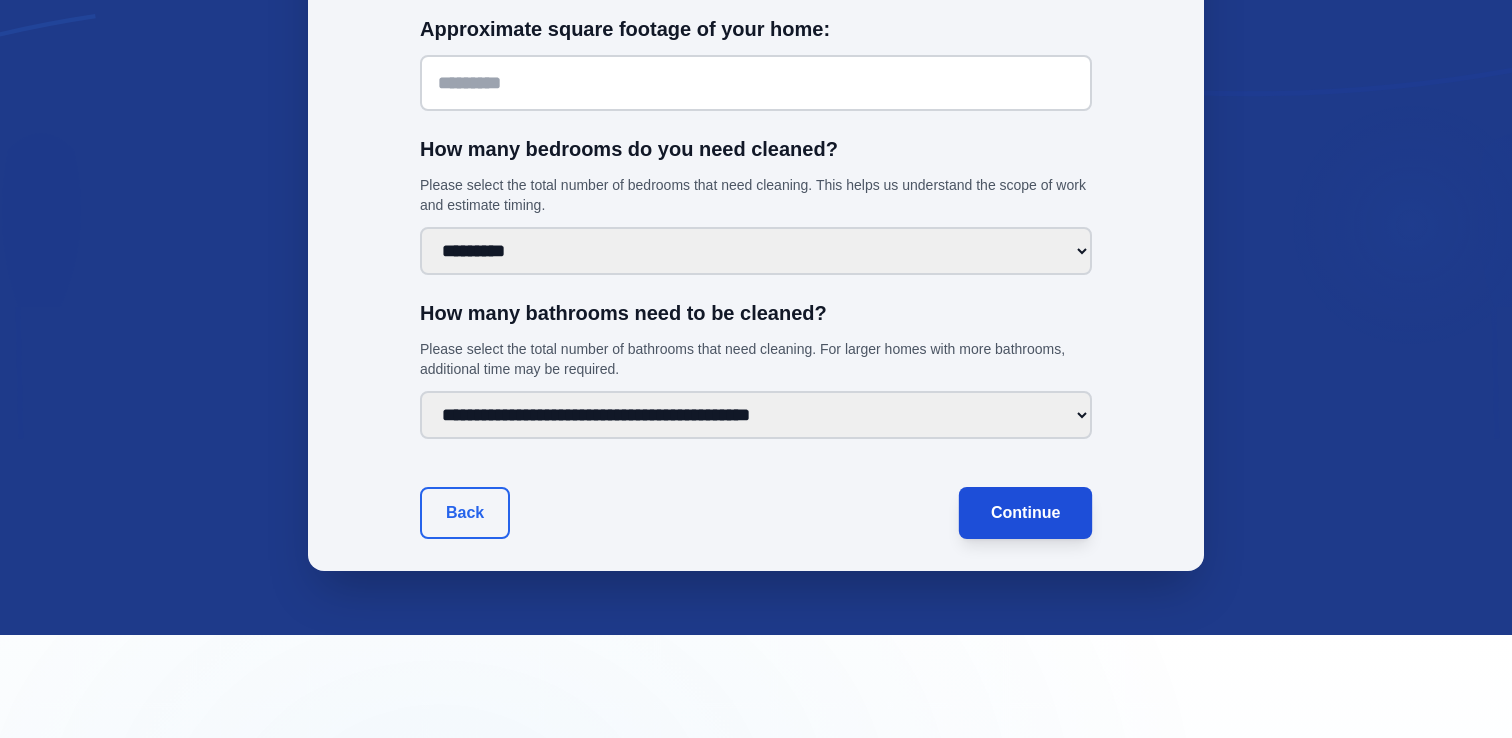 click on "Continue" at bounding box center [1025, 513] 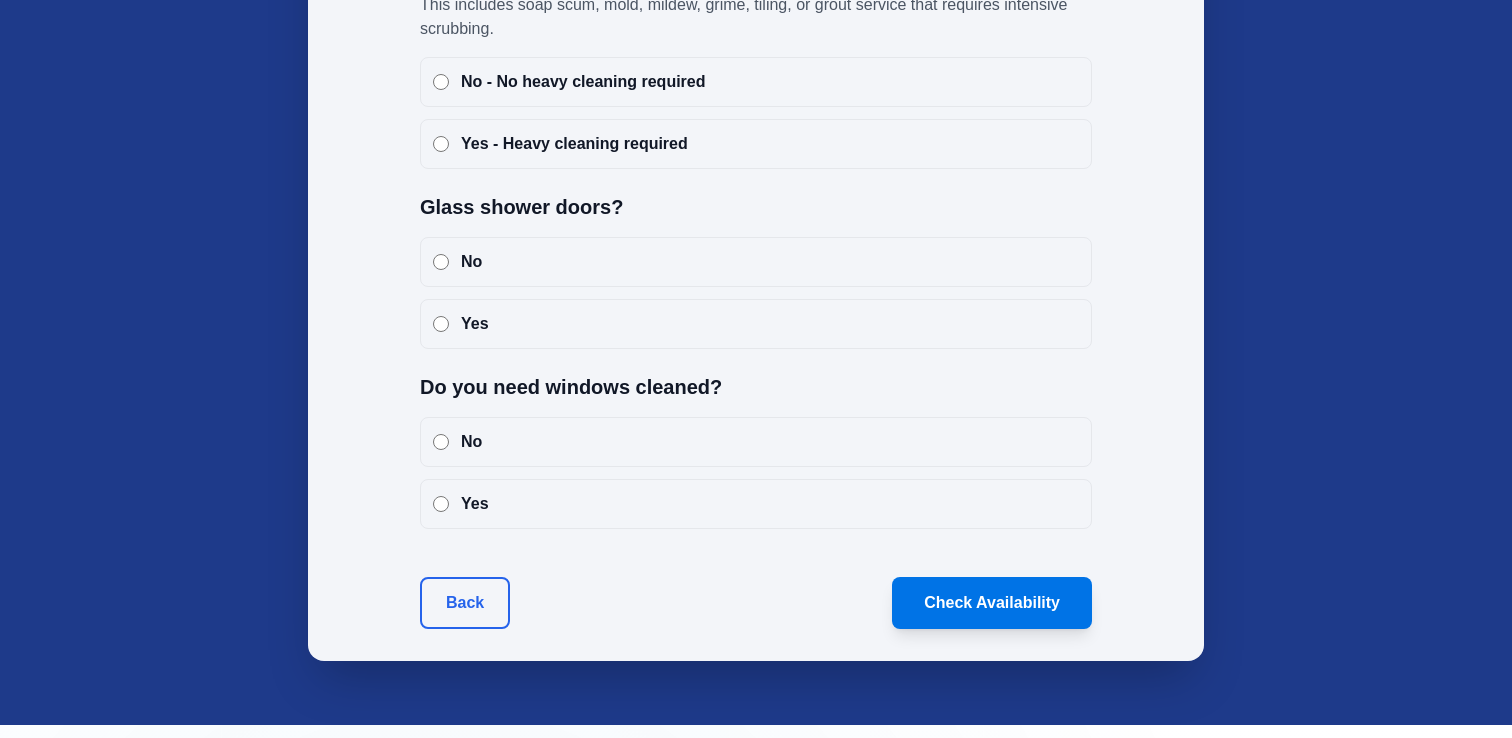 scroll, scrollTop: 2899, scrollLeft: 0, axis: vertical 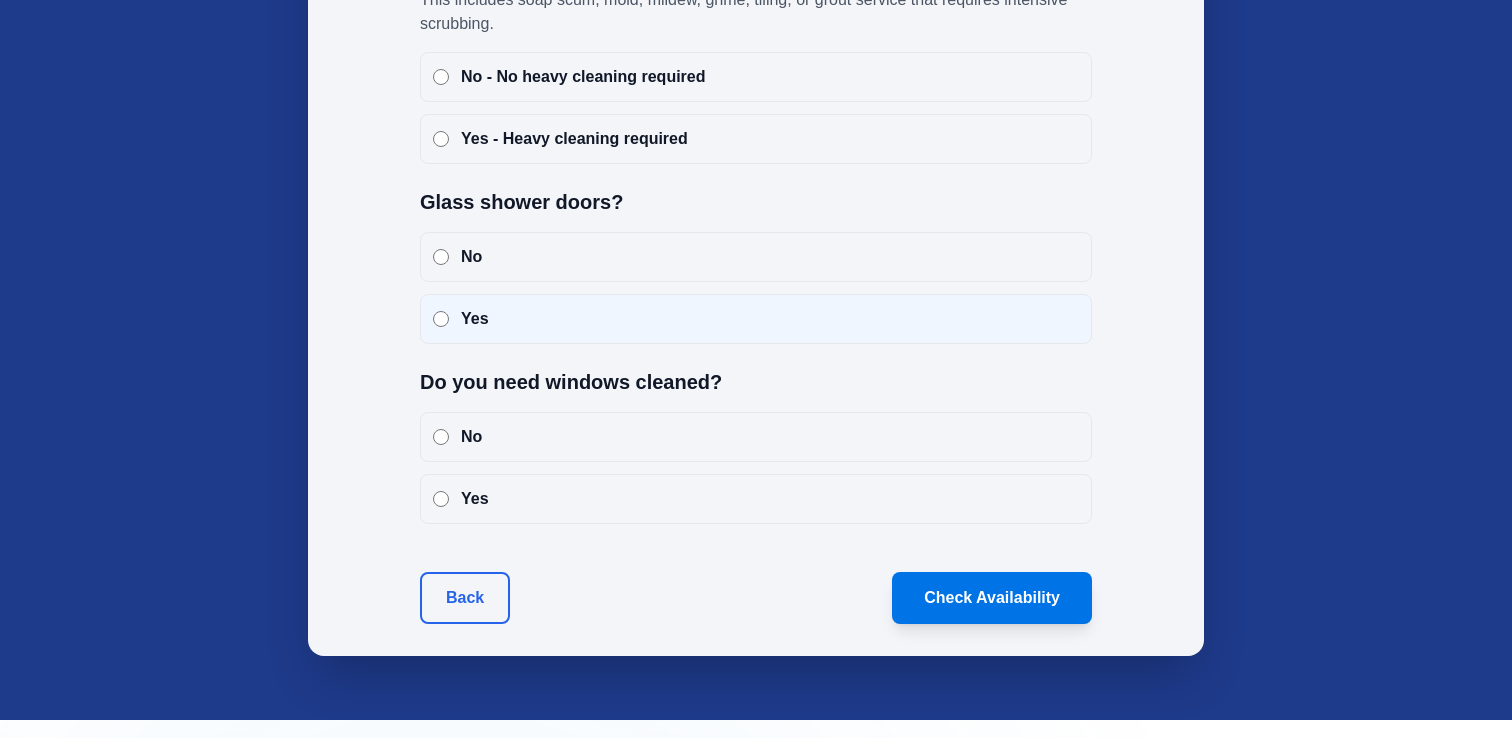 click on "Yes" at bounding box center [756, 319] 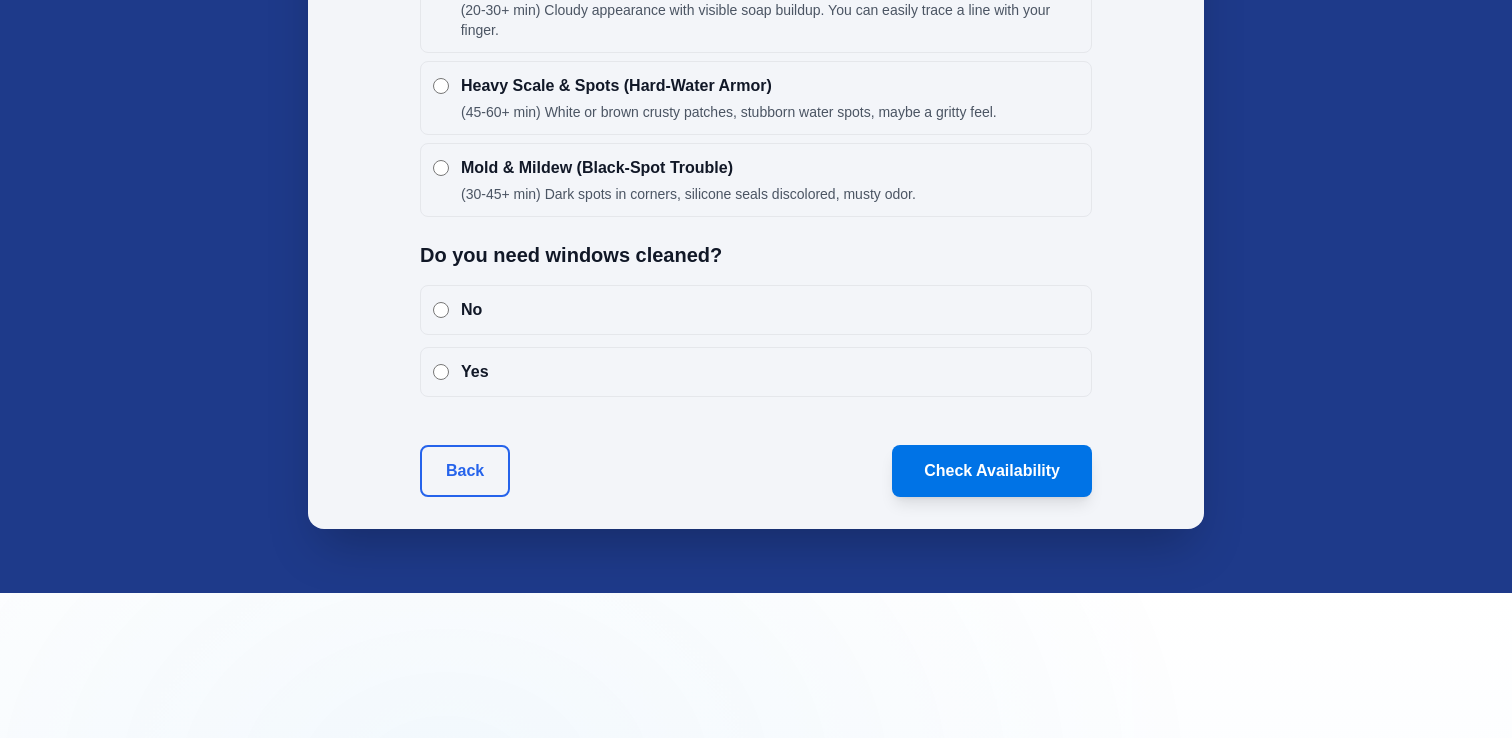scroll, scrollTop: 3558, scrollLeft: 0, axis: vertical 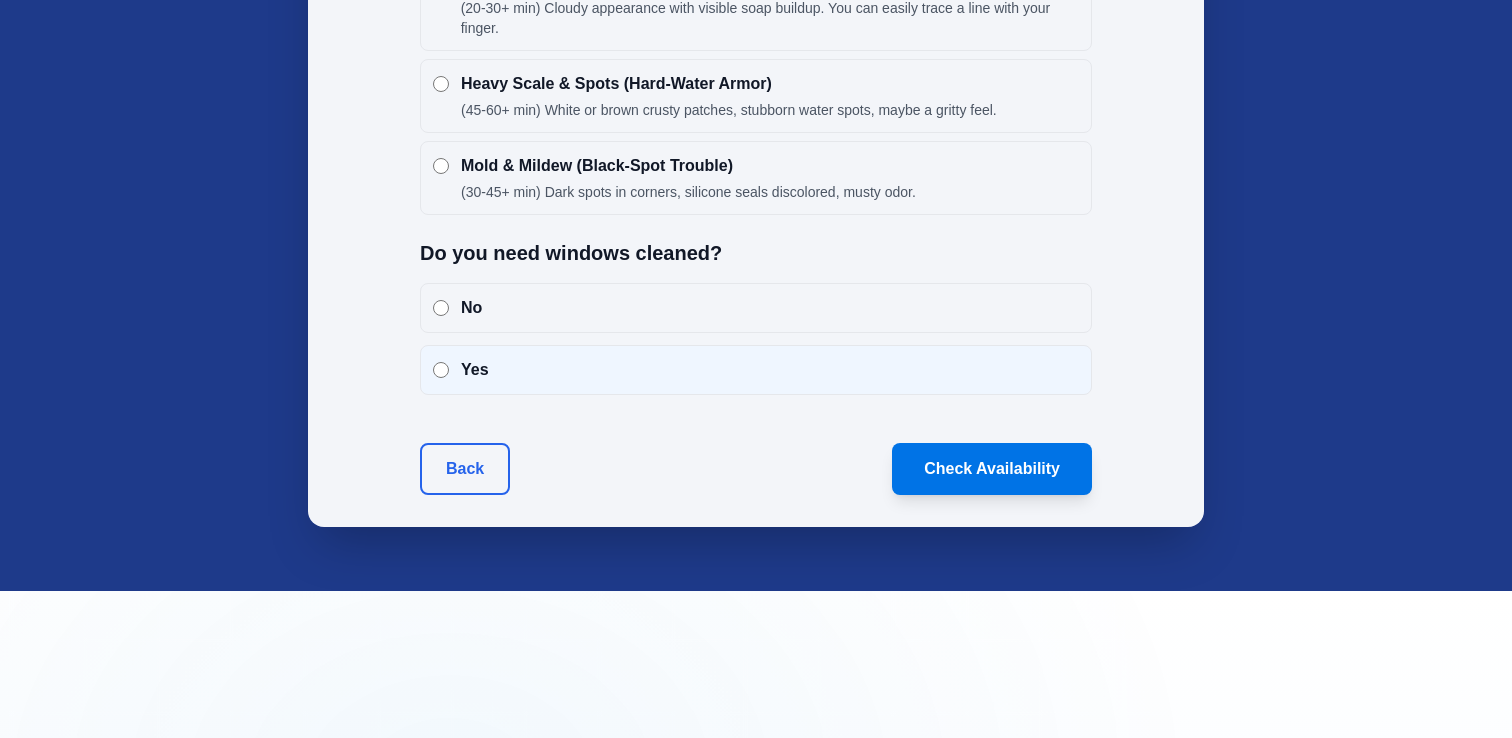 click on "Yes" at bounding box center (756, 370) 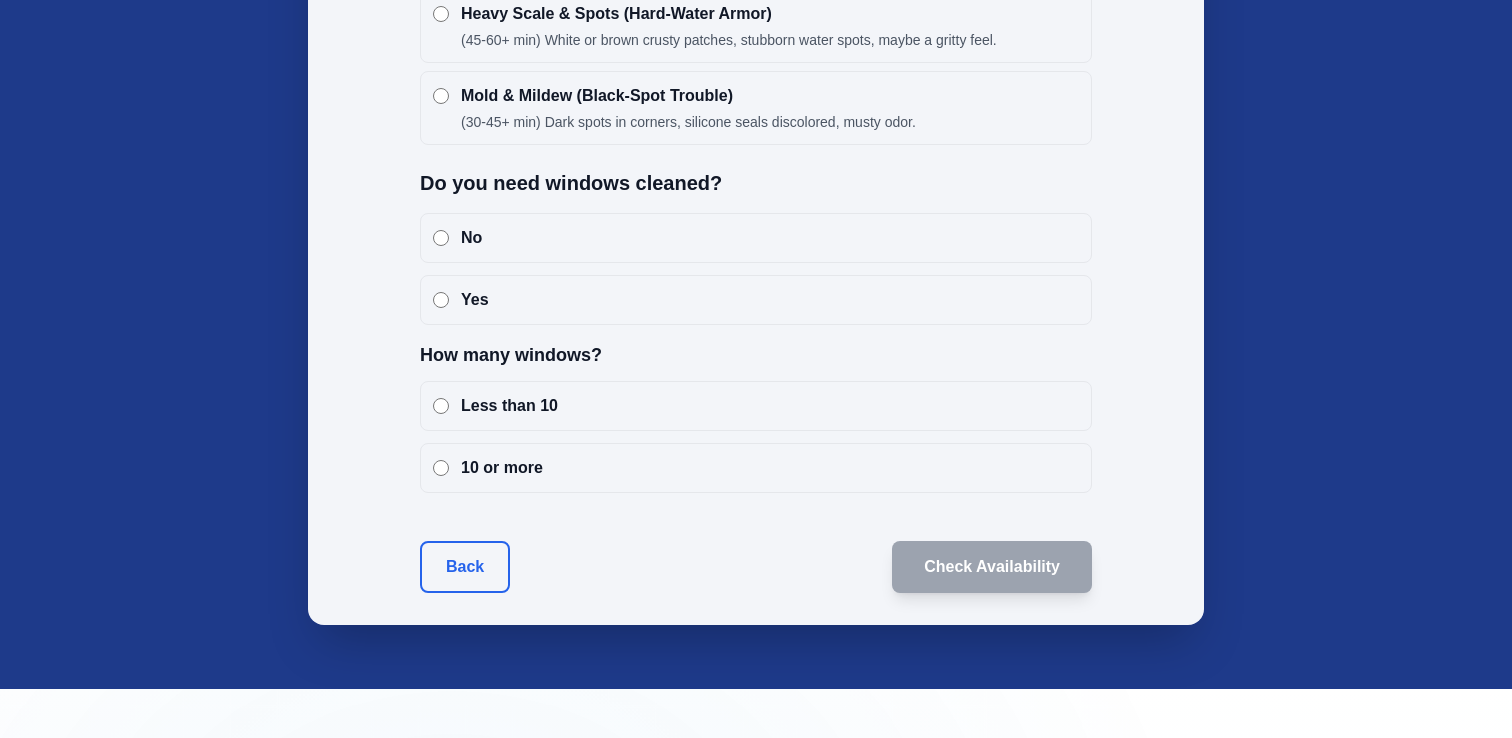scroll, scrollTop: 3685, scrollLeft: 0, axis: vertical 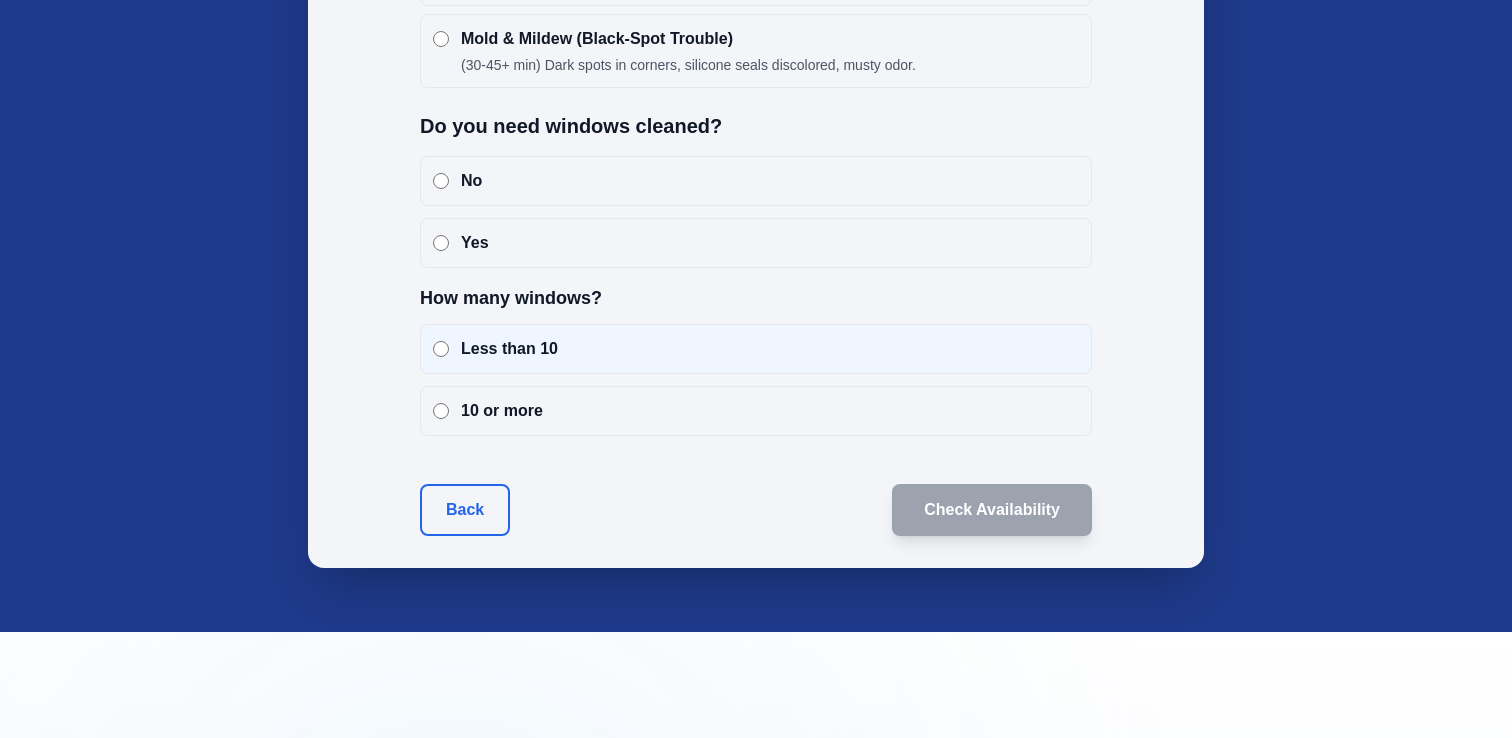 click on "Less than 10" at bounding box center [756, 349] 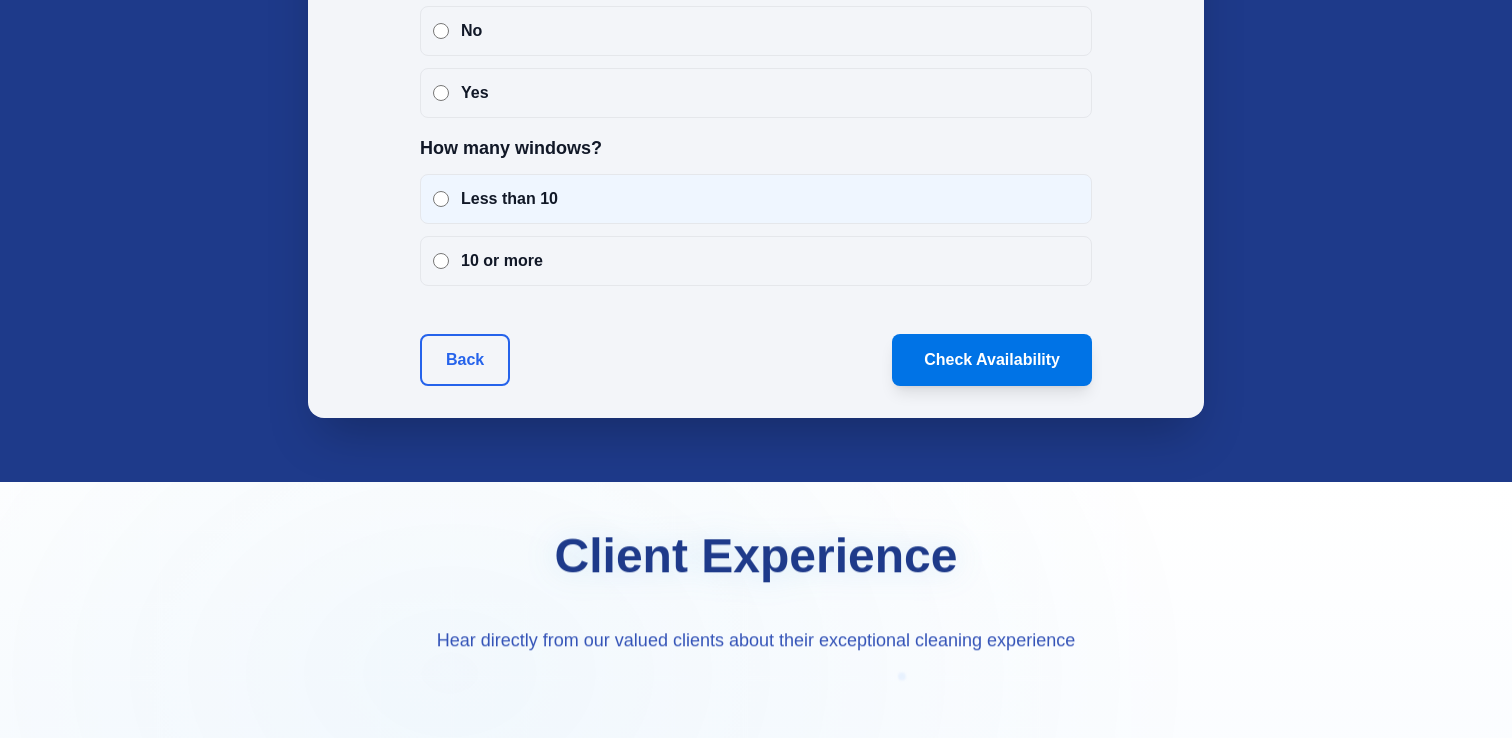 scroll, scrollTop: 3884, scrollLeft: 0, axis: vertical 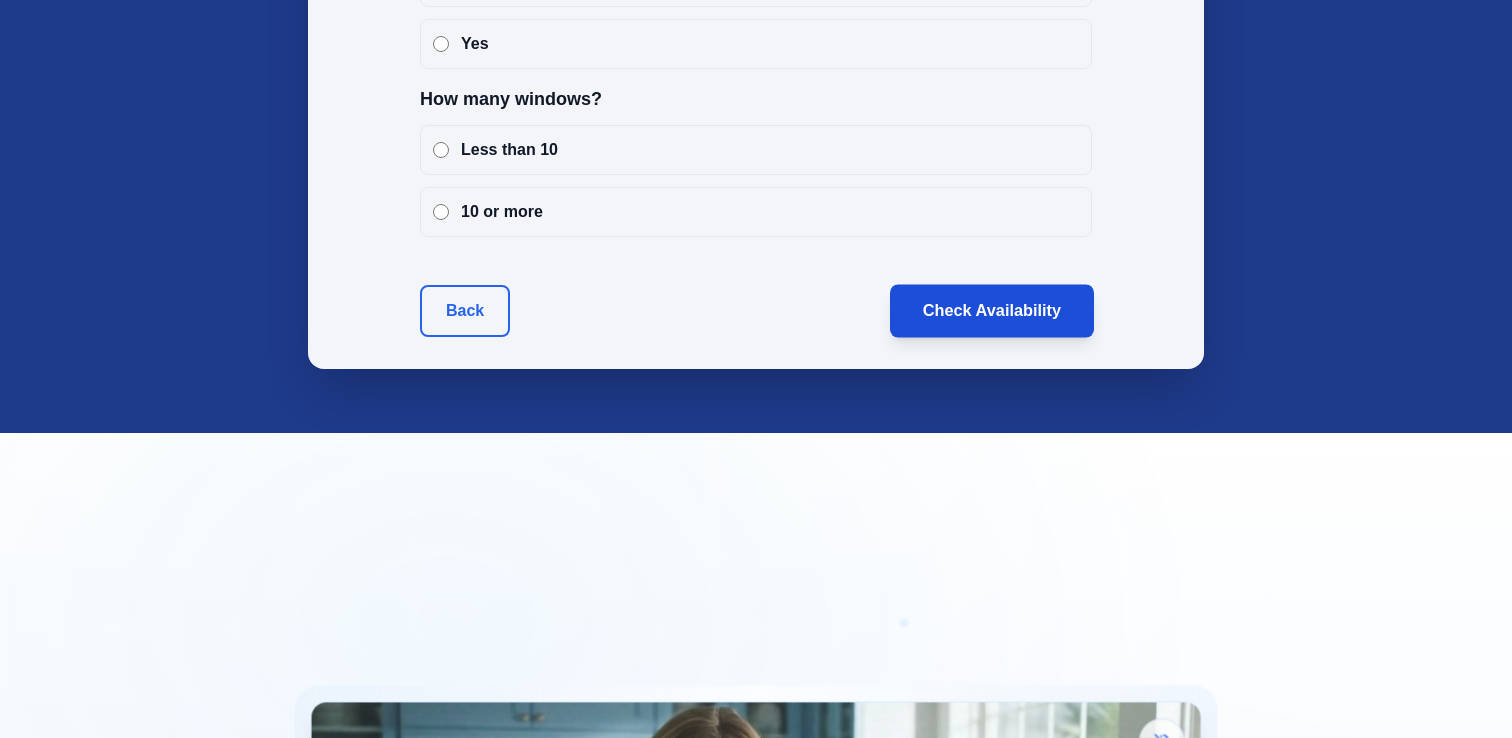 click on "Check Availability" at bounding box center [992, 310] 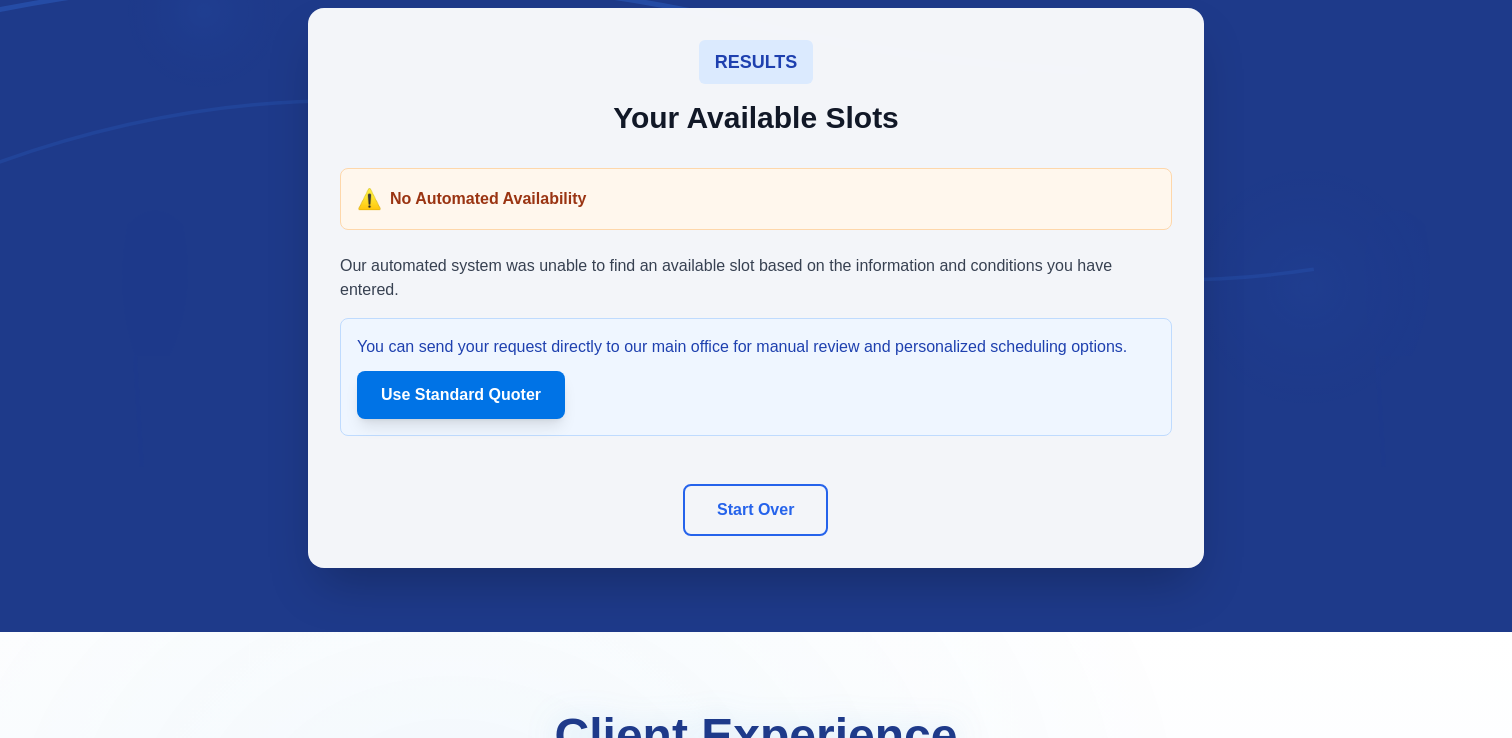 scroll, scrollTop: 1649, scrollLeft: 0, axis: vertical 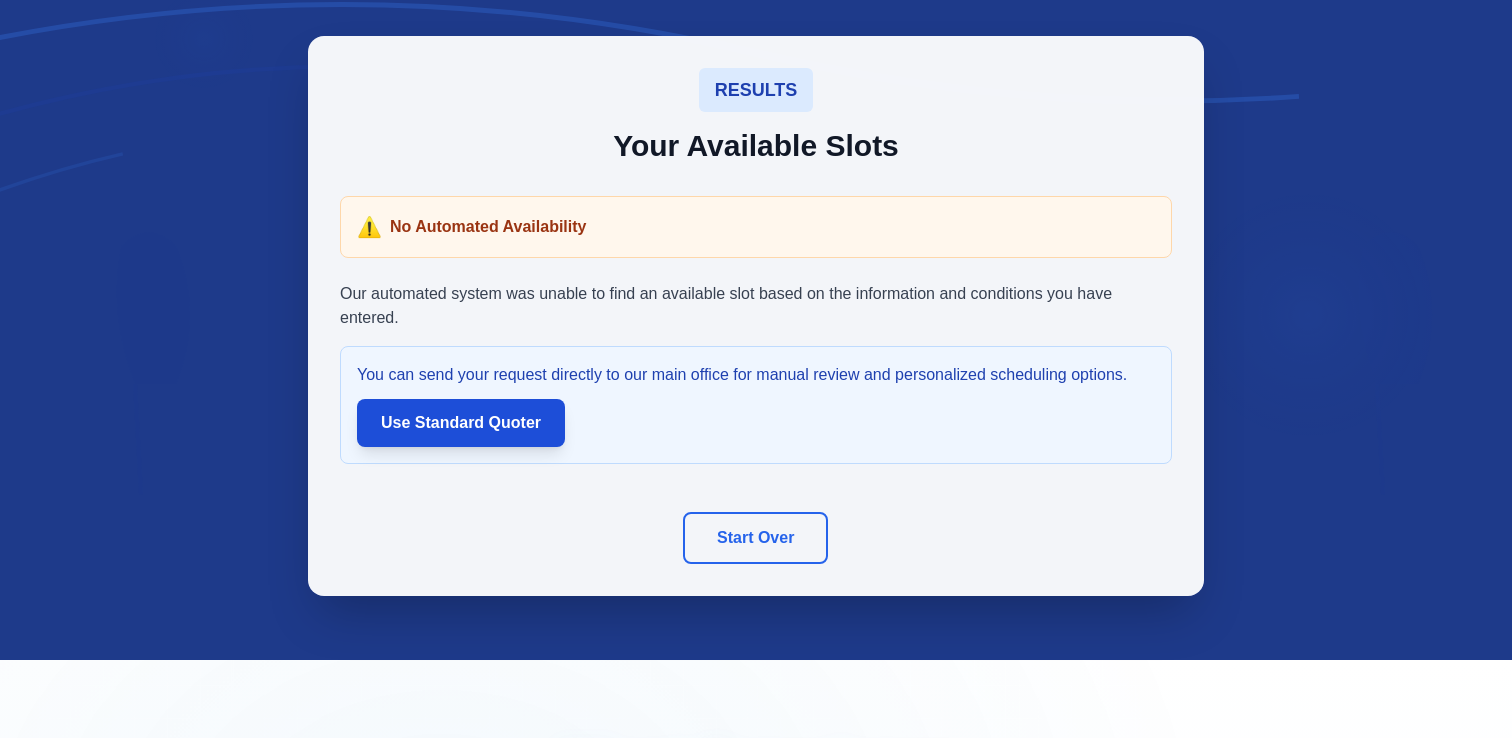 click on "Use Standard Quoter" at bounding box center [461, 423] 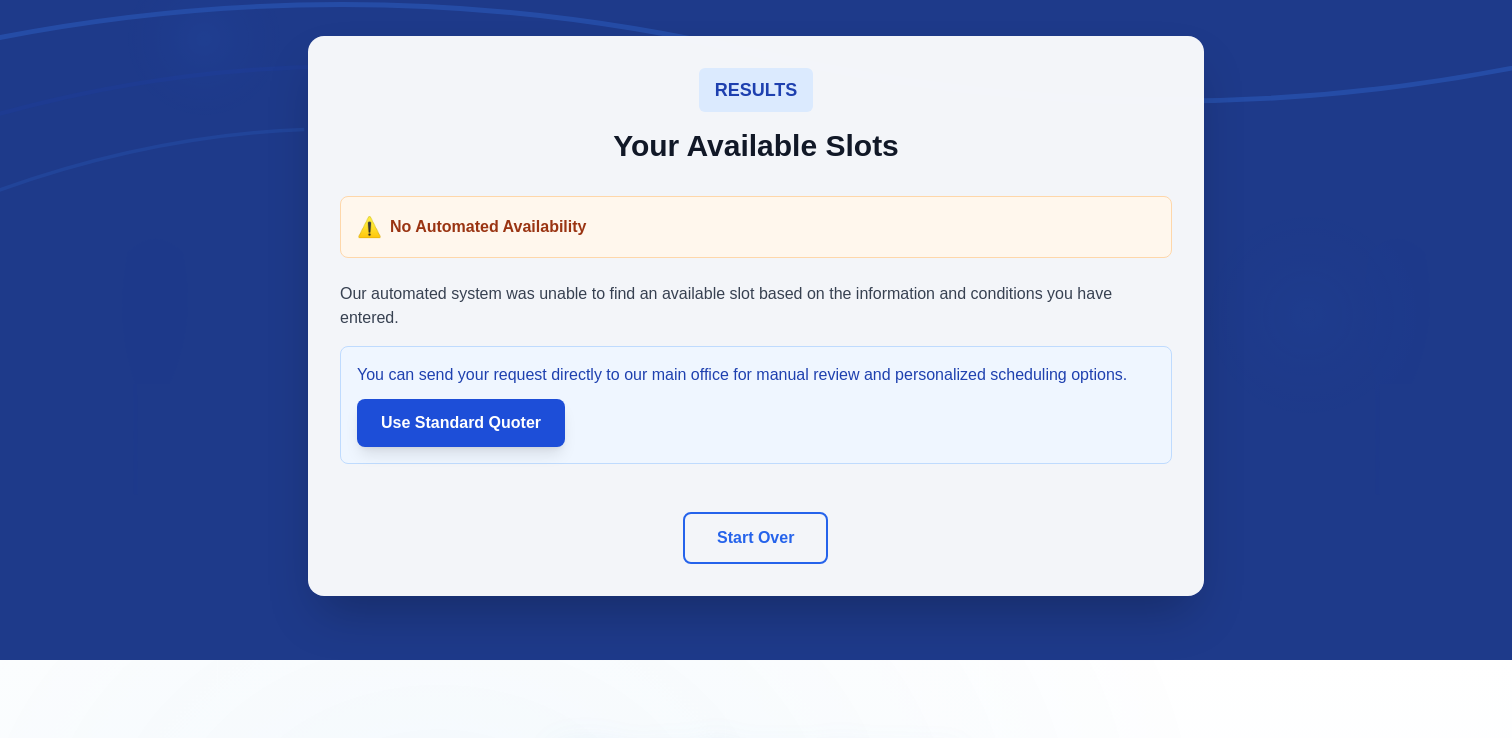 click on "Use Standard Quoter" at bounding box center (461, 423) 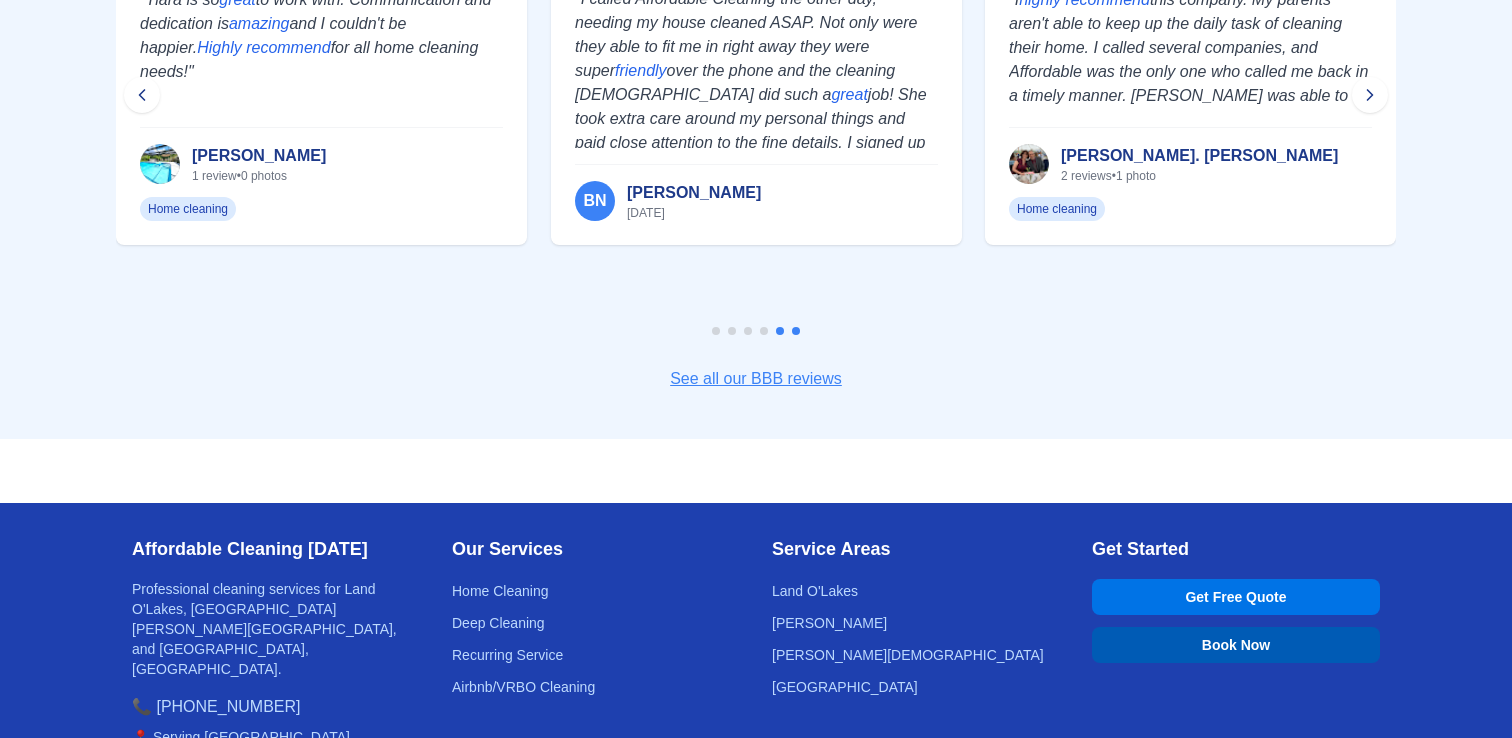 scroll, scrollTop: 9256, scrollLeft: 0, axis: vertical 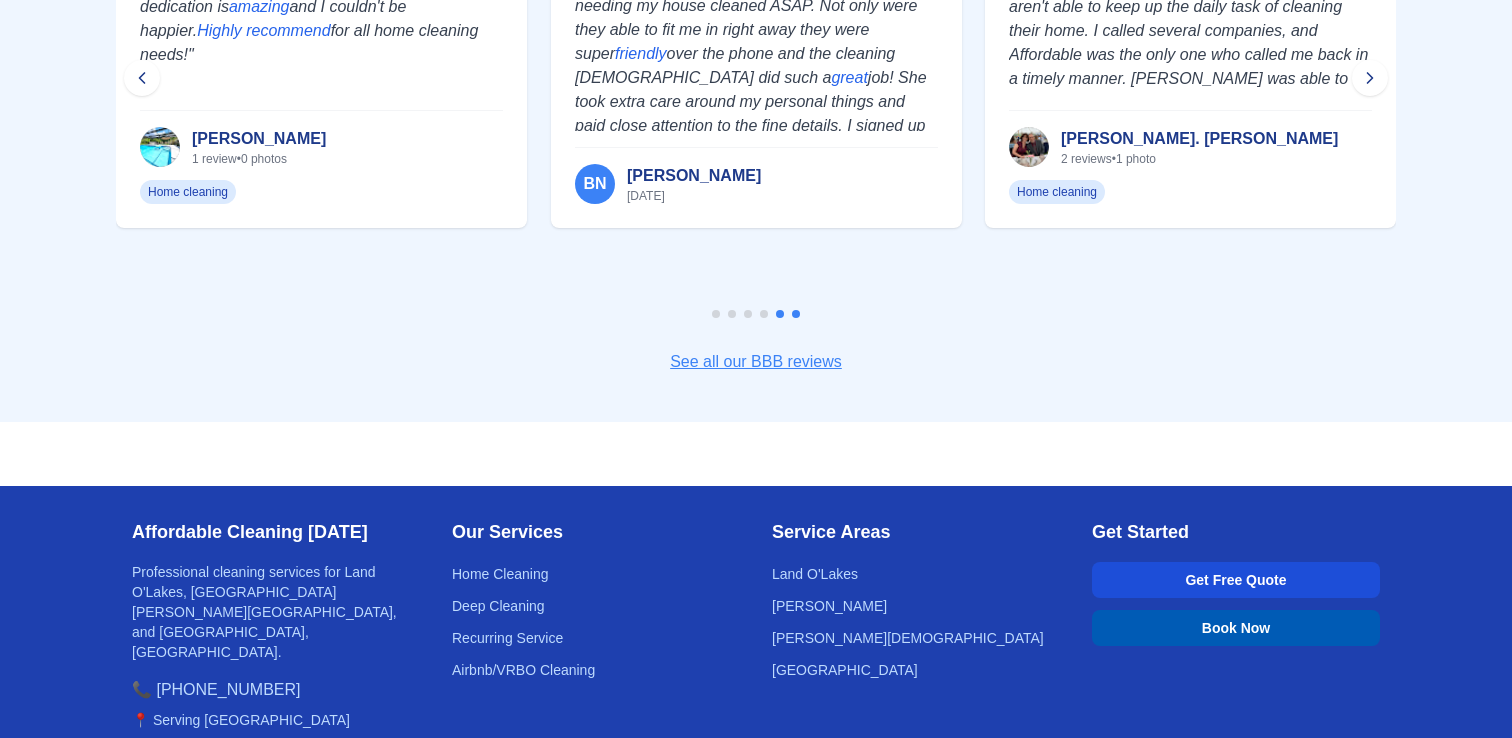 click on "Get Free Quote" at bounding box center [1236, 580] 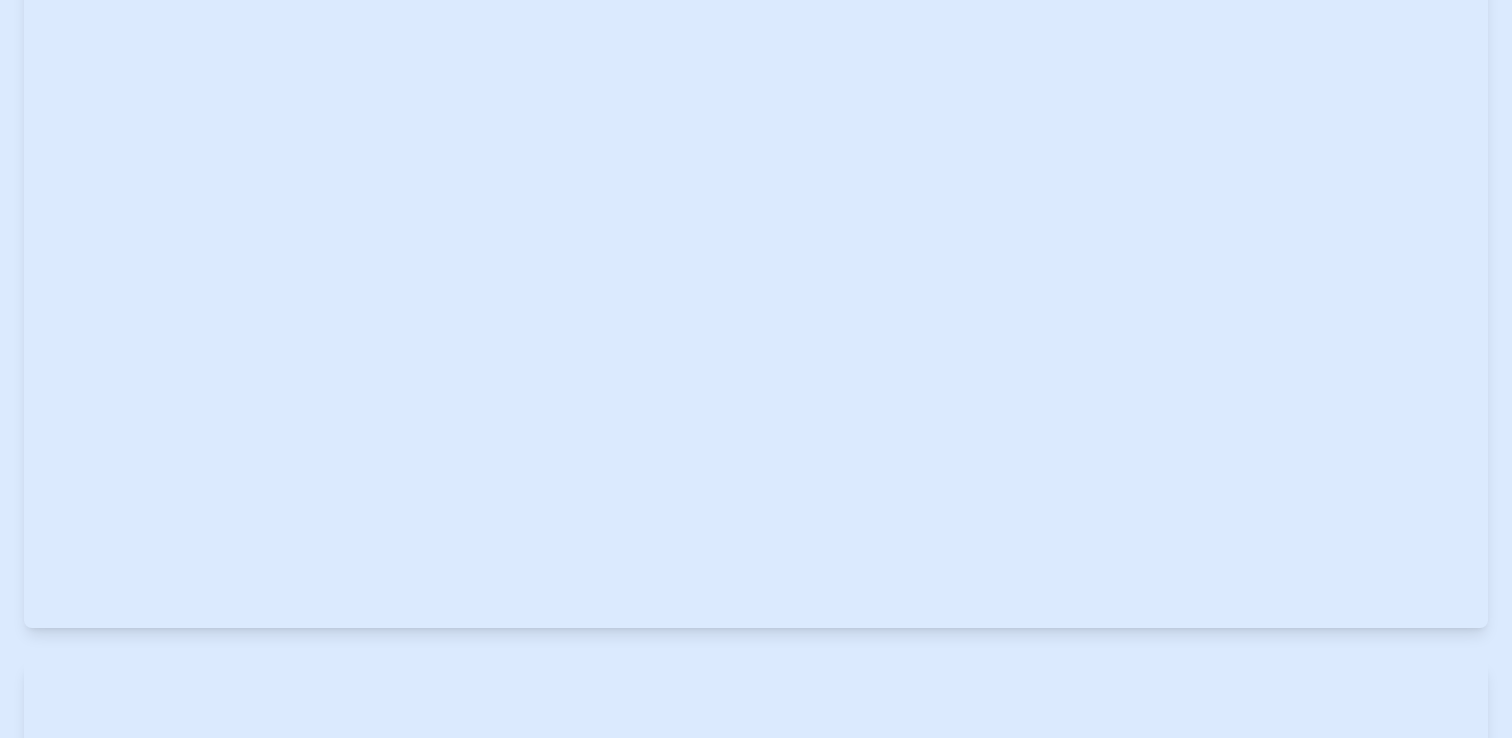 scroll, scrollTop: 285, scrollLeft: 0, axis: vertical 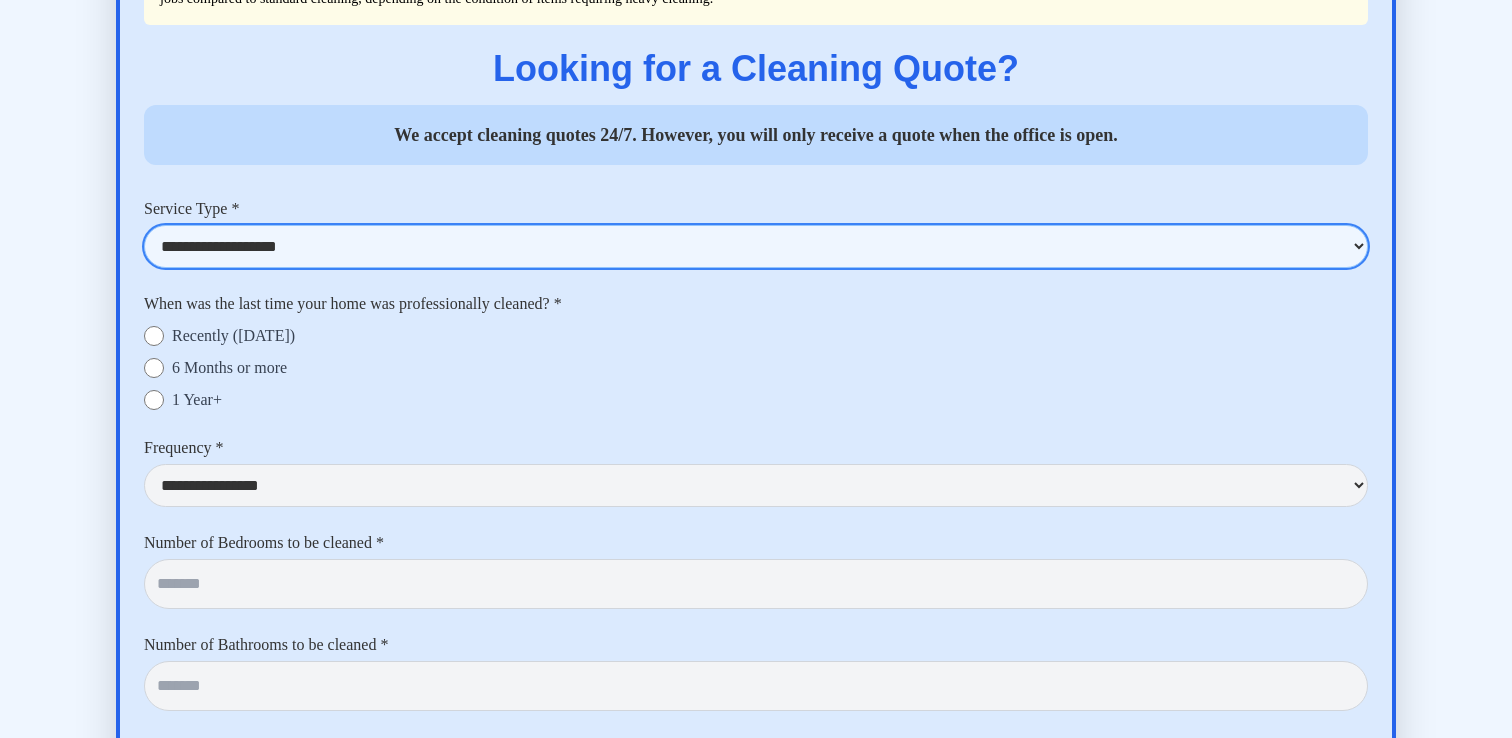 click on "**********" at bounding box center (756, 246) 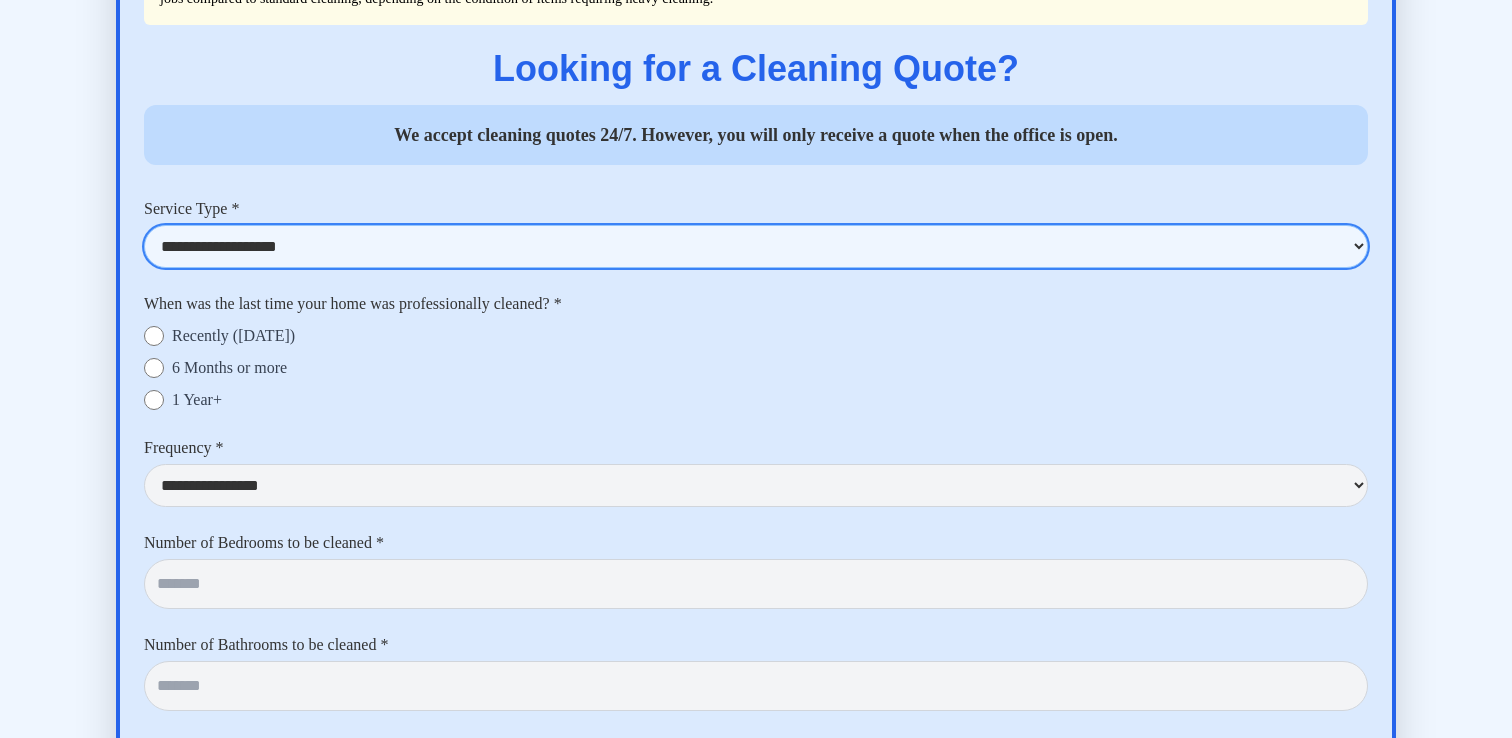 select on "**********" 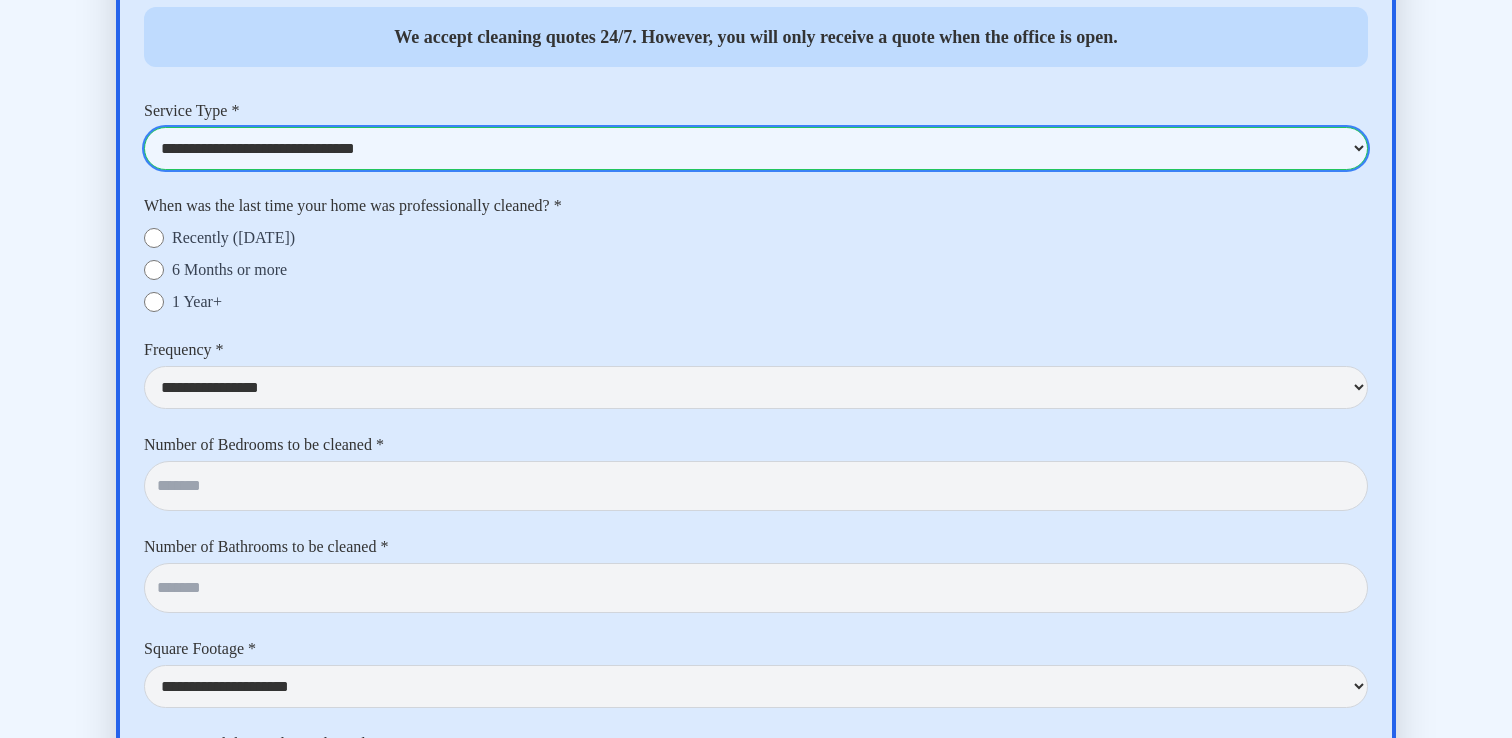 scroll, scrollTop: 4524, scrollLeft: 0, axis: vertical 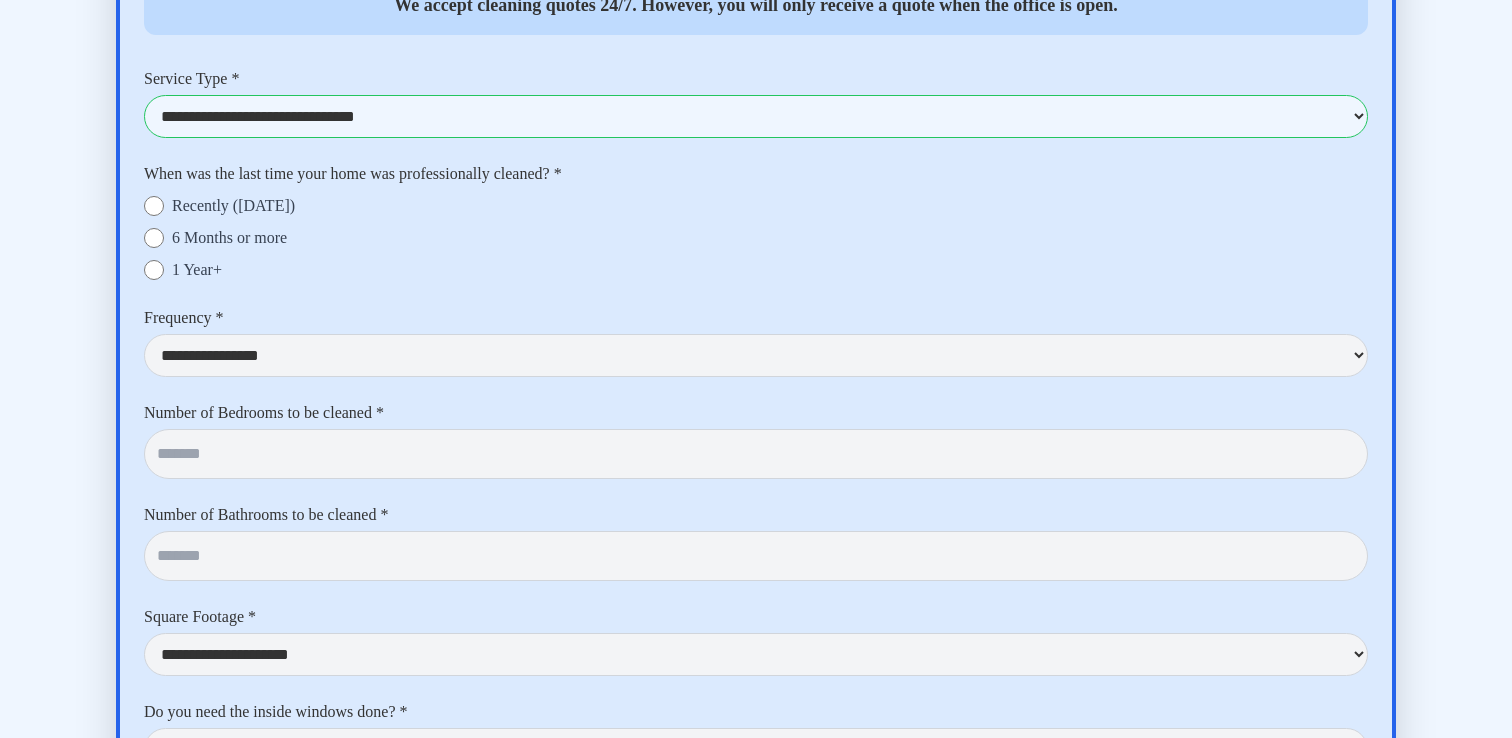 click on "Recently ([DATE])" at bounding box center (233, 206) 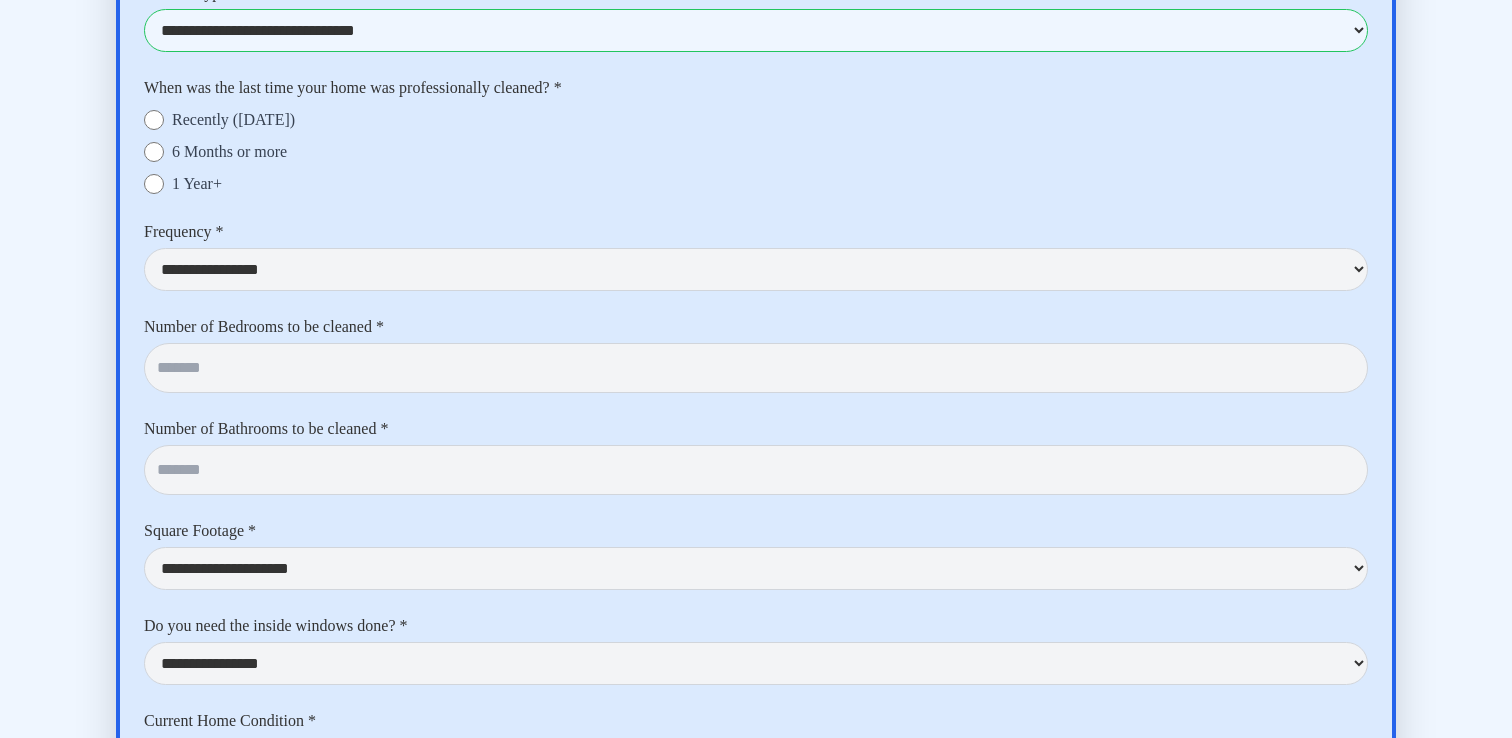 scroll, scrollTop: 4623, scrollLeft: 0, axis: vertical 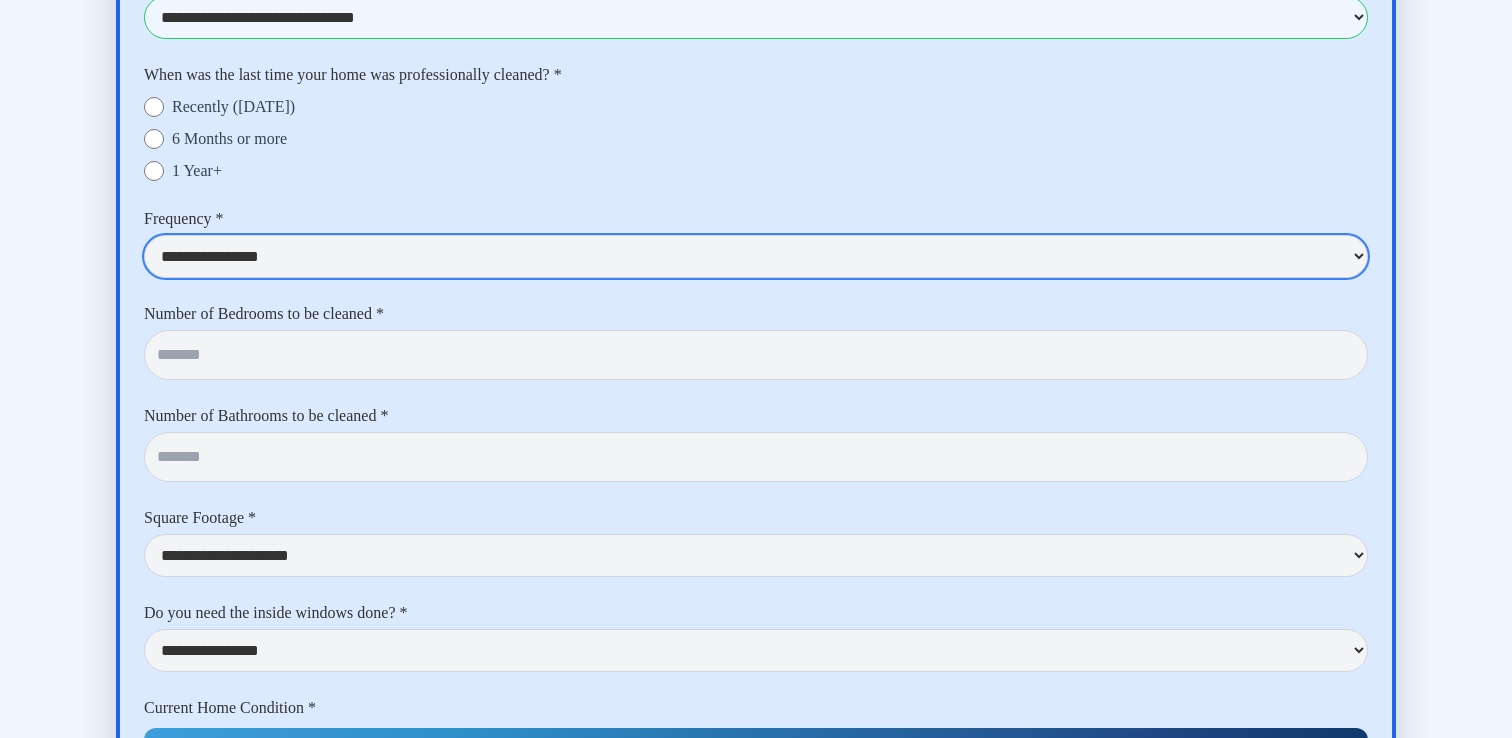 click on "**********" at bounding box center [756, 256] 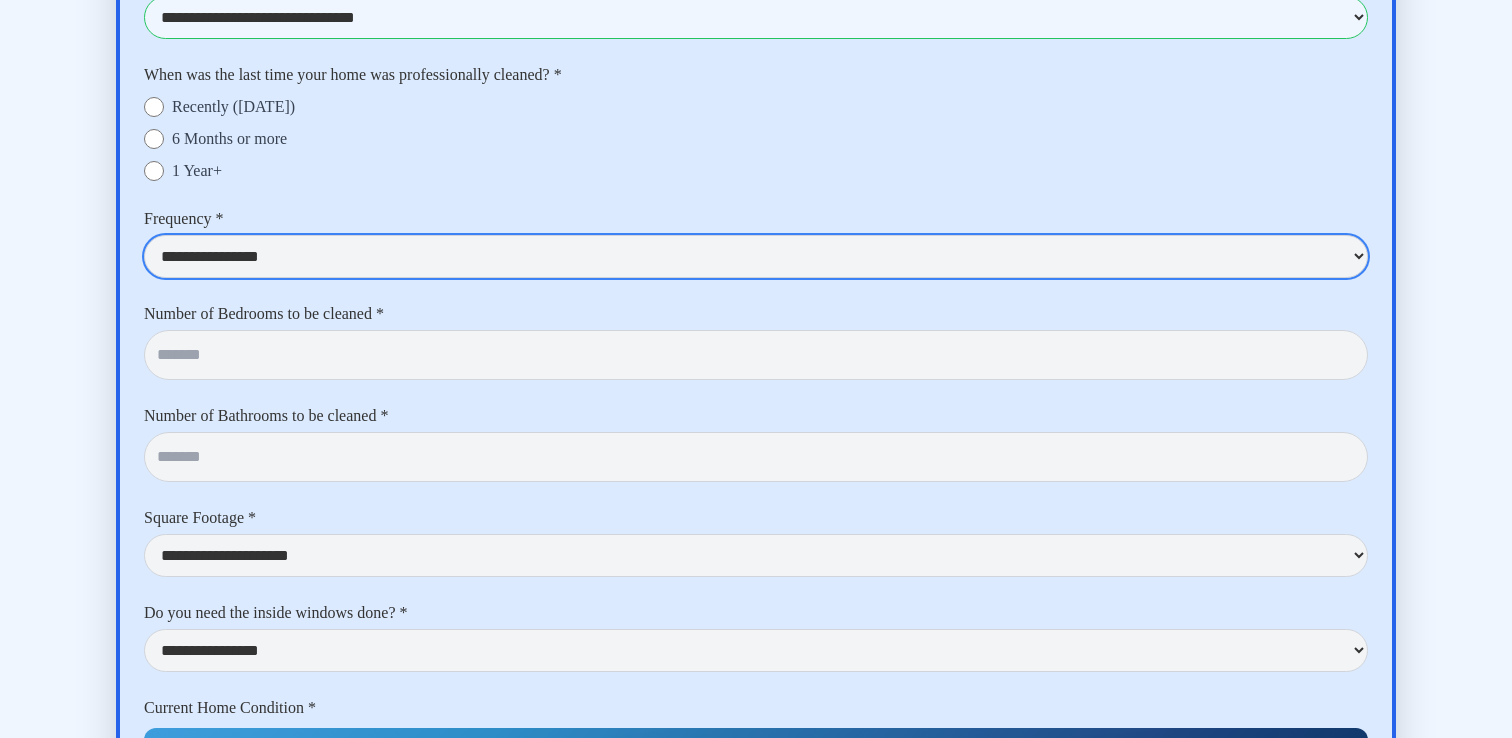select on "*********" 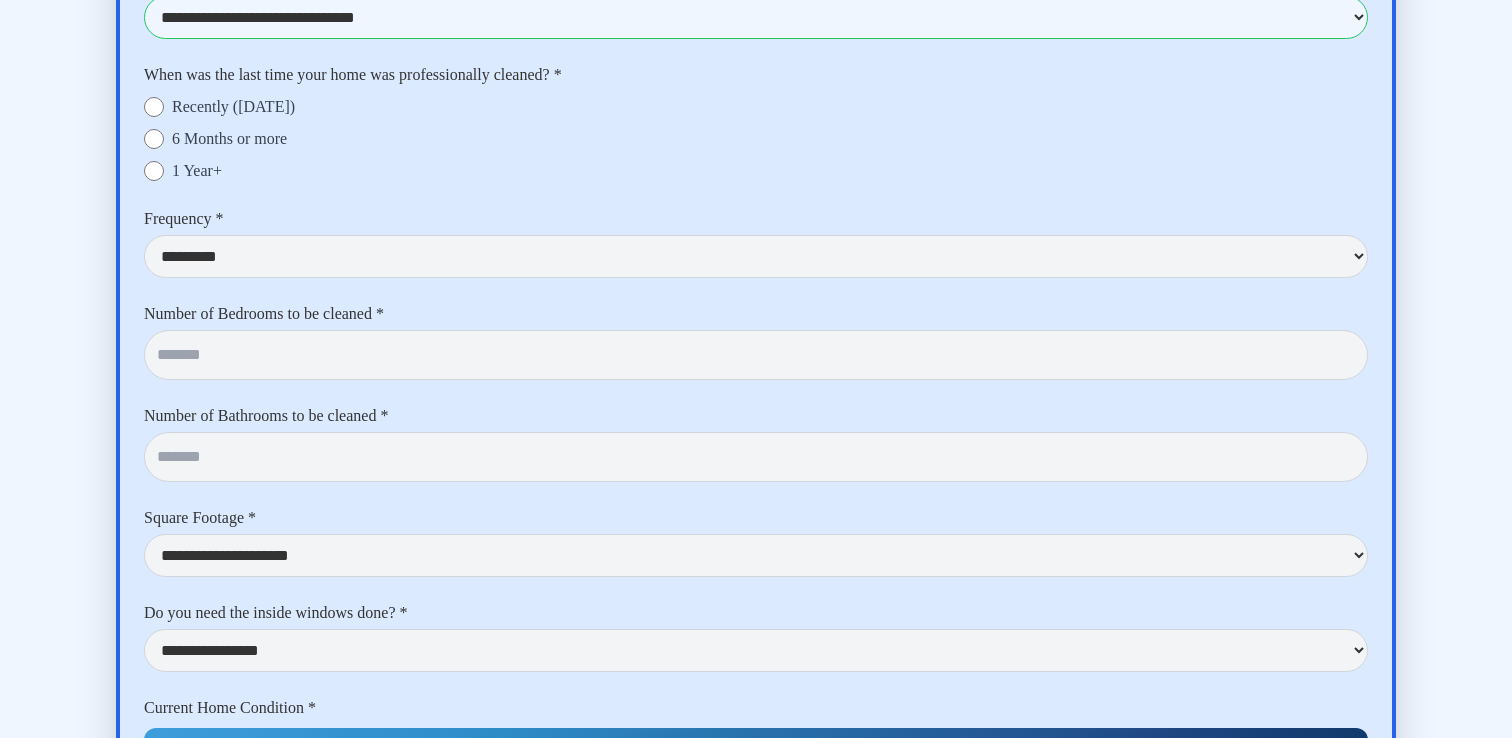 click on "**********" at bounding box center (756, 2338) 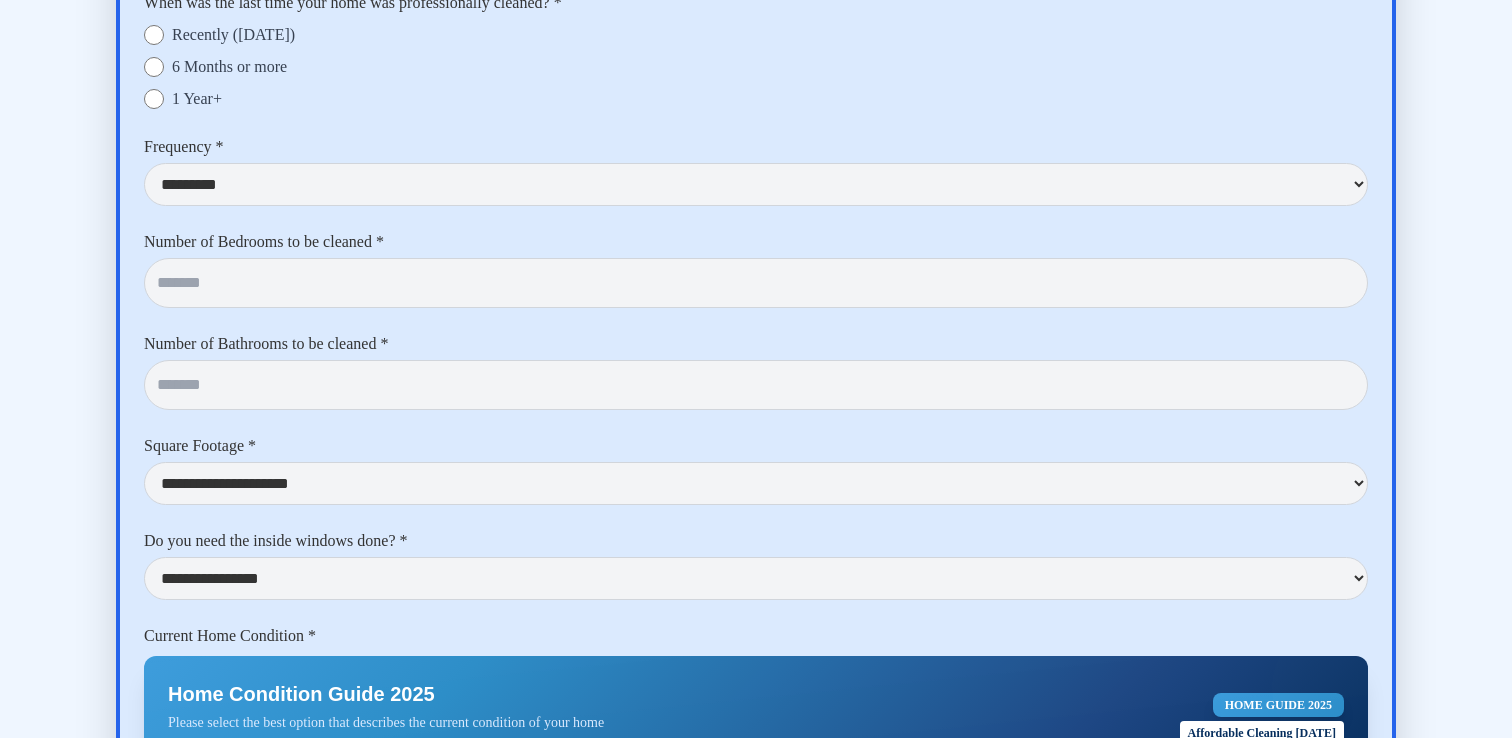 scroll, scrollTop: 4715, scrollLeft: 0, axis: vertical 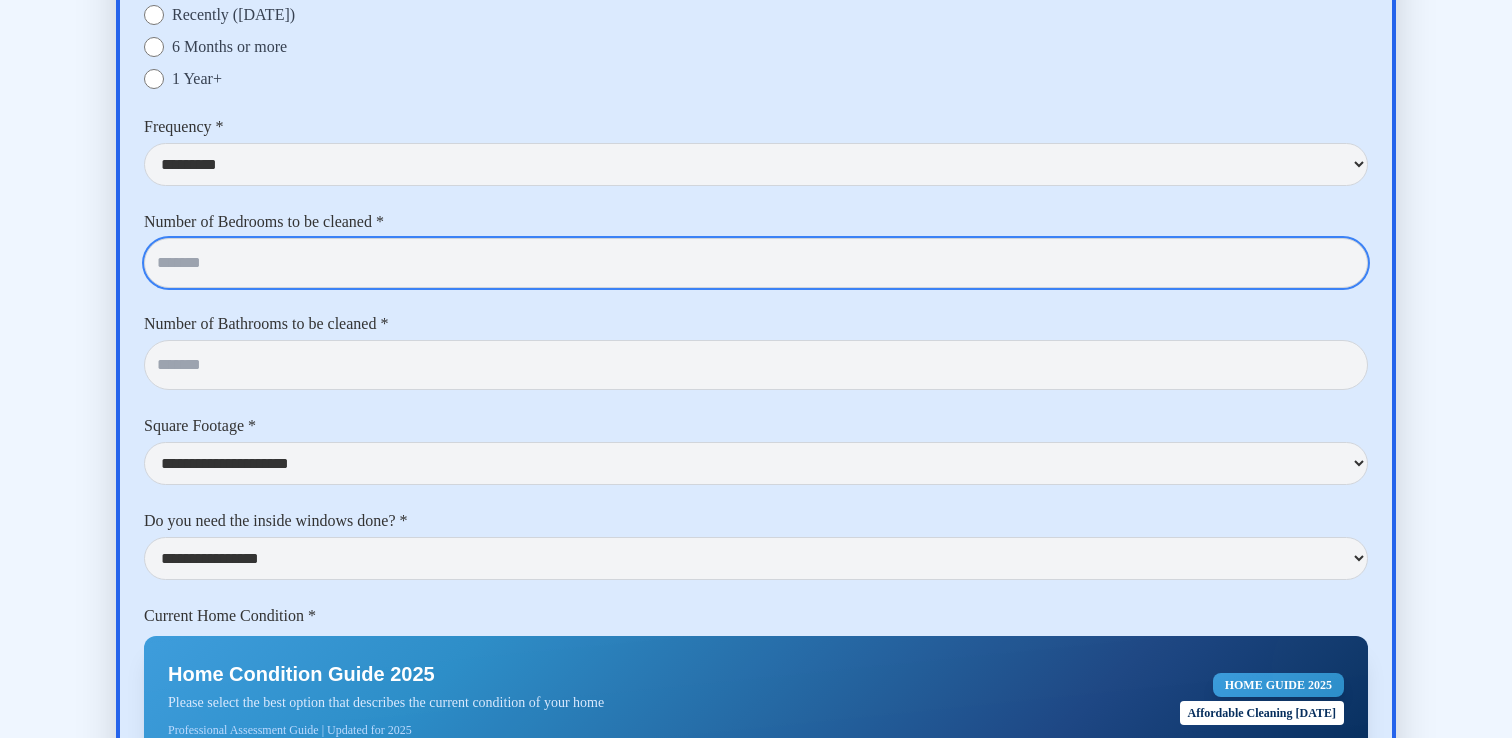 click at bounding box center [756, 263] 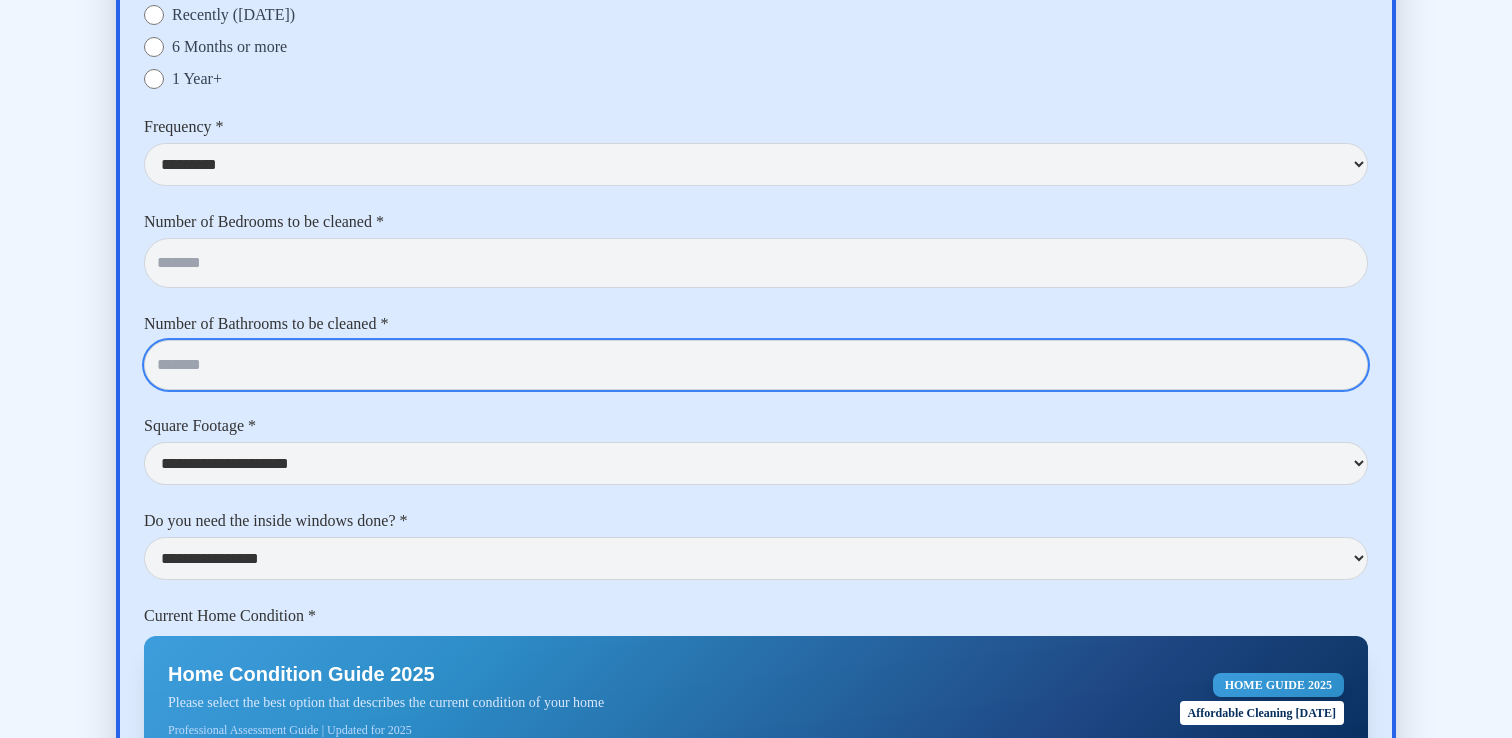 click at bounding box center (756, 365) 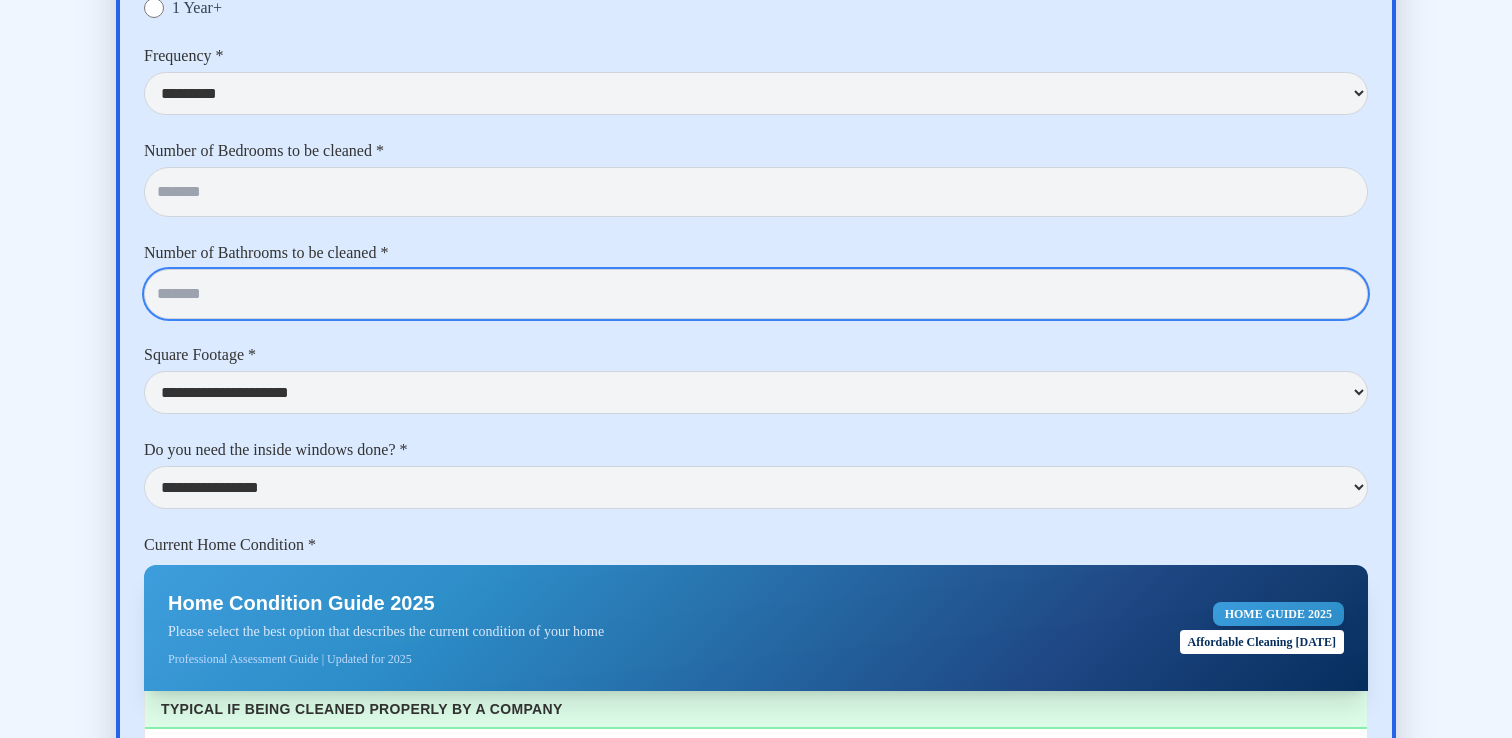 scroll, scrollTop: 4798, scrollLeft: 0, axis: vertical 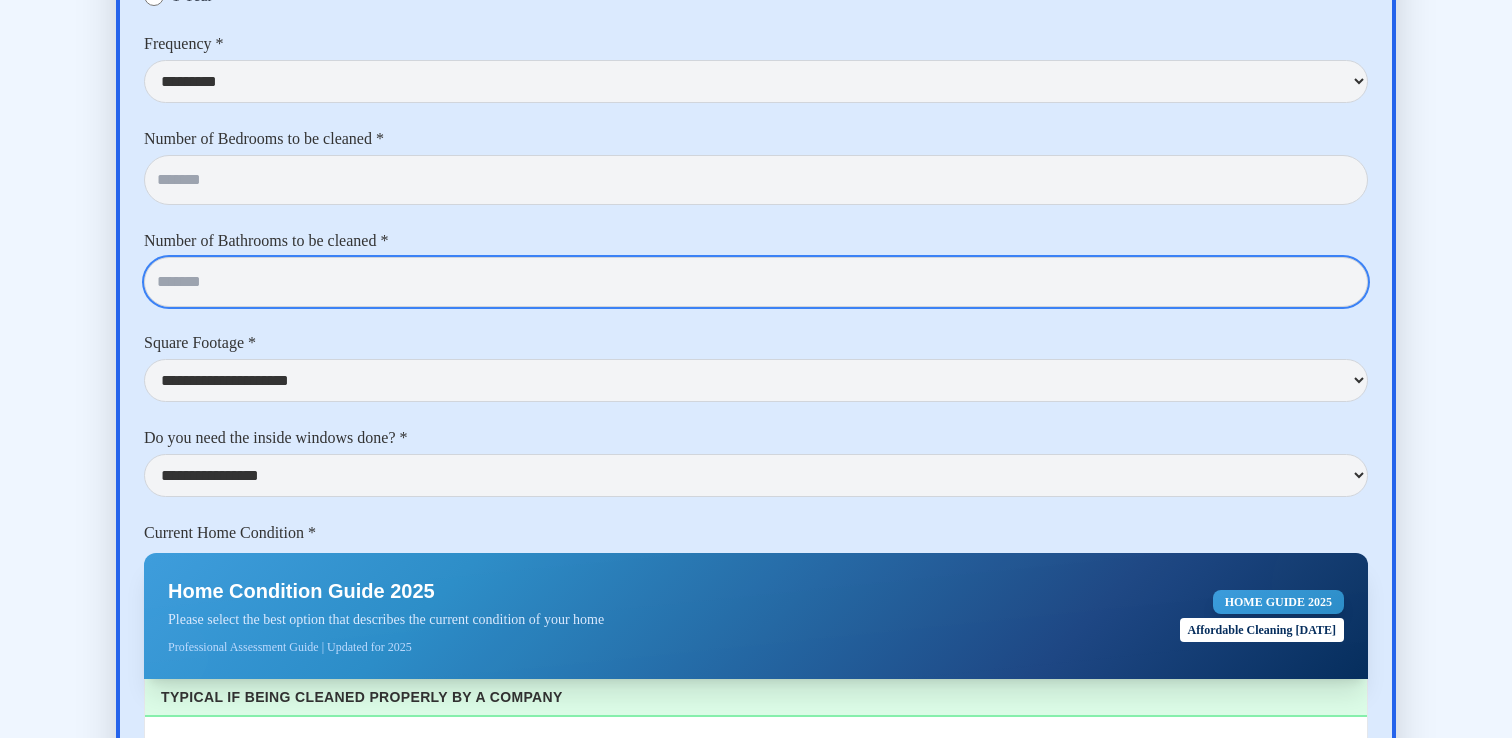 type on "*" 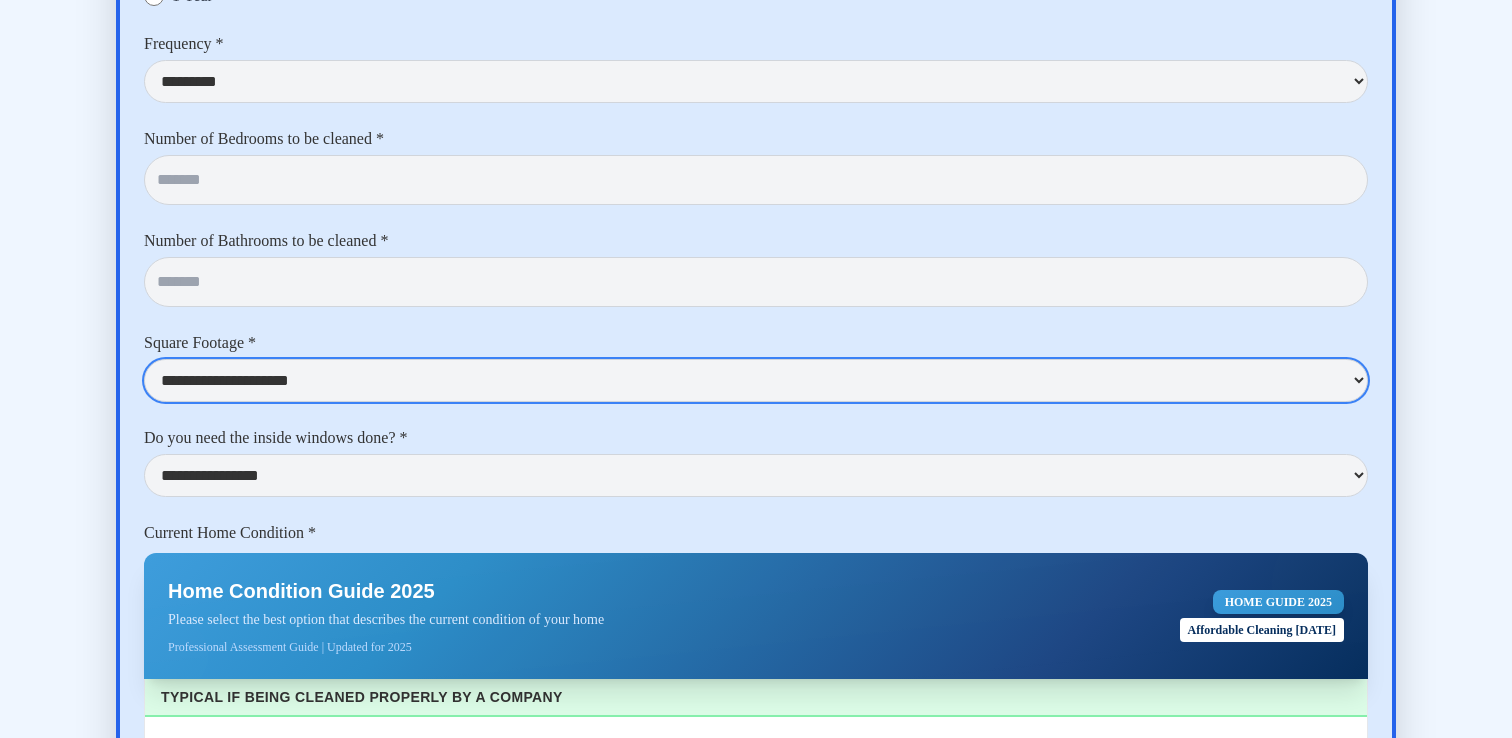 click on "**********" at bounding box center (756, 380) 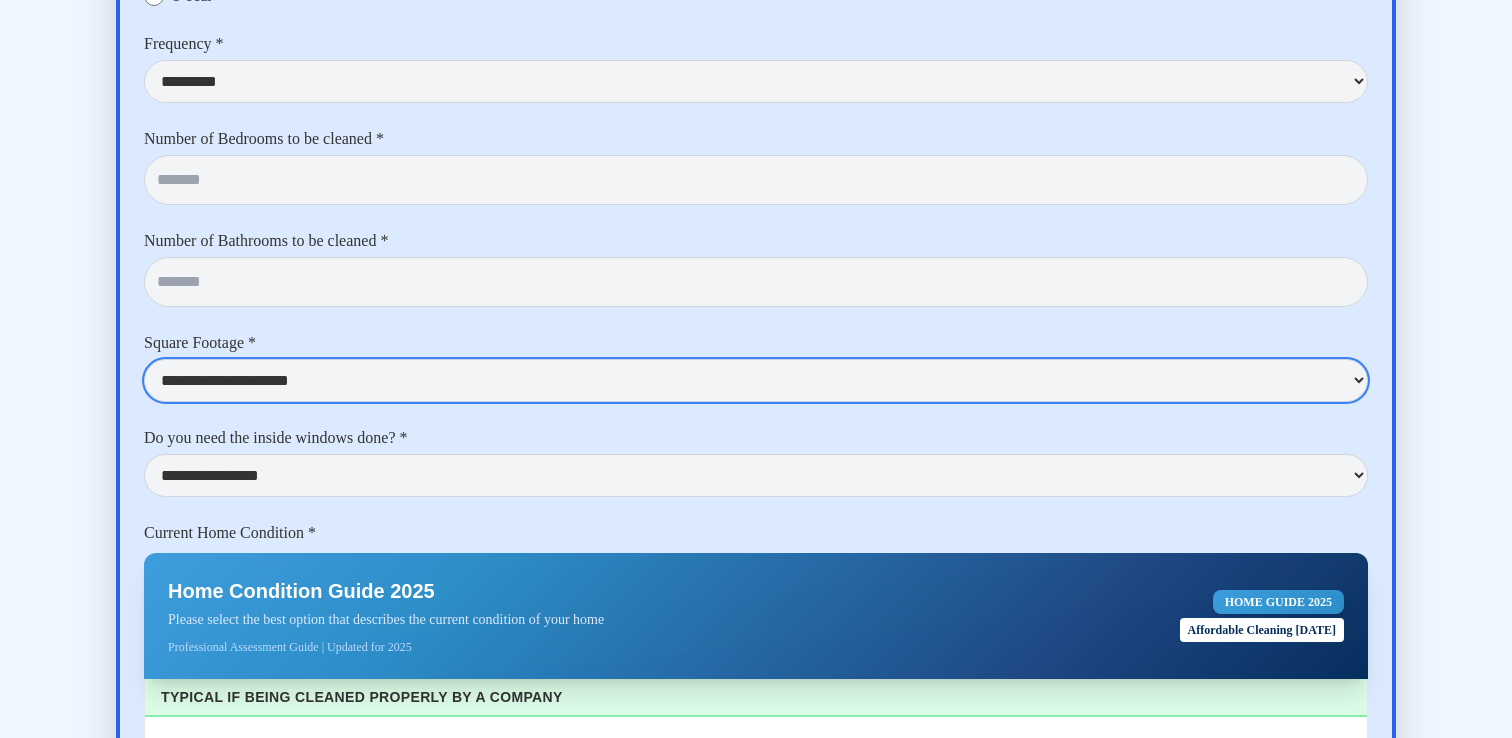 select on "**********" 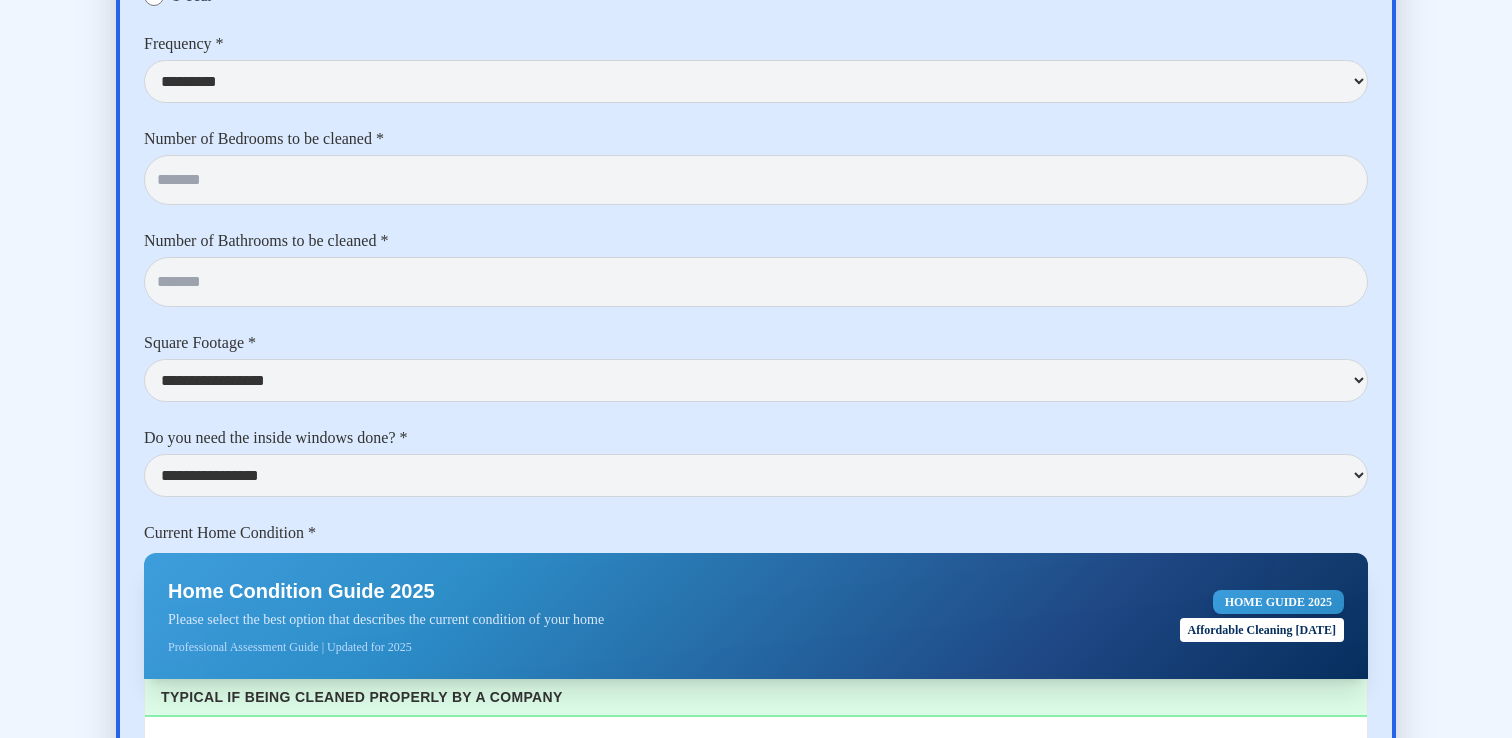 click on "**********" at bounding box center (756, 1358) 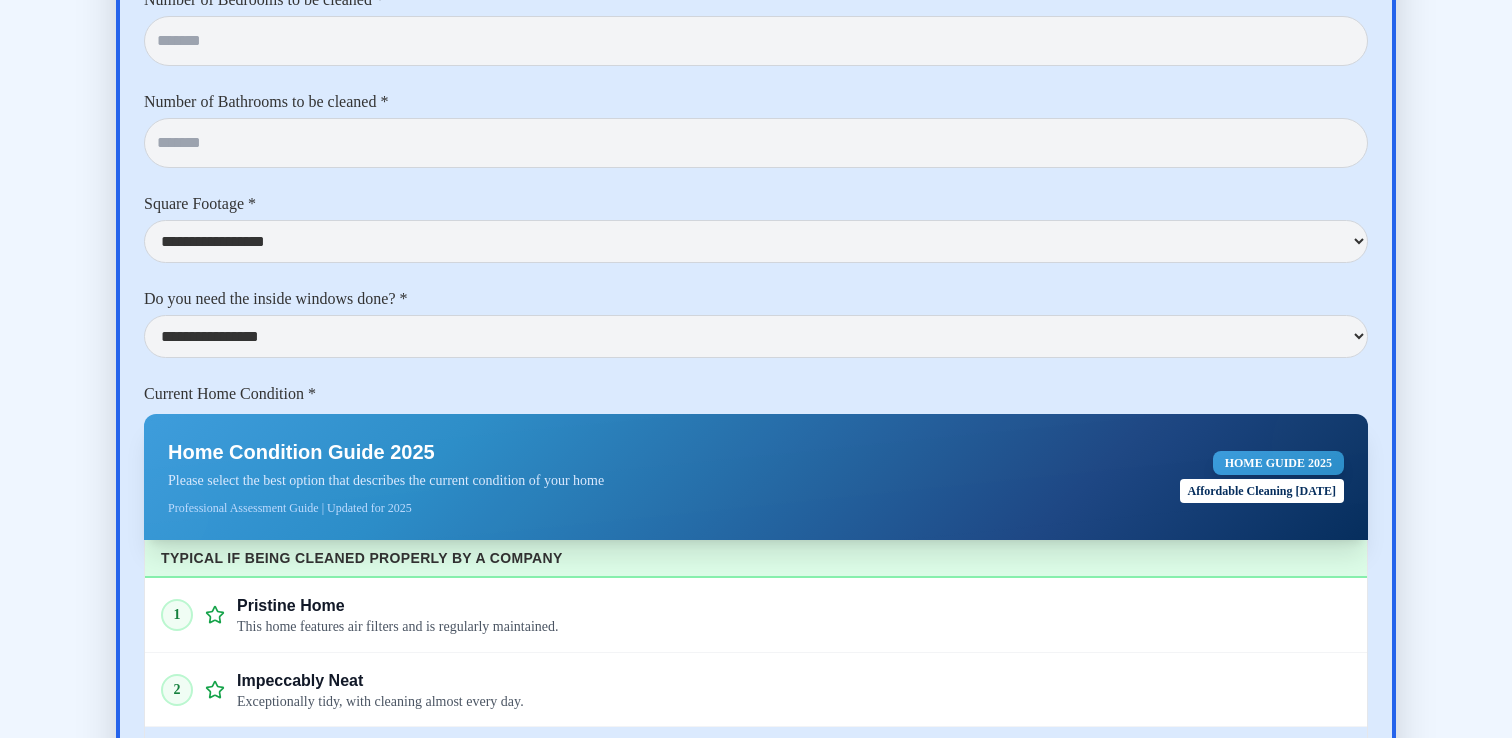 scroll, scrollTop: 5042, scrollLeft: 0, axis: vertical 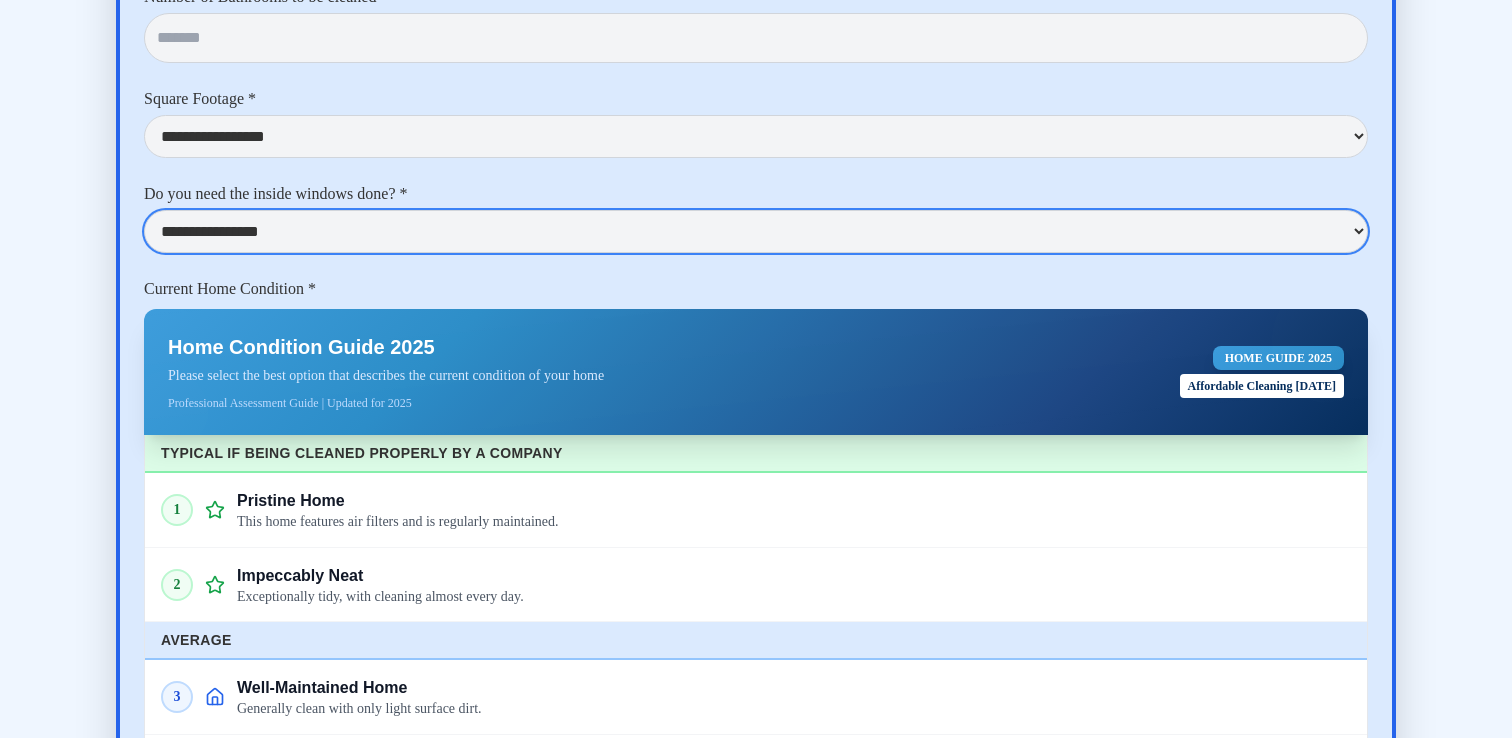 click on "**********" at bounding box center (756, 231) 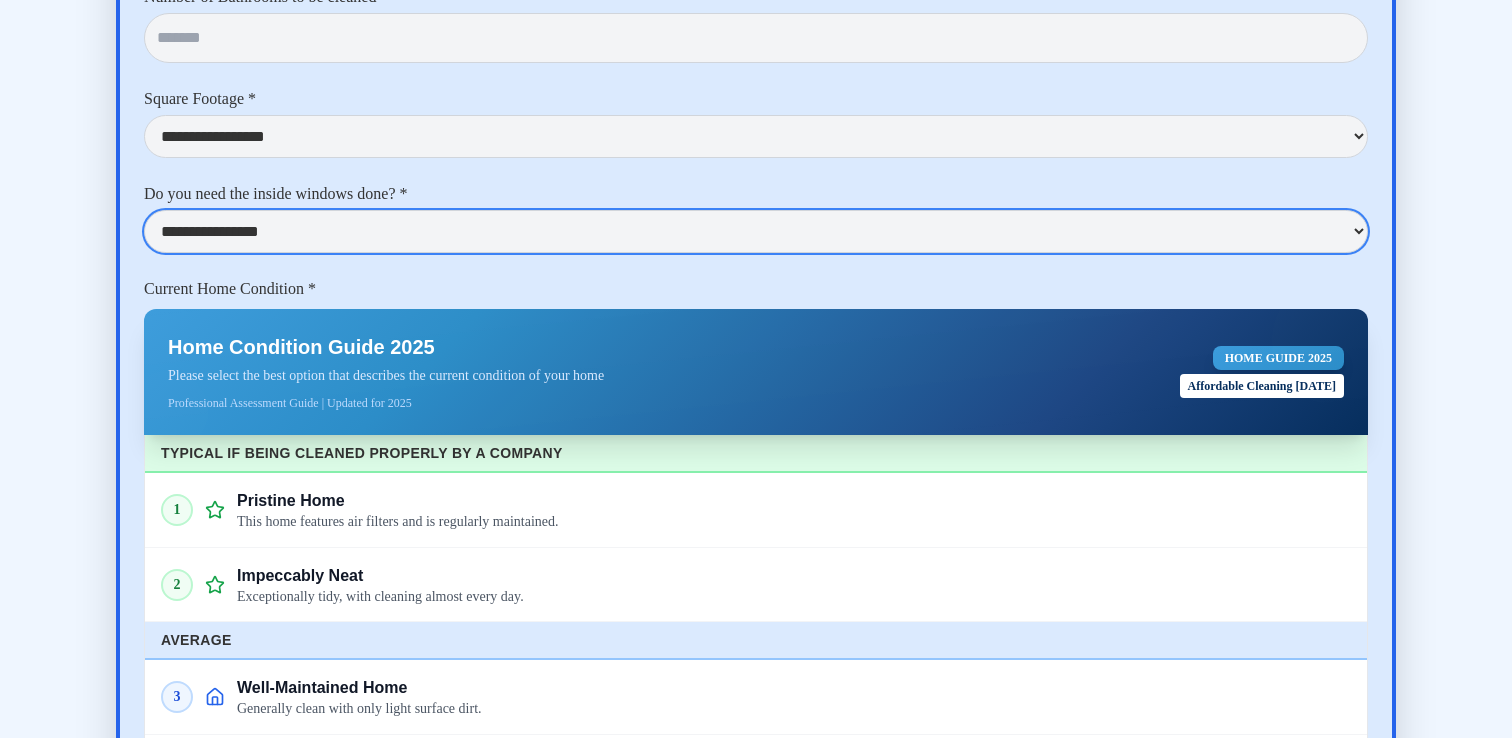 select on "***" 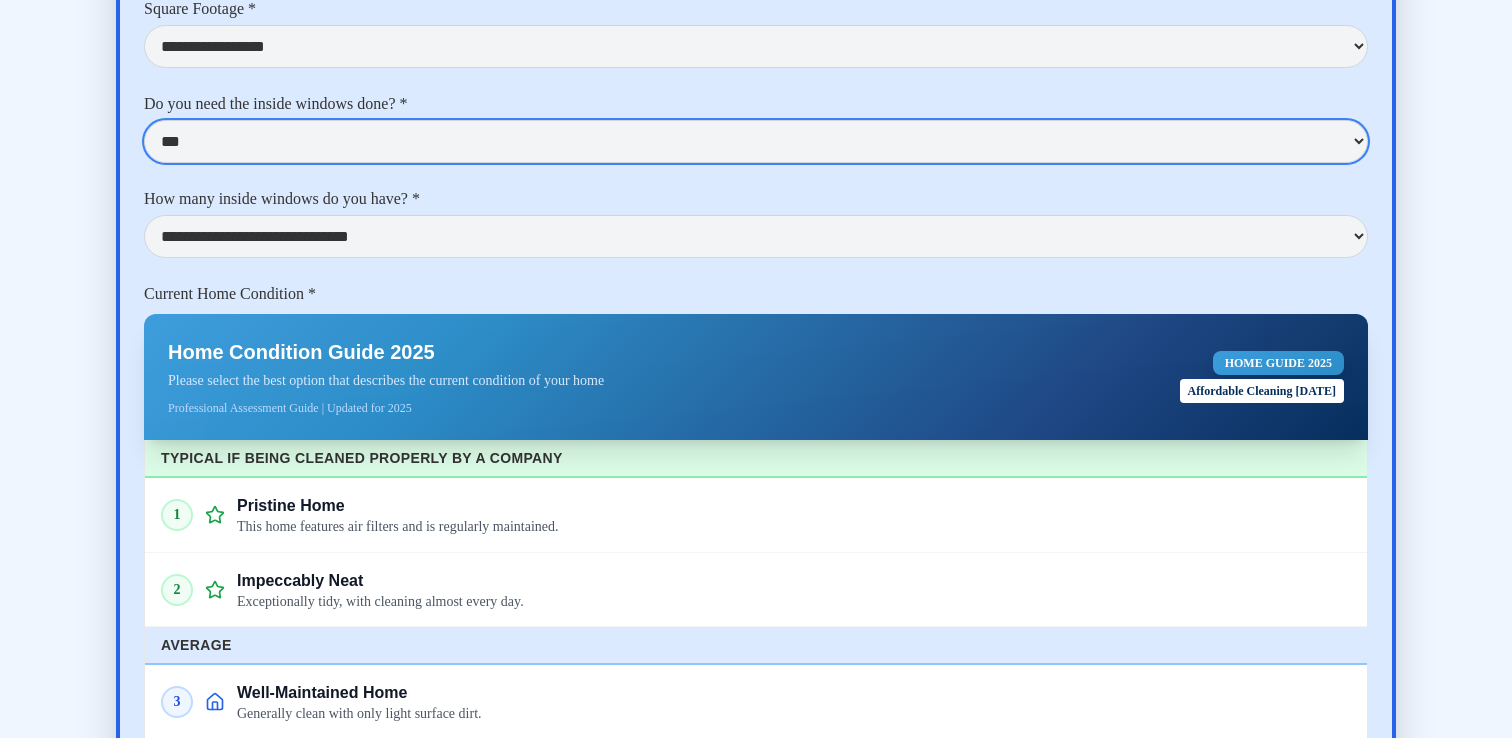 scroll, scrollTop: 5159, scrollLeft: 0, axis: vertical 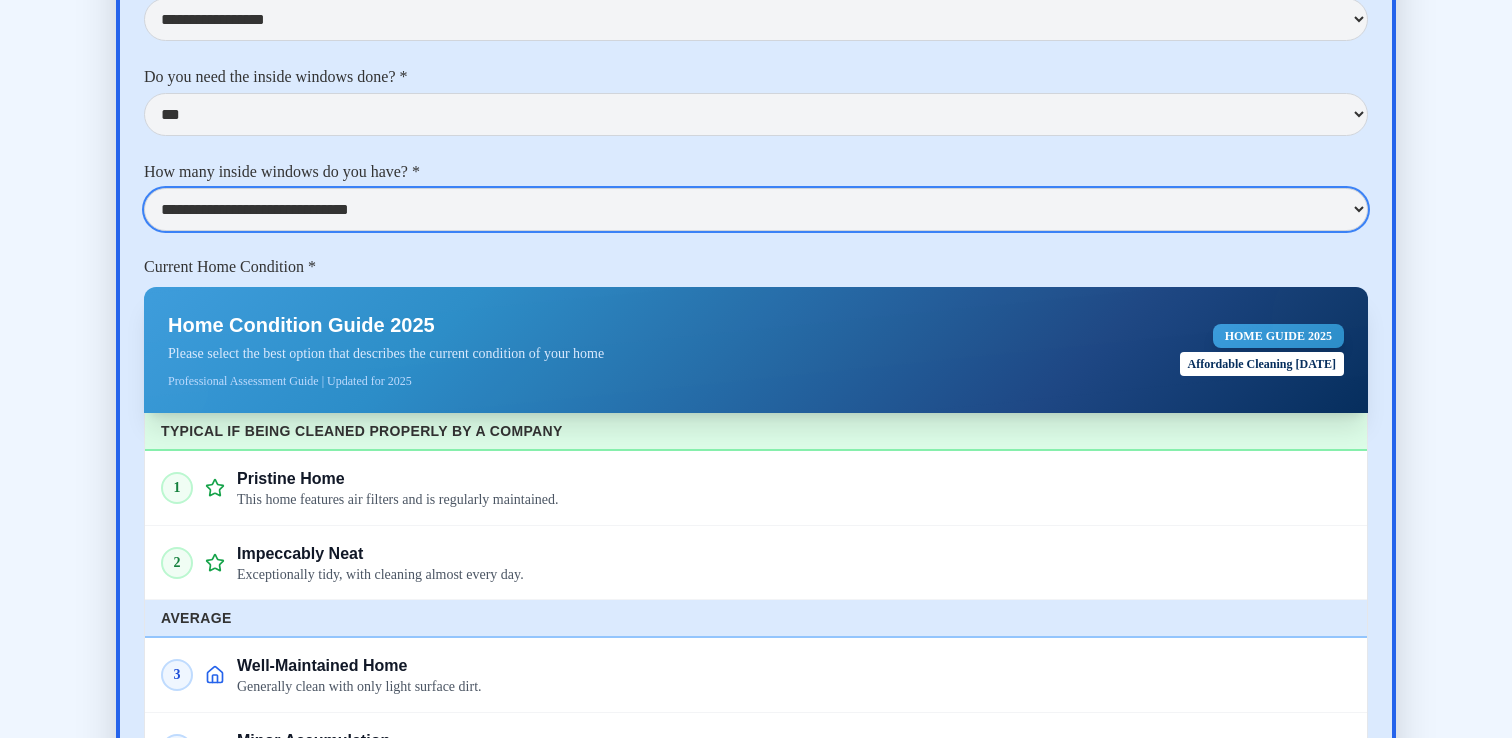 click on "**********" at bounding box center [756, 209] 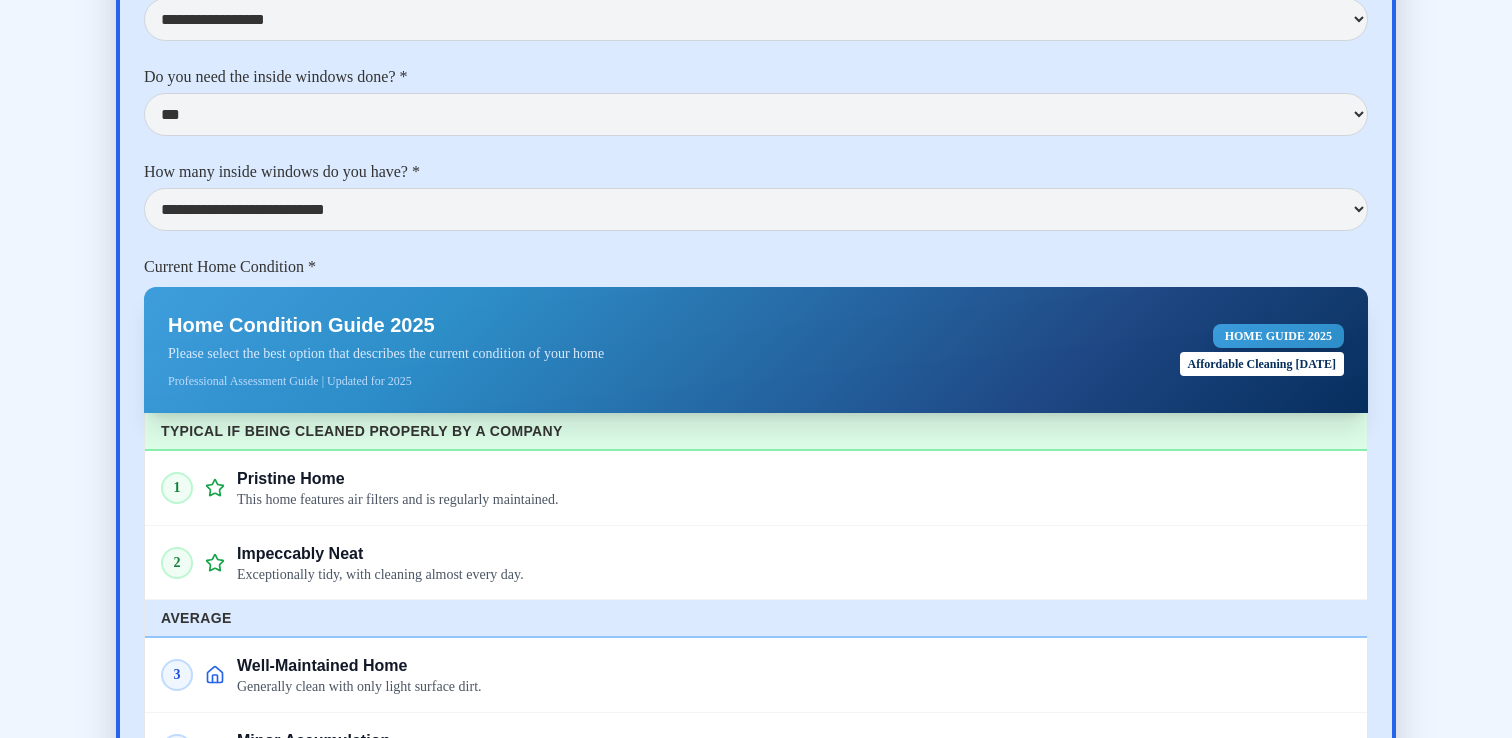 click on "**********" at bounding box center [756, 1850] 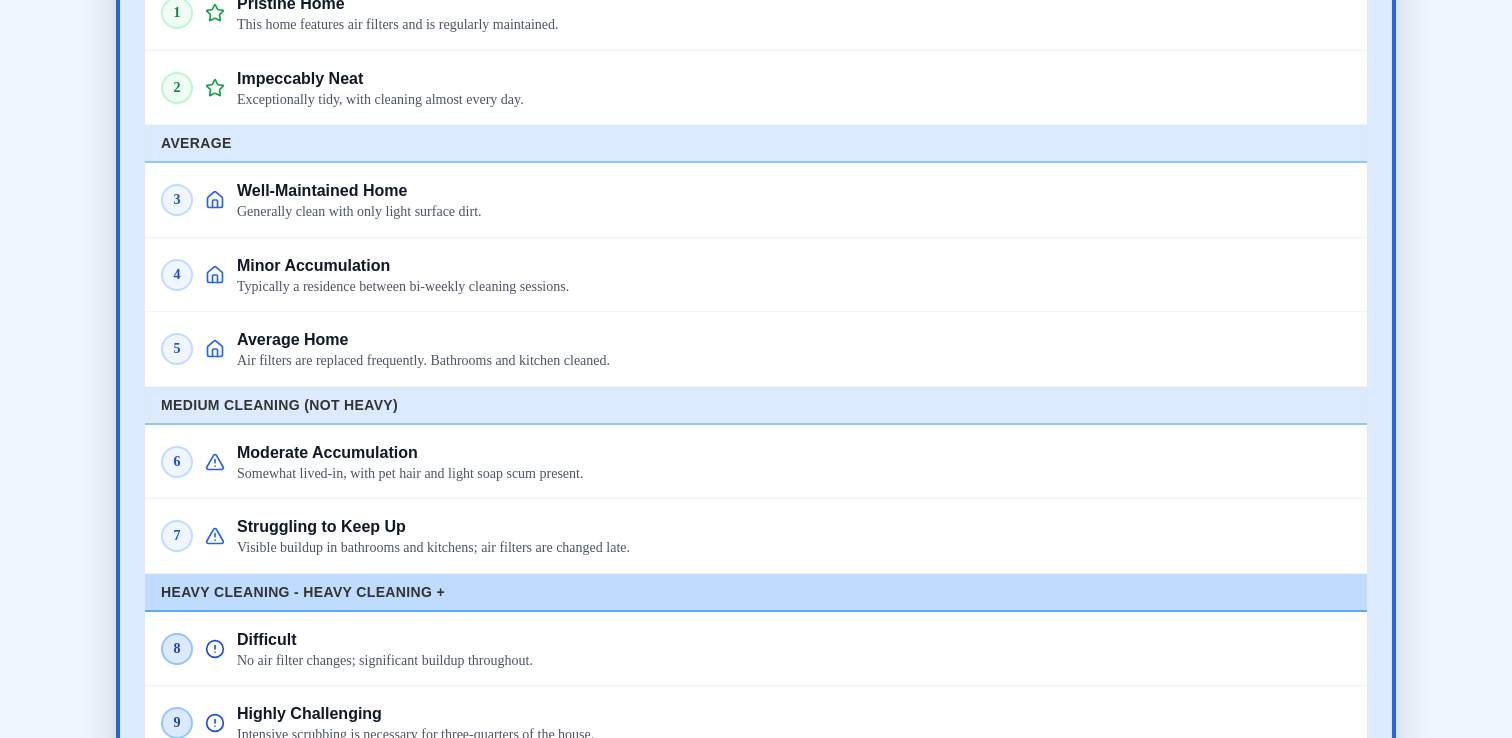 scroll, scrollTop: 5655, scrollLeft: 0, axis: vertical 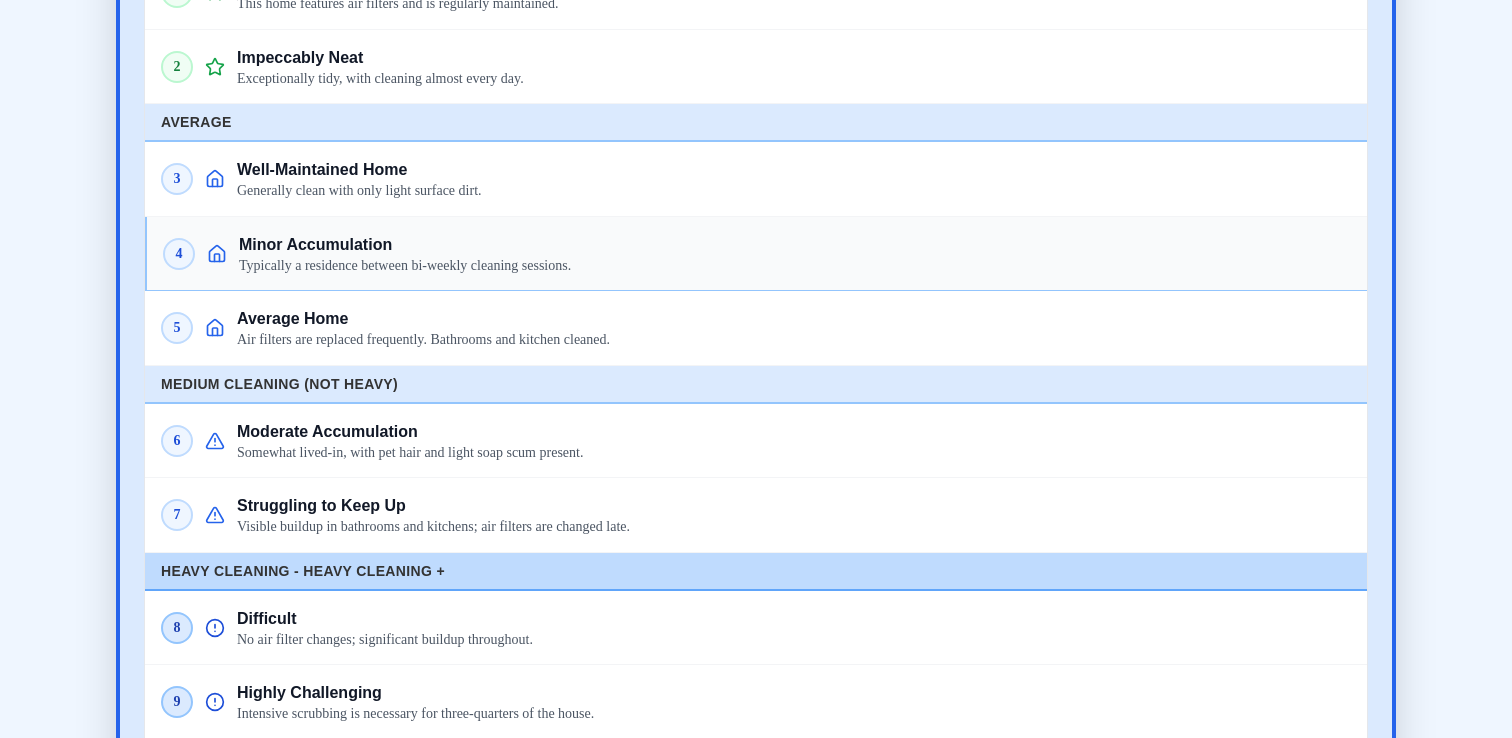 click on "Typically a residence between bi-weekly cleaning sessions." at bounding box center (795, 266) 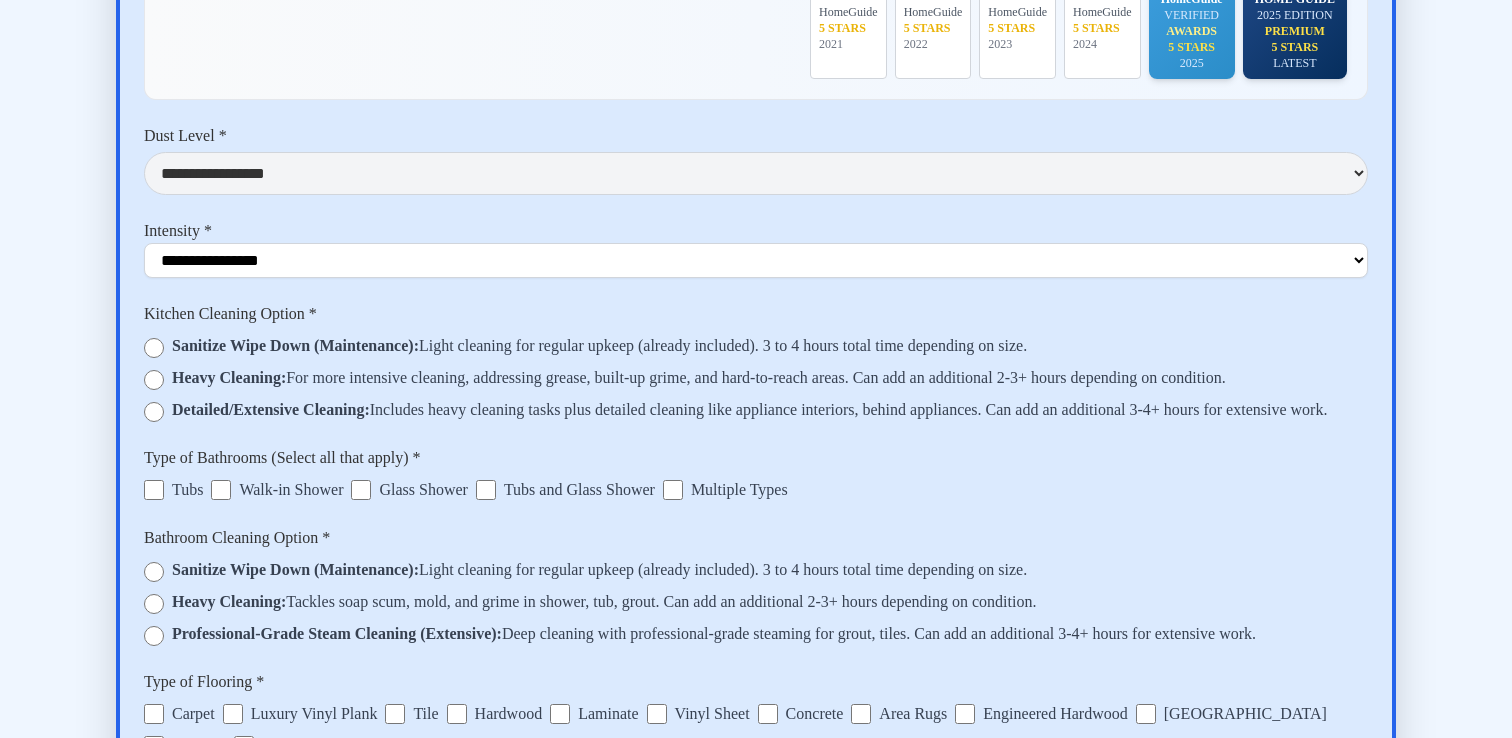scroll, scrollTop: 6752, scrollLeft: 0, axis: vertical 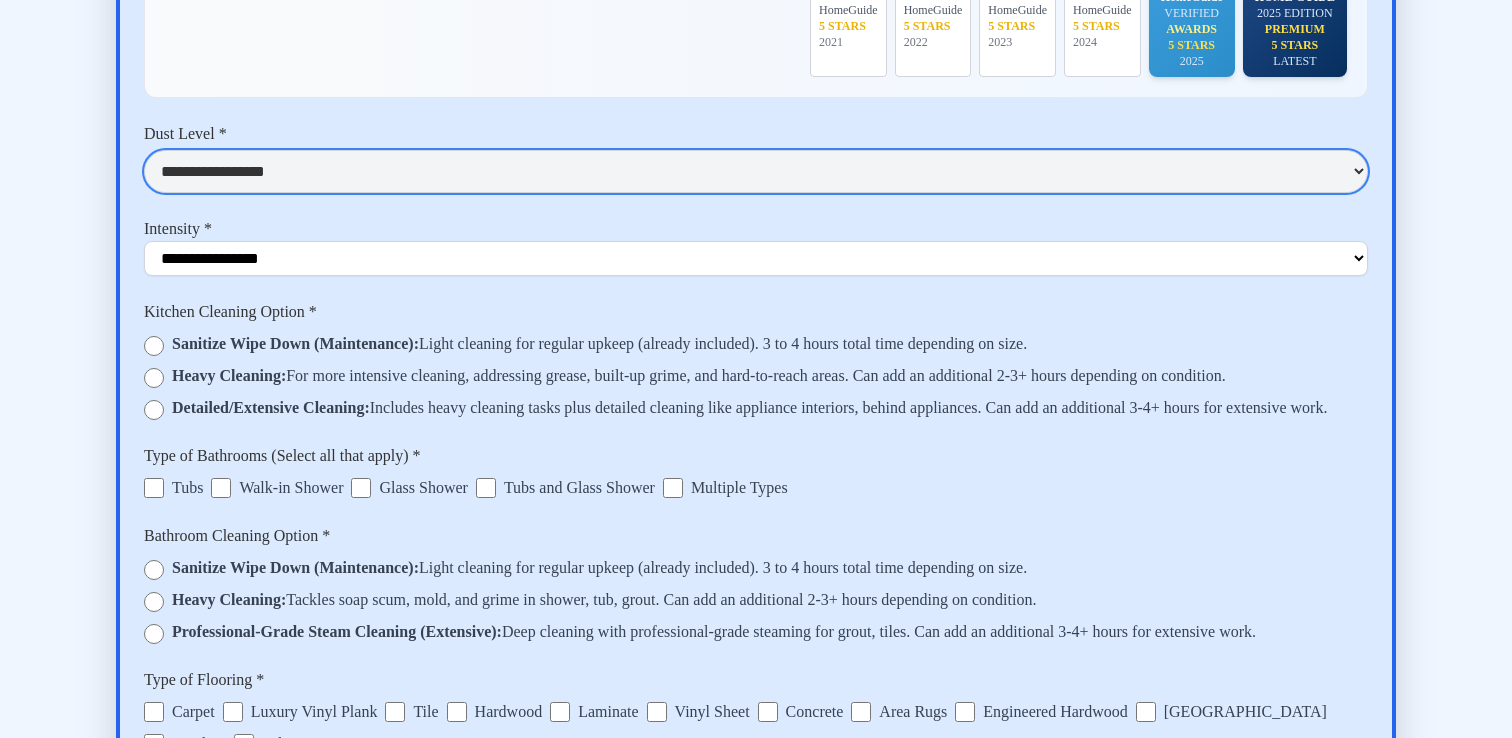 click on "**********" at bounding box center (756, 171) 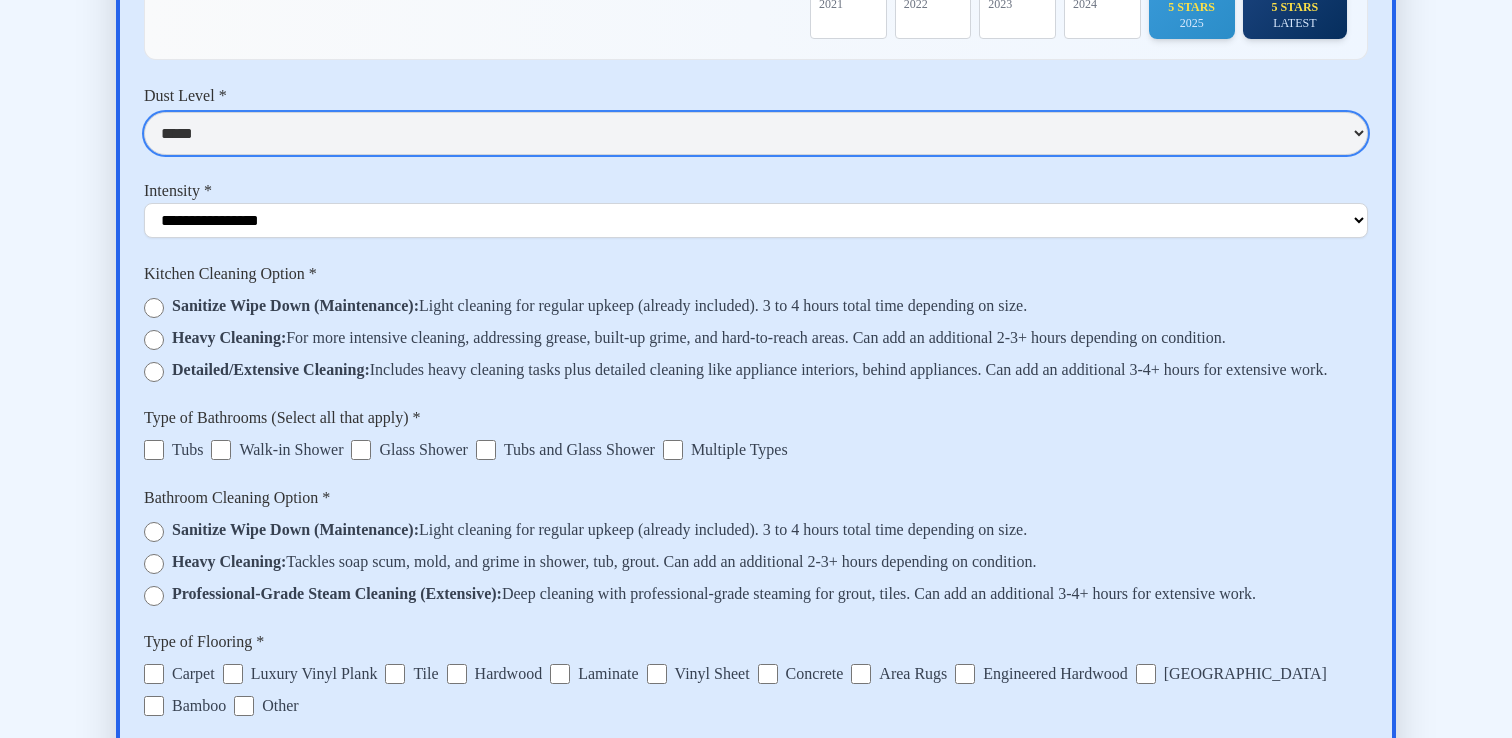 scroll, scrollTop: 6895, scrollLeft: 0, axis: vertical 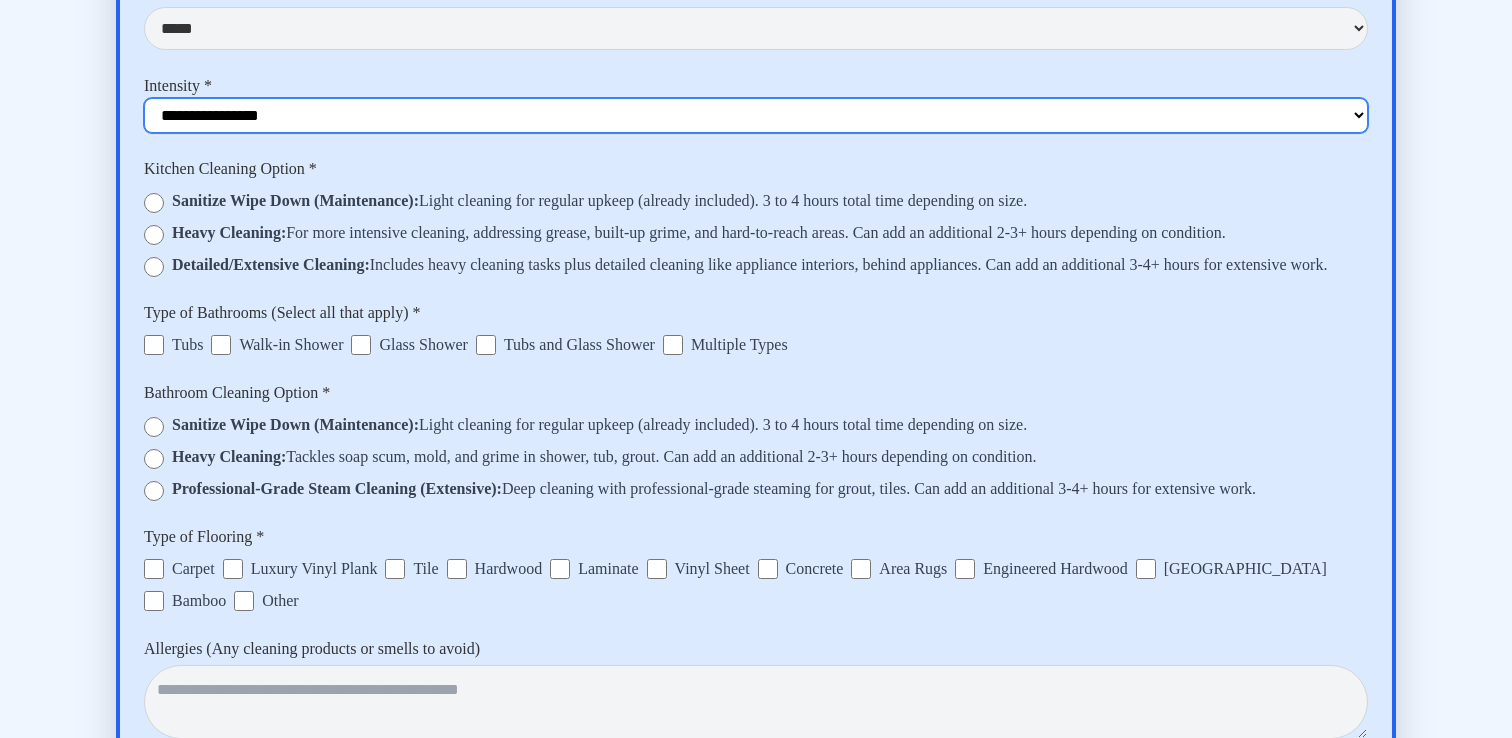 click on "**********" at bounding box center [756, 115] 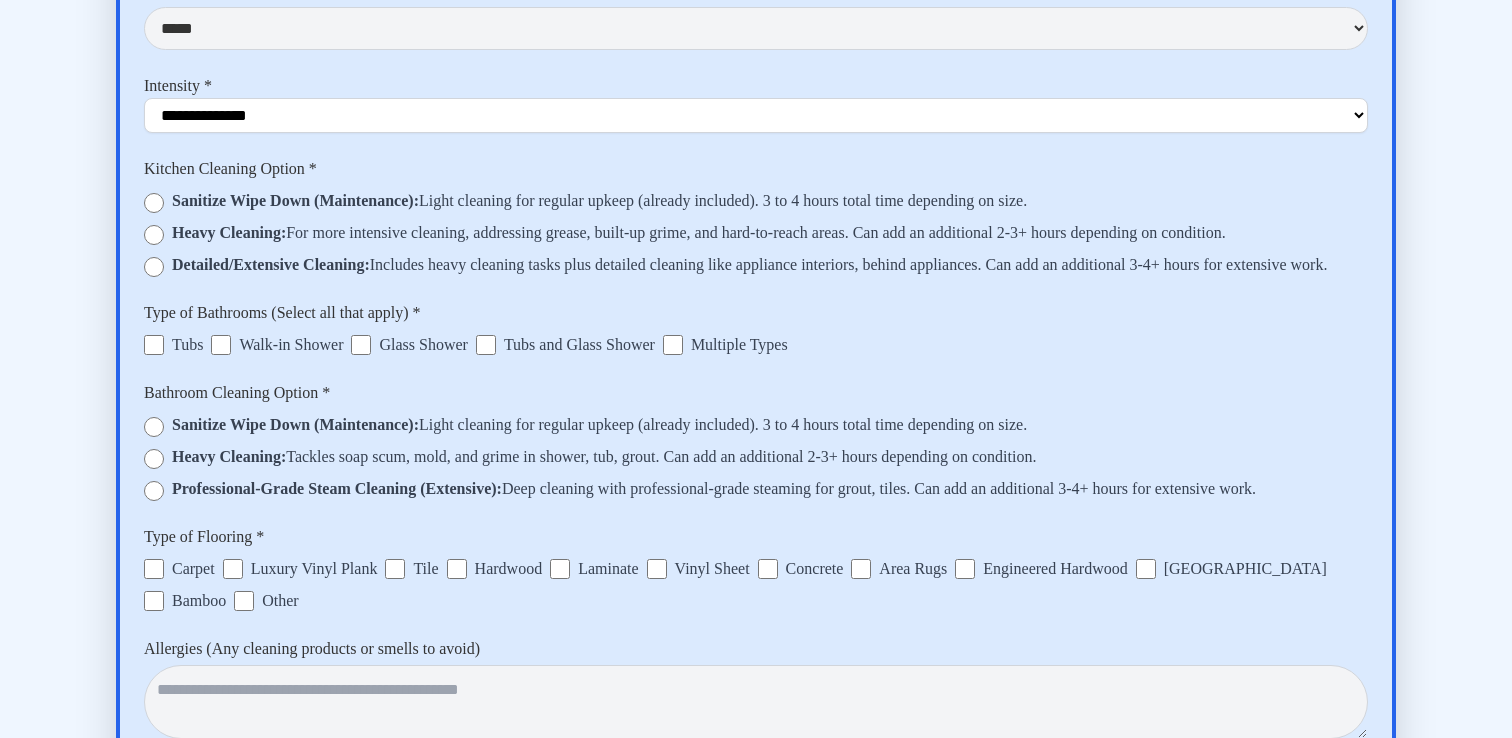 click on "**********" at bounding box center [756, -641] 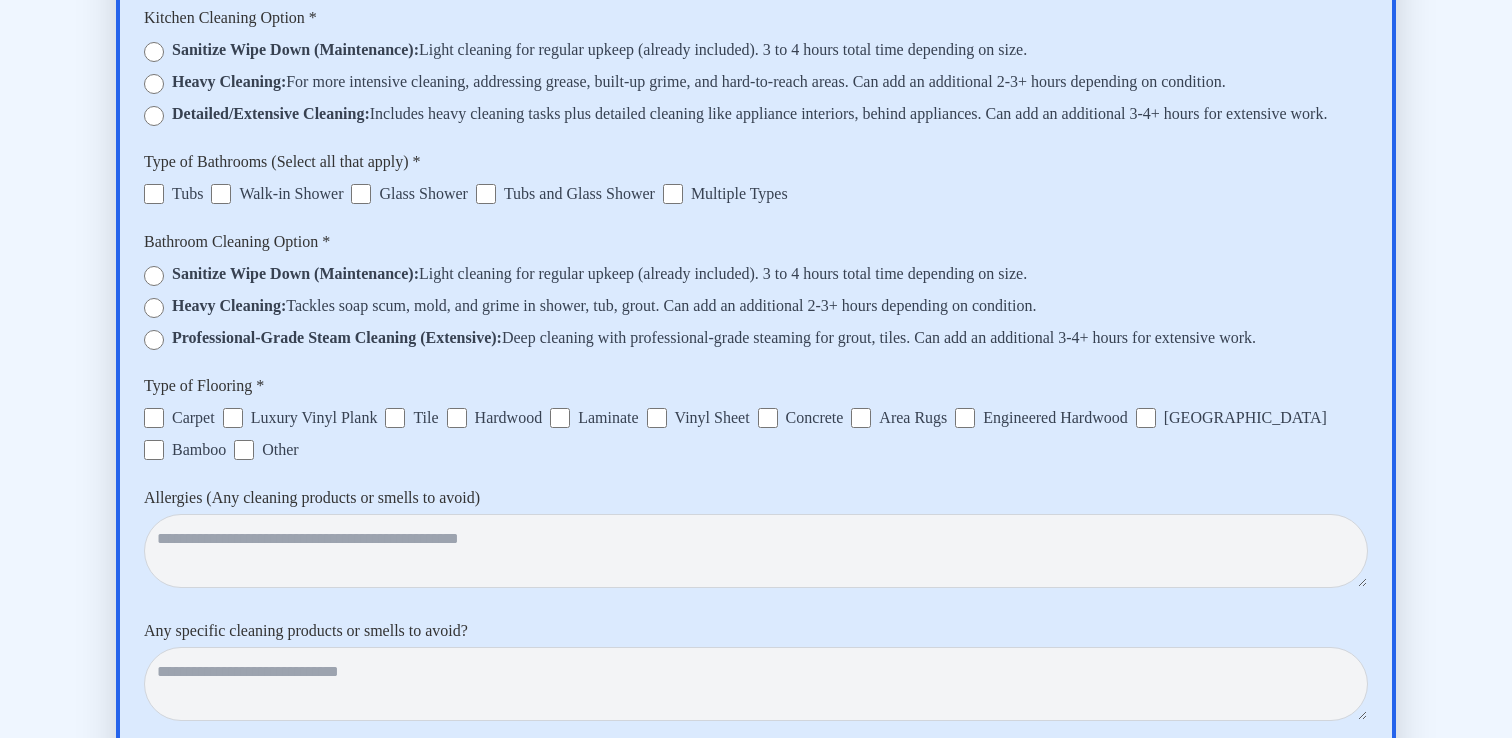 scroll, scrollTop: 7030, scrollLeft: 0, axis: vertical 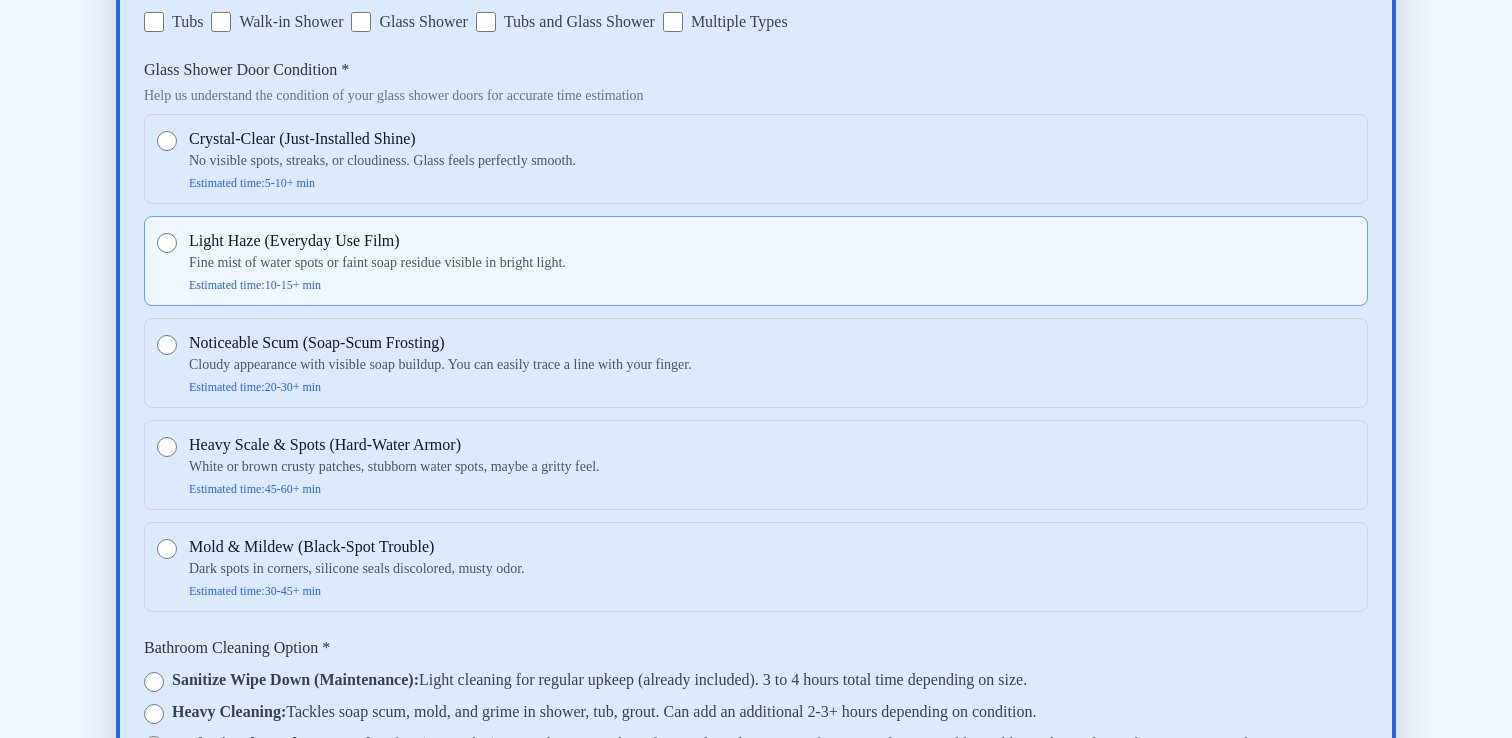 click on "Fine mist of water spots or faint soap residue visible in bright light." at bounding box center (772, 263) 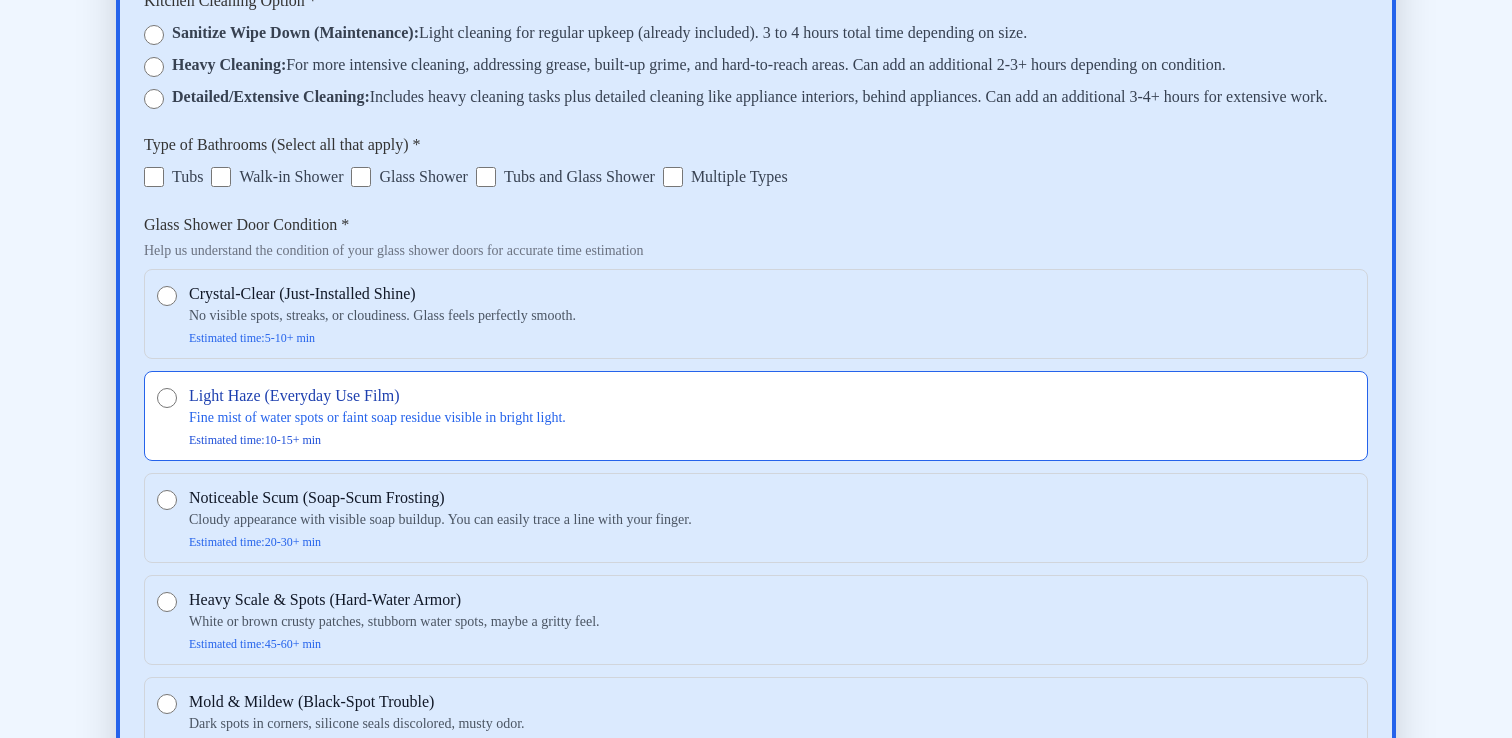 scroll, scrollTop: 7058, scrollLeft: 0, axis: vertical 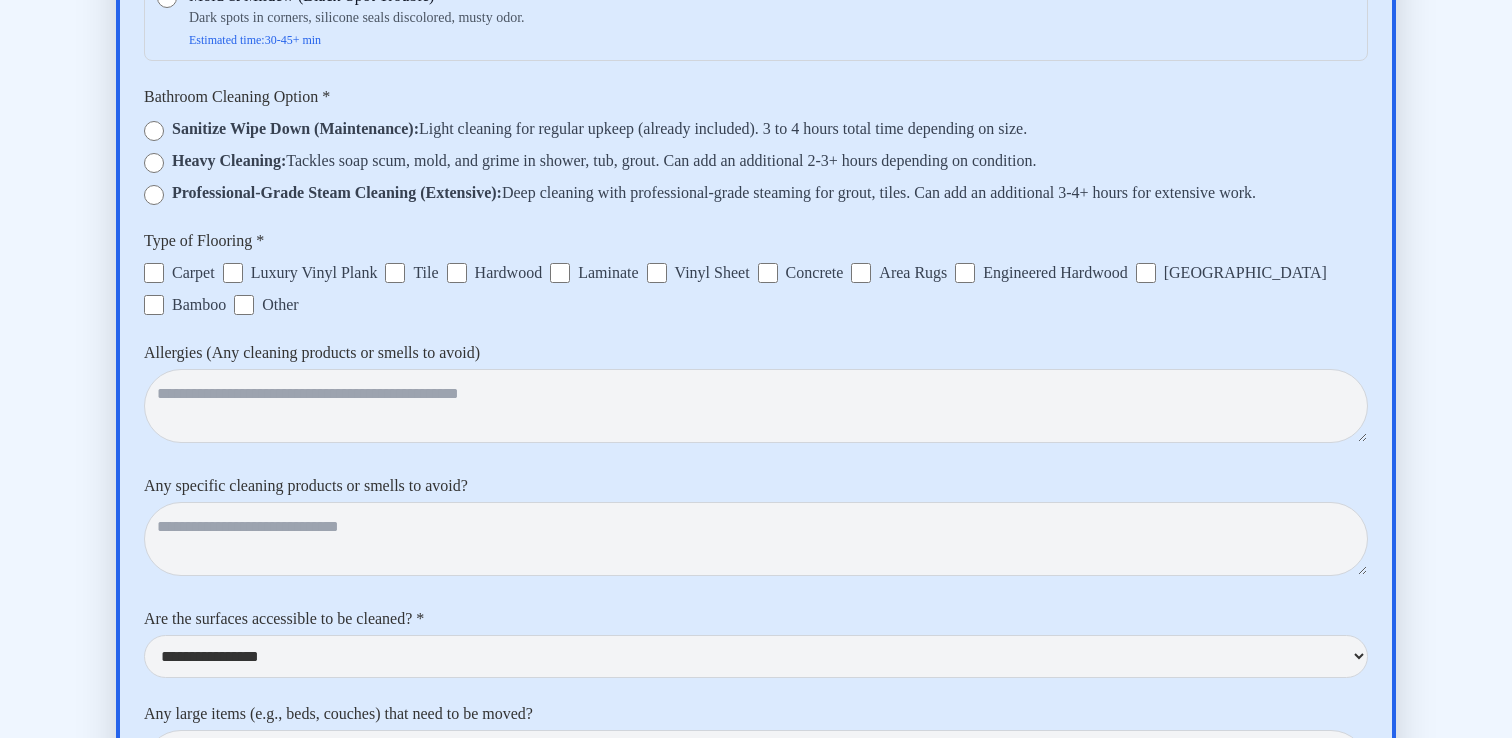 click on "**********" at bounding box center (756, -1226) 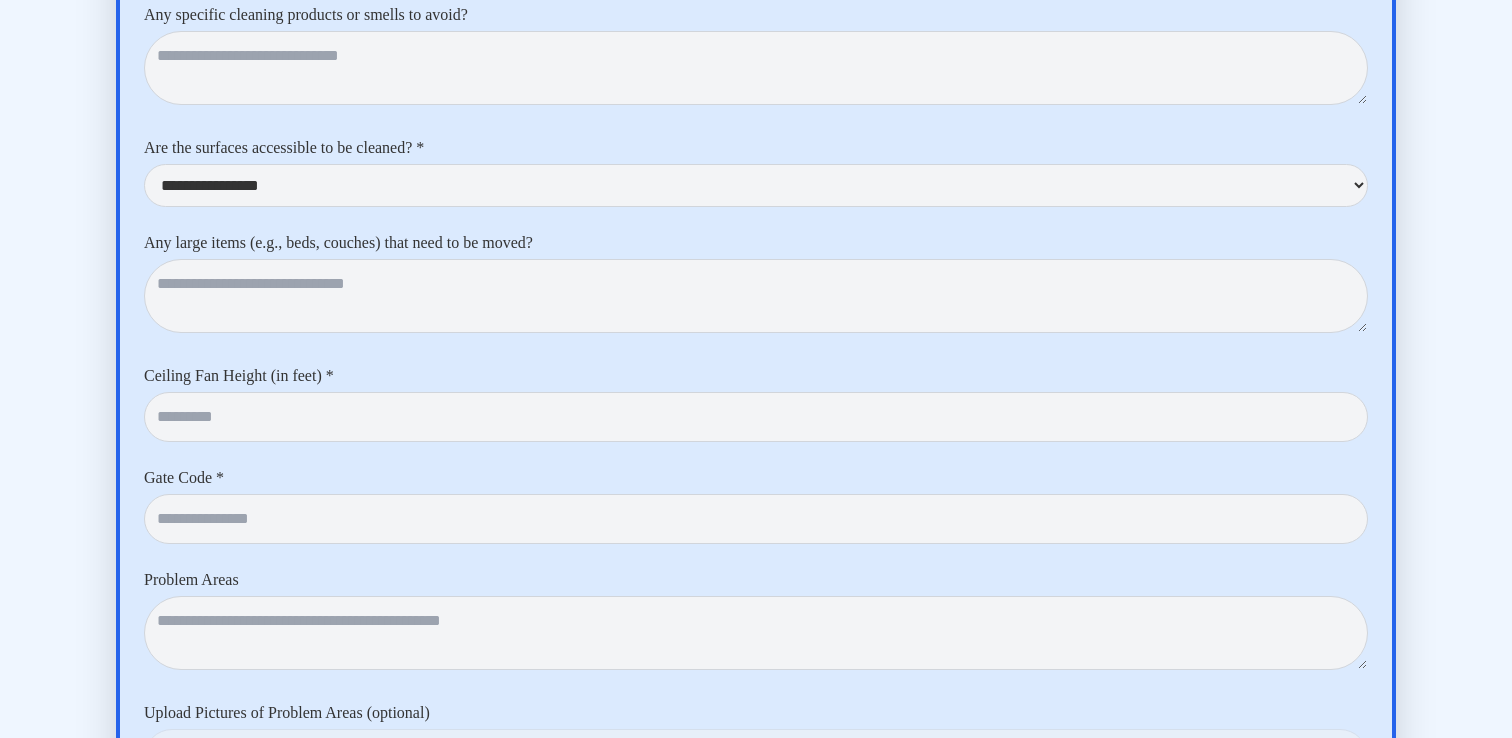 scroll, scrollTop: 8241, scrollLeft: 0, axis: vertical 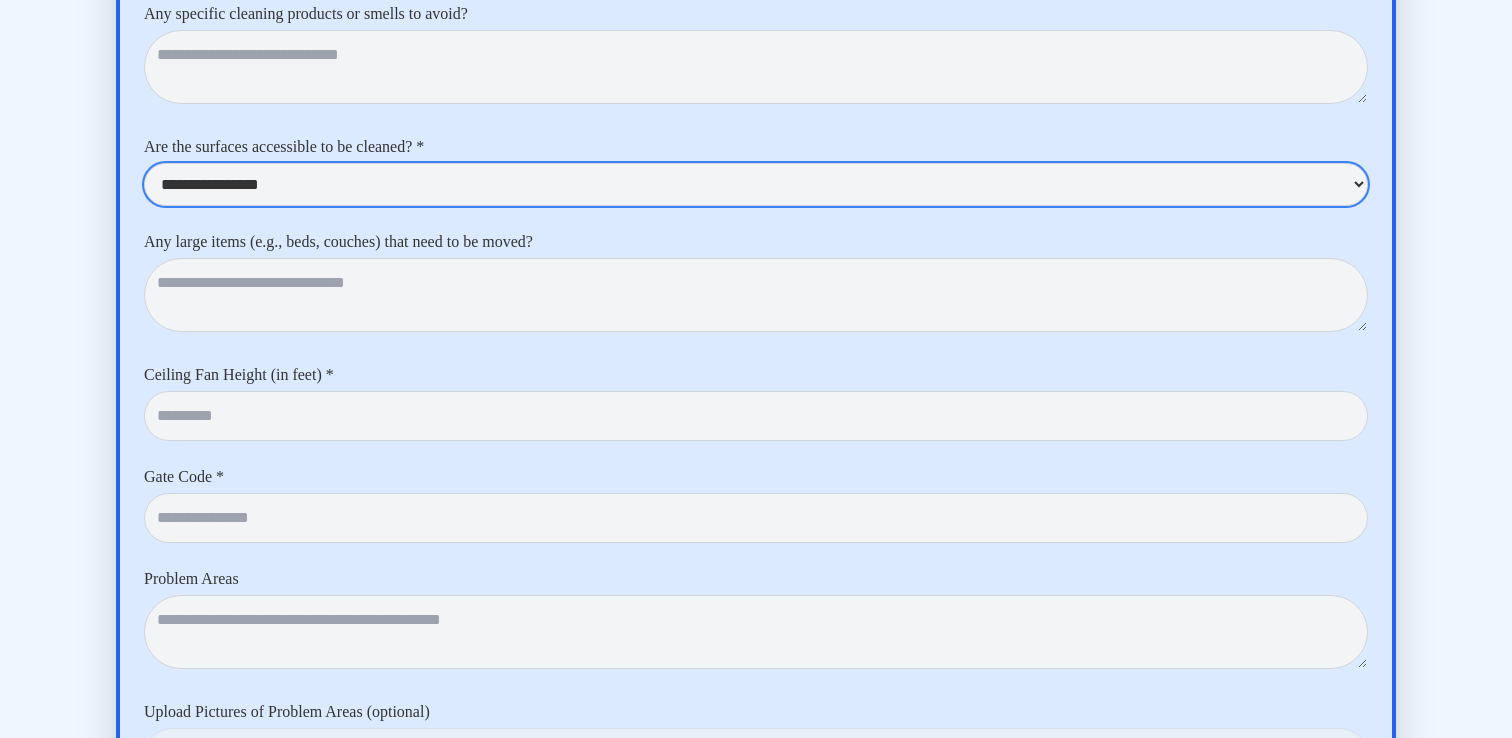 click on "**********" at bounding box center [756, 184] 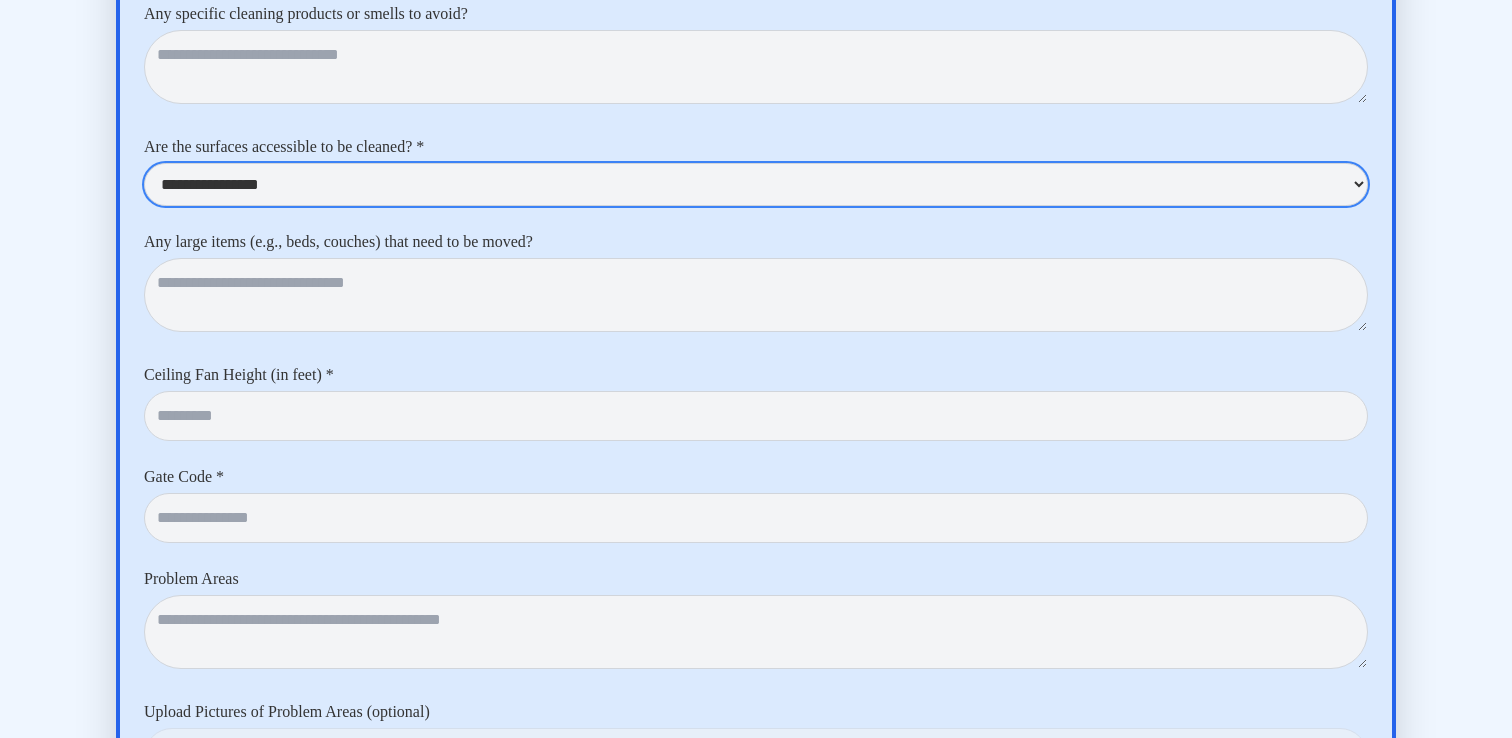 select on "***" 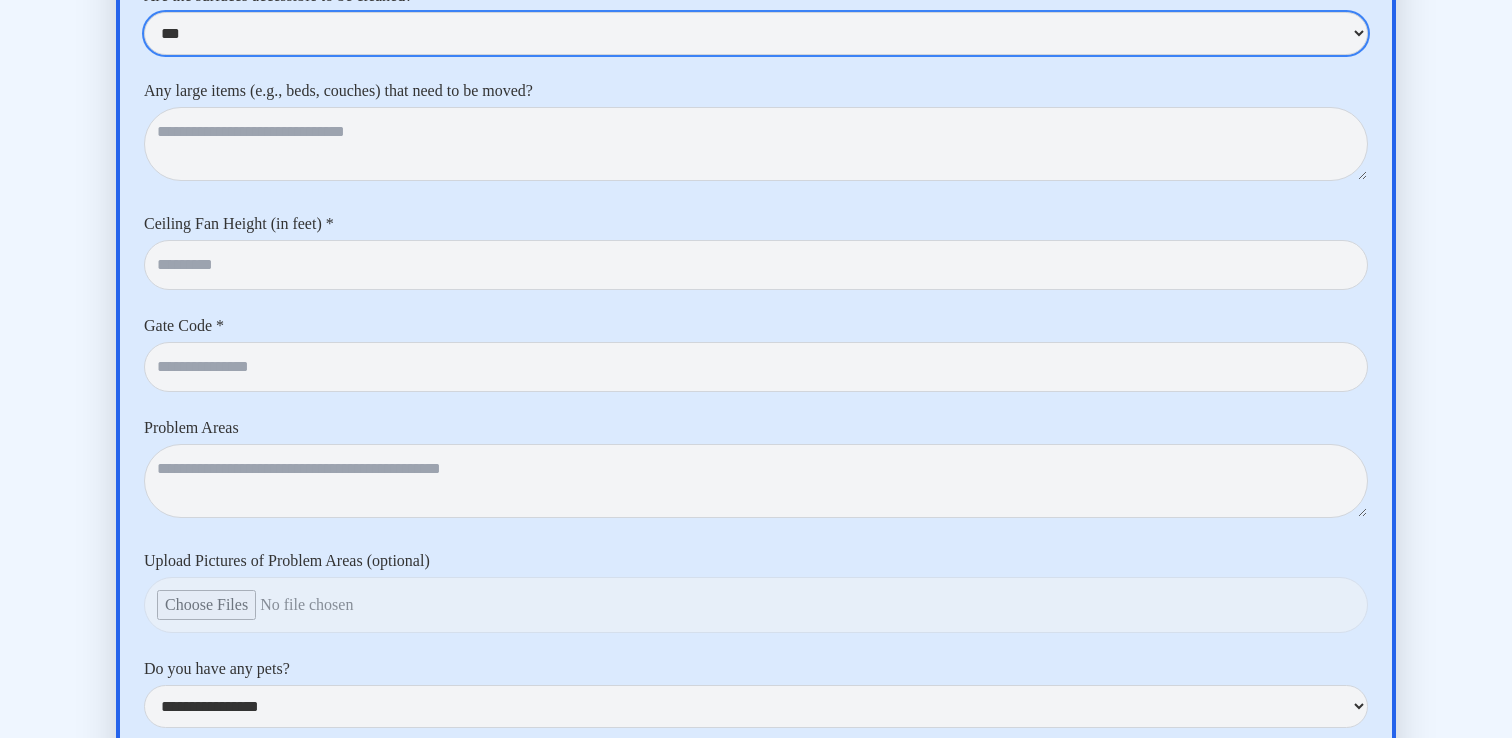 scroll, scrollTop: 8394, scrollLeft: 0, axis: vertical 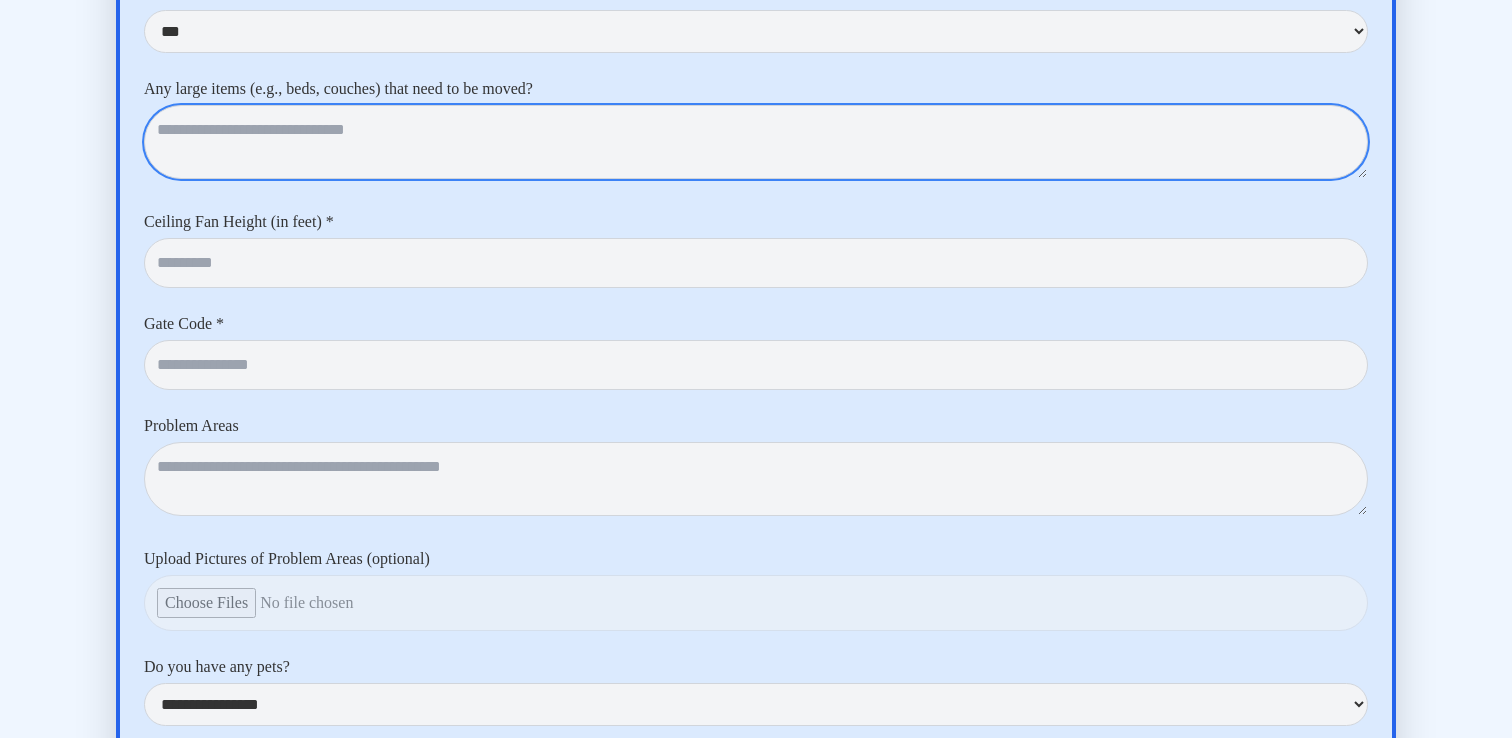 click at bounding box center (756, 142) 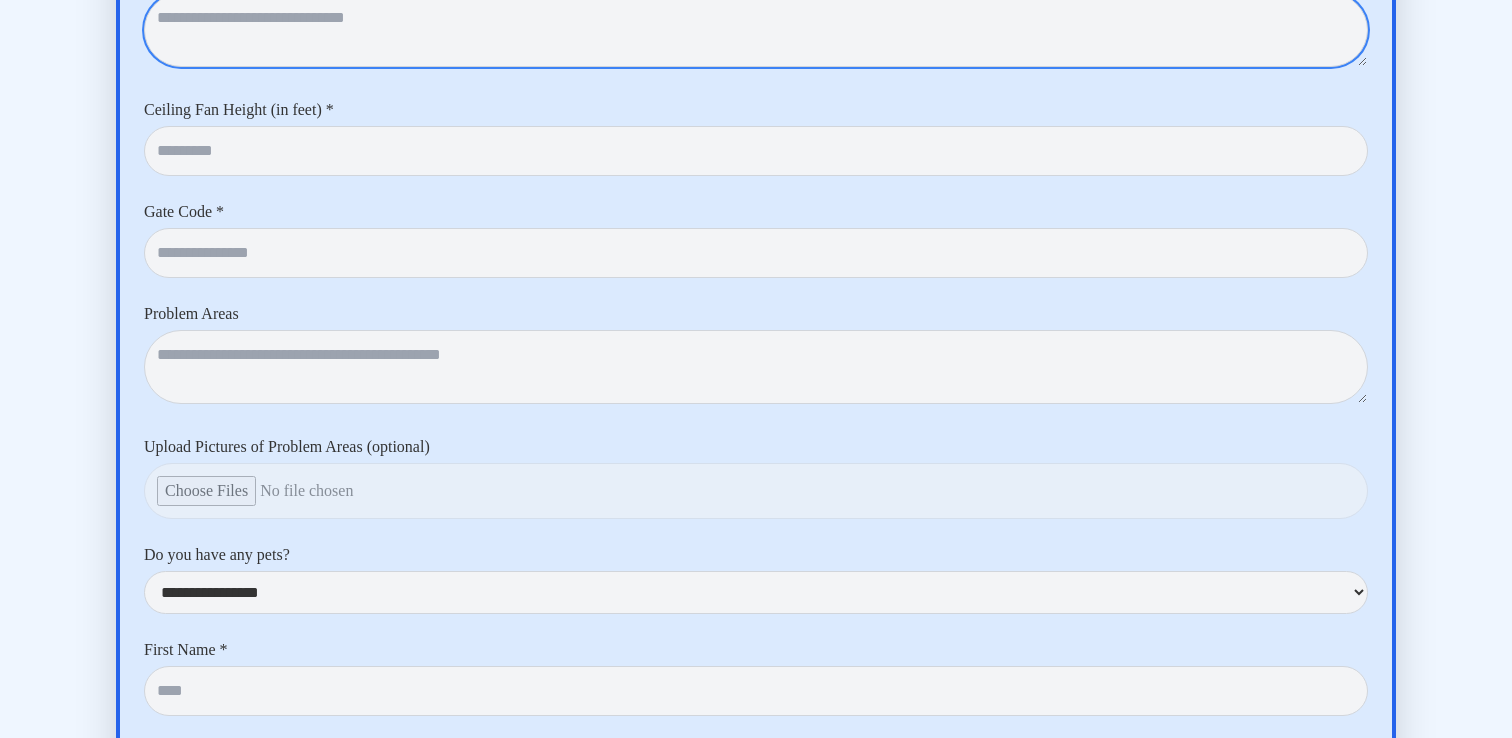 scroll, scrollTop: 8510, scrollLeft: 0, axis: vertical 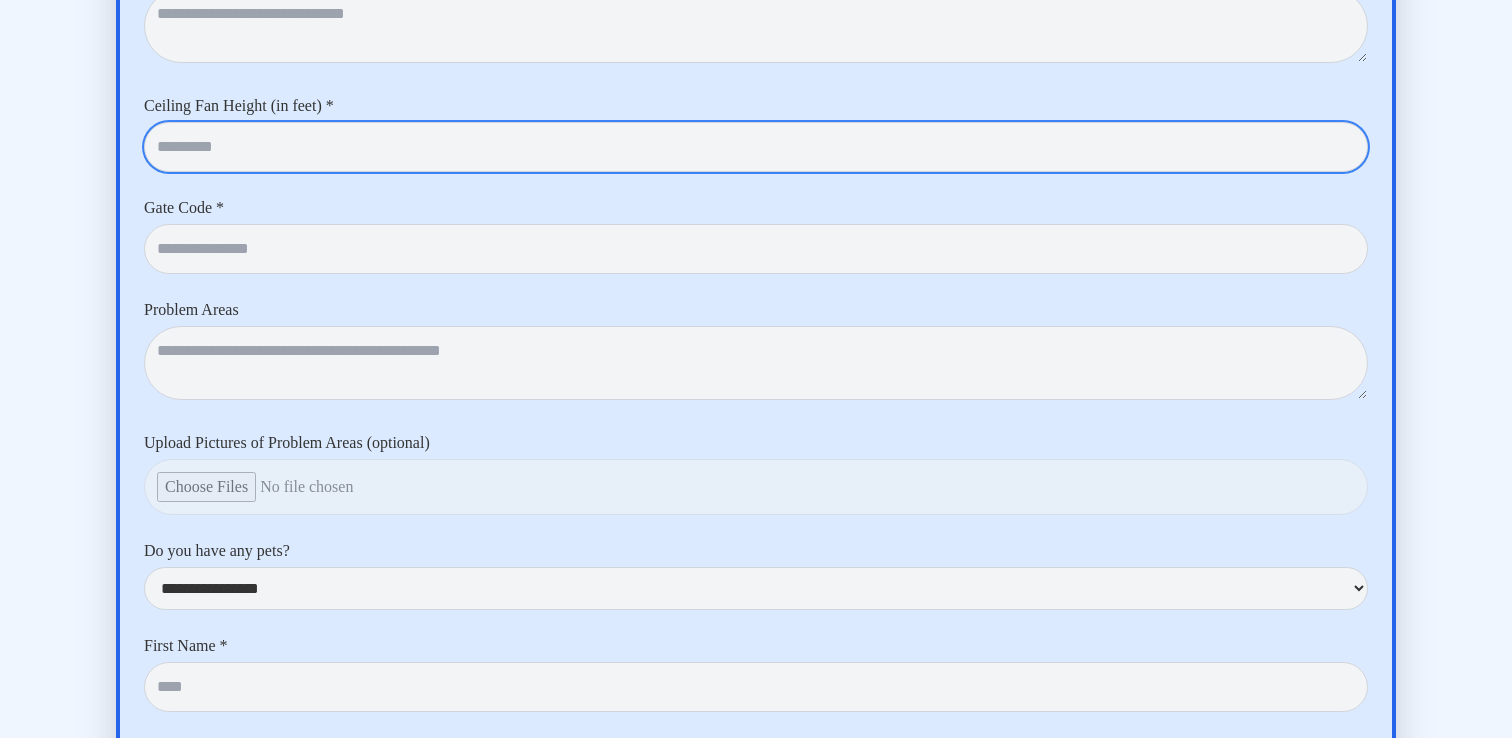 click at bounding box center [756, 147] 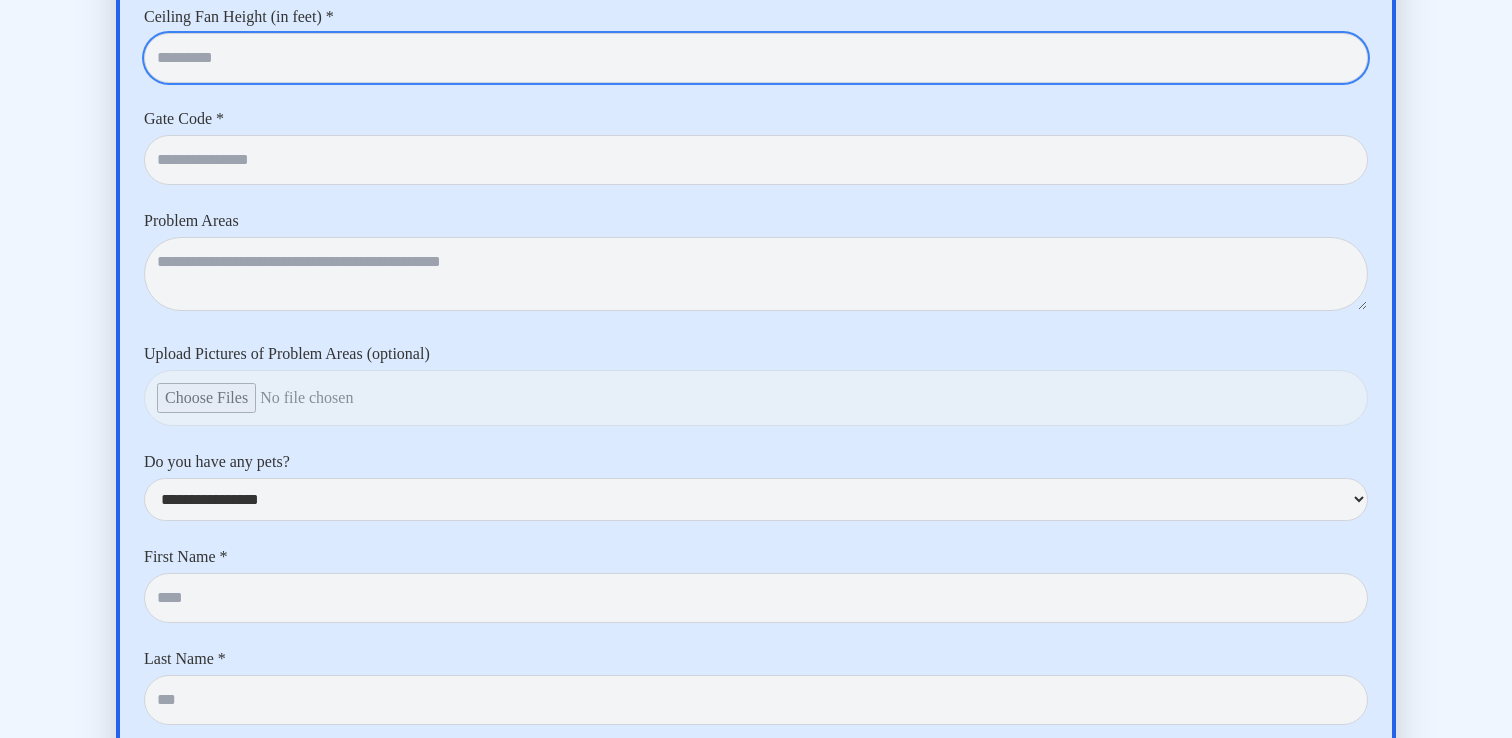 scroll, scrollTop: 8633, scrollLeft: 0, axis: vertical 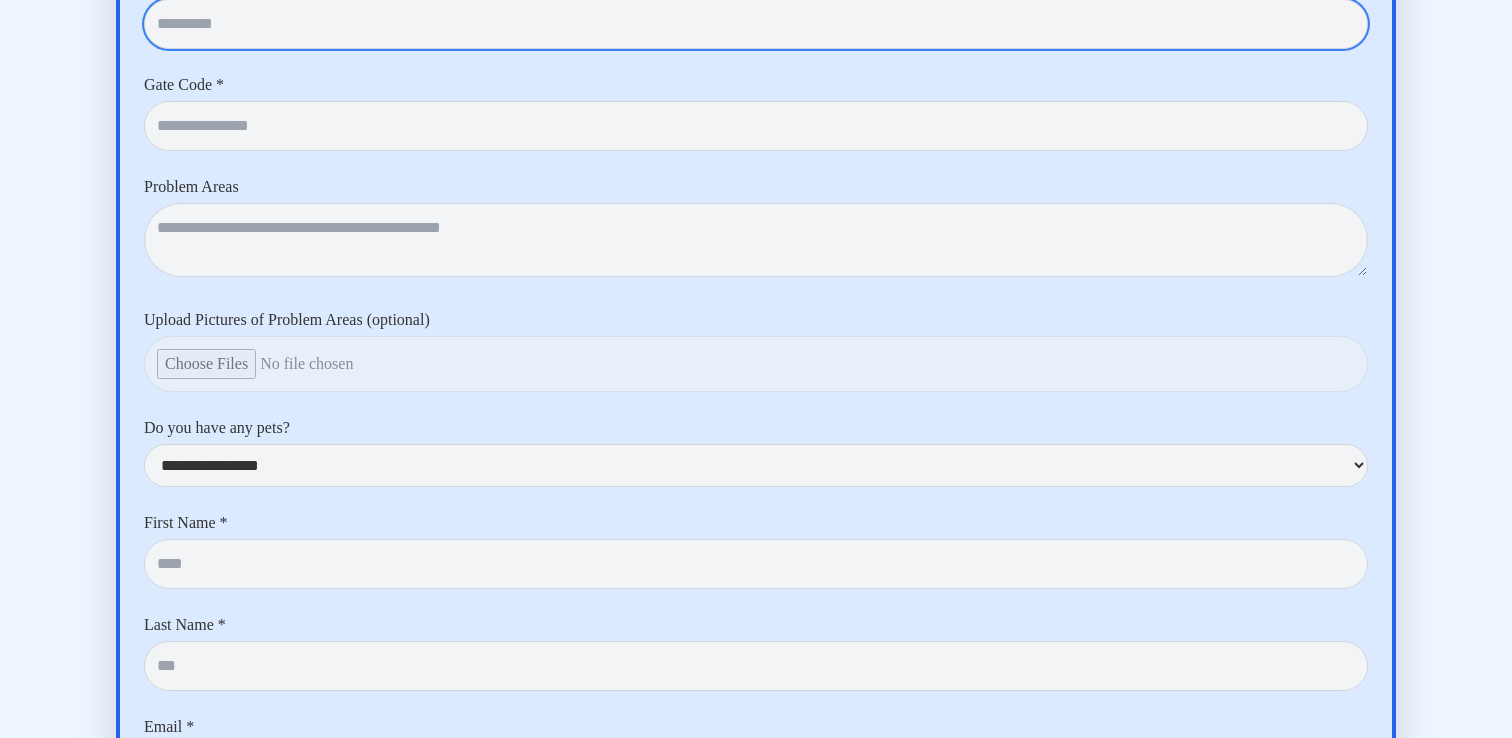 type on "***" 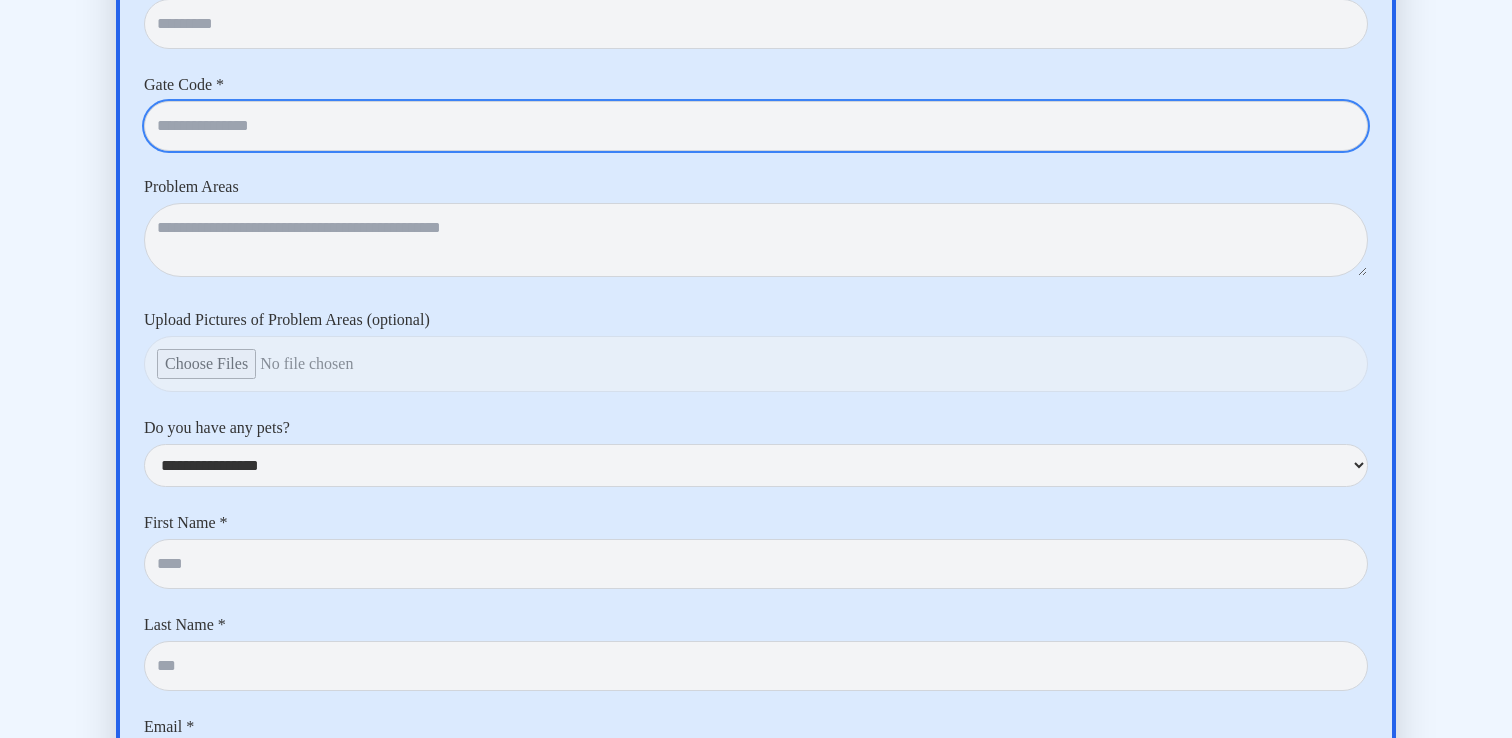 click at bounding box center [756, 126] 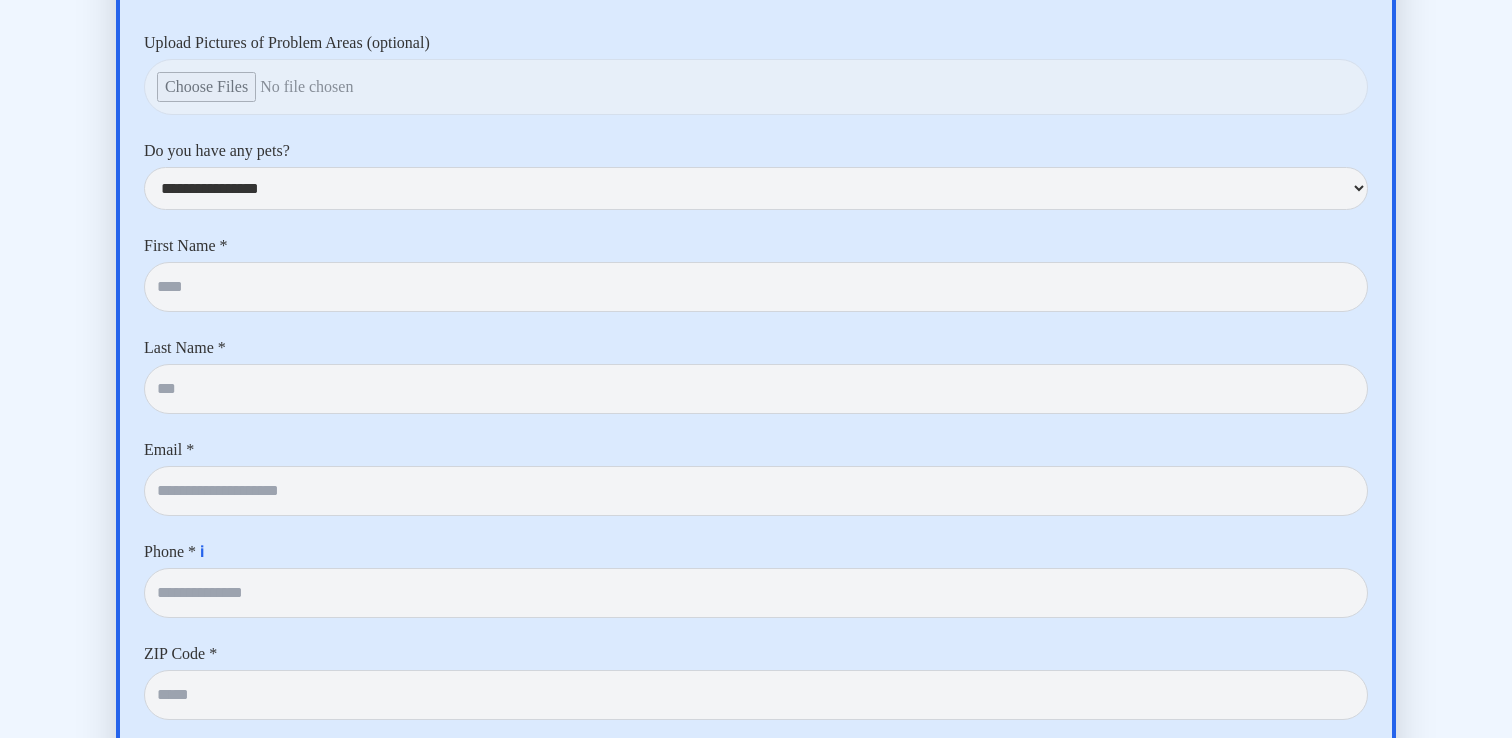 scroll, scrollTop: 8919, scrollLeft: 0, axis: vertical 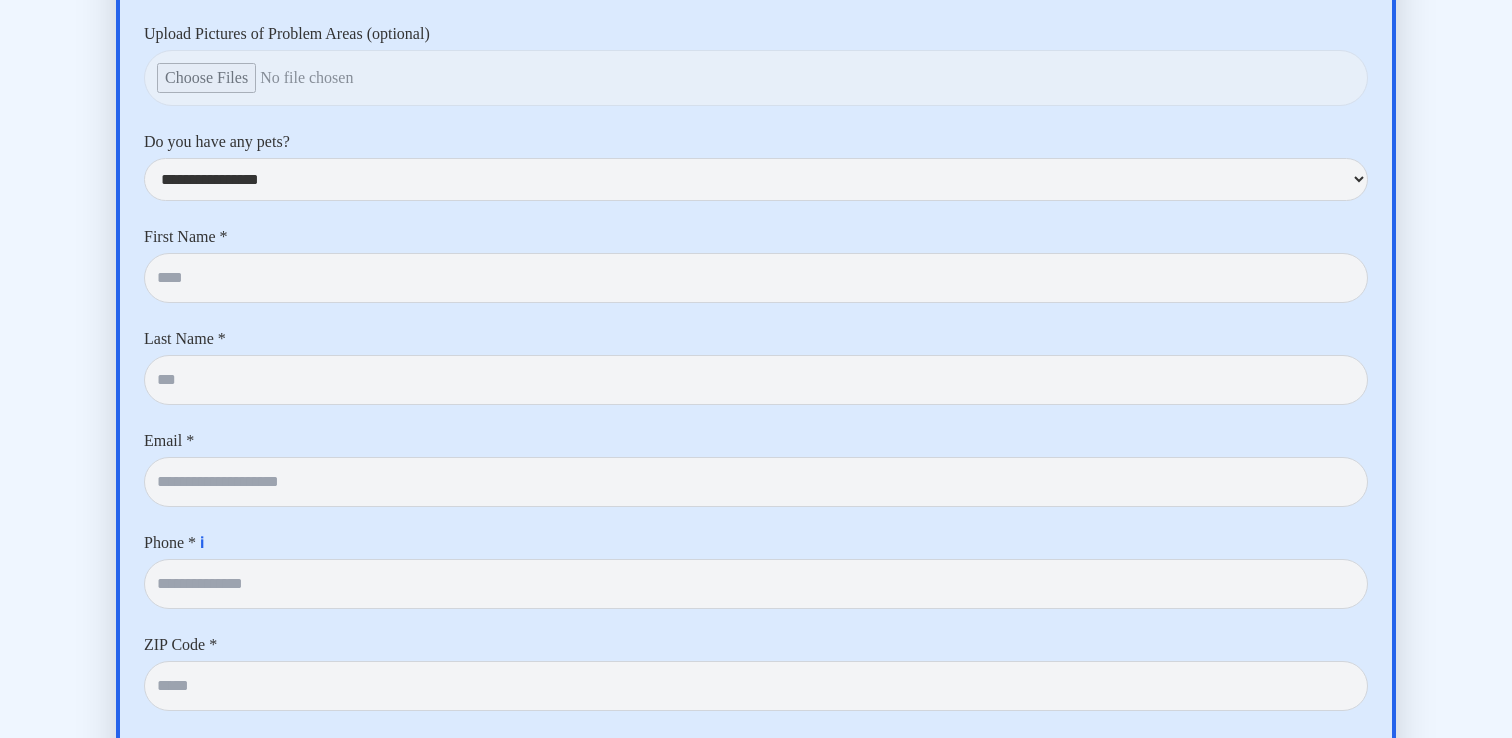type on "***" 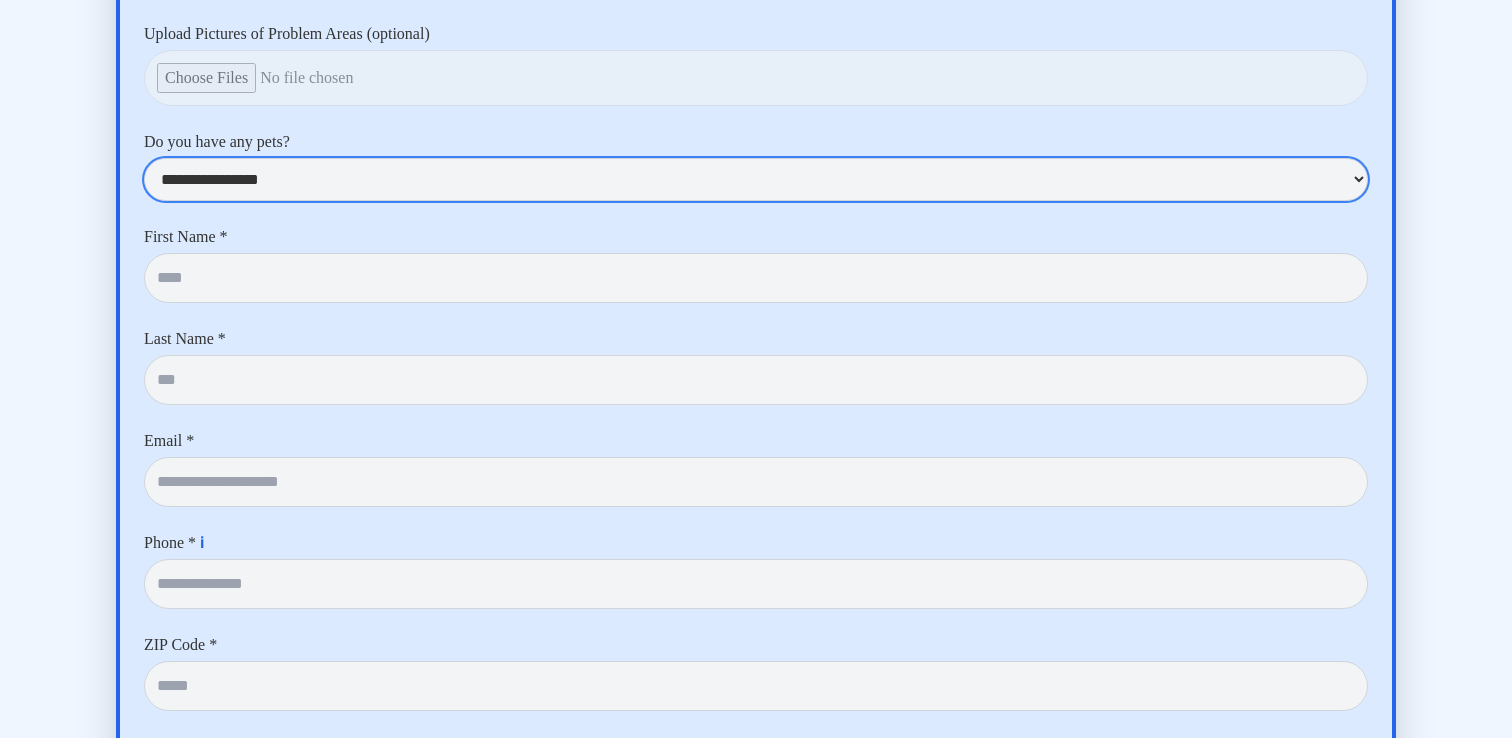 click on "**********" at bounding box center [756, 179] 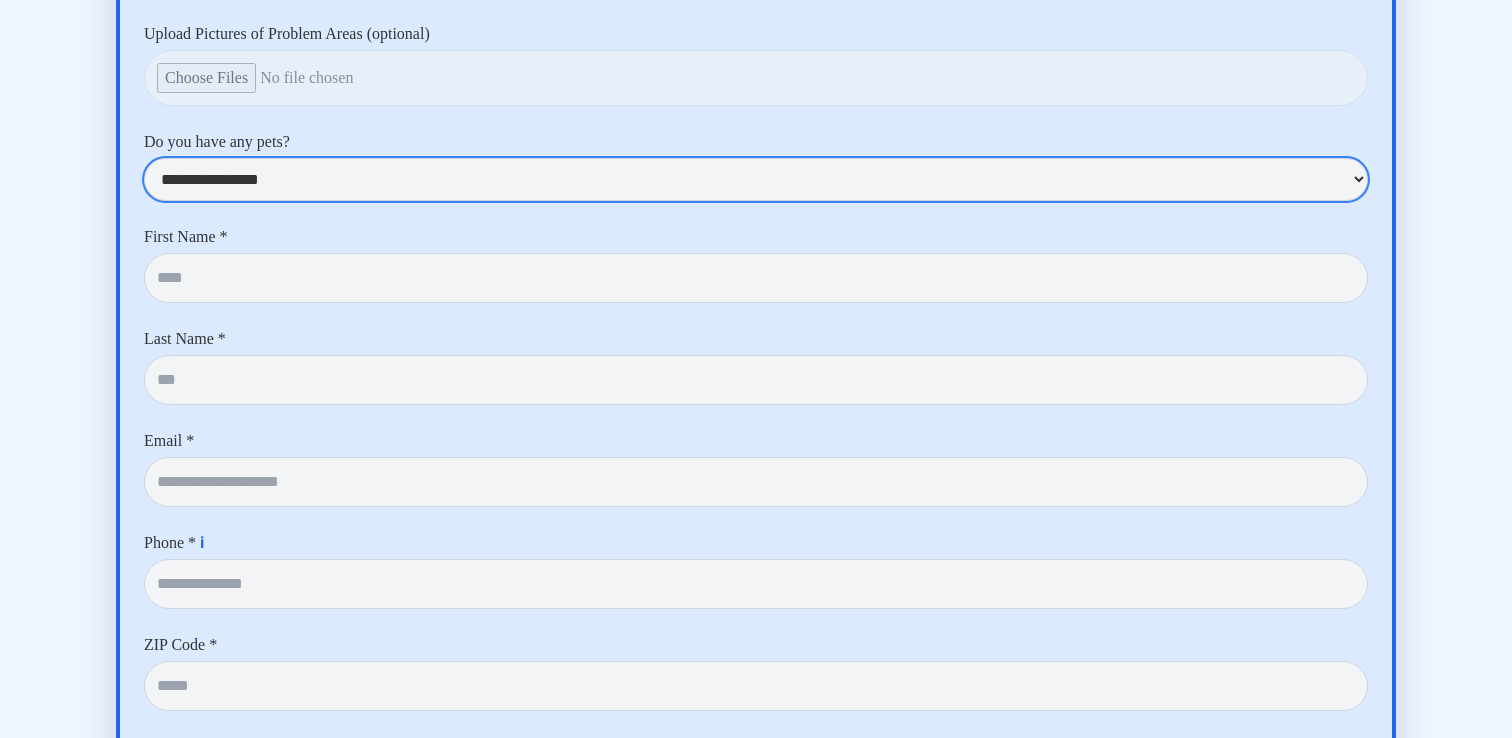 select on "***" 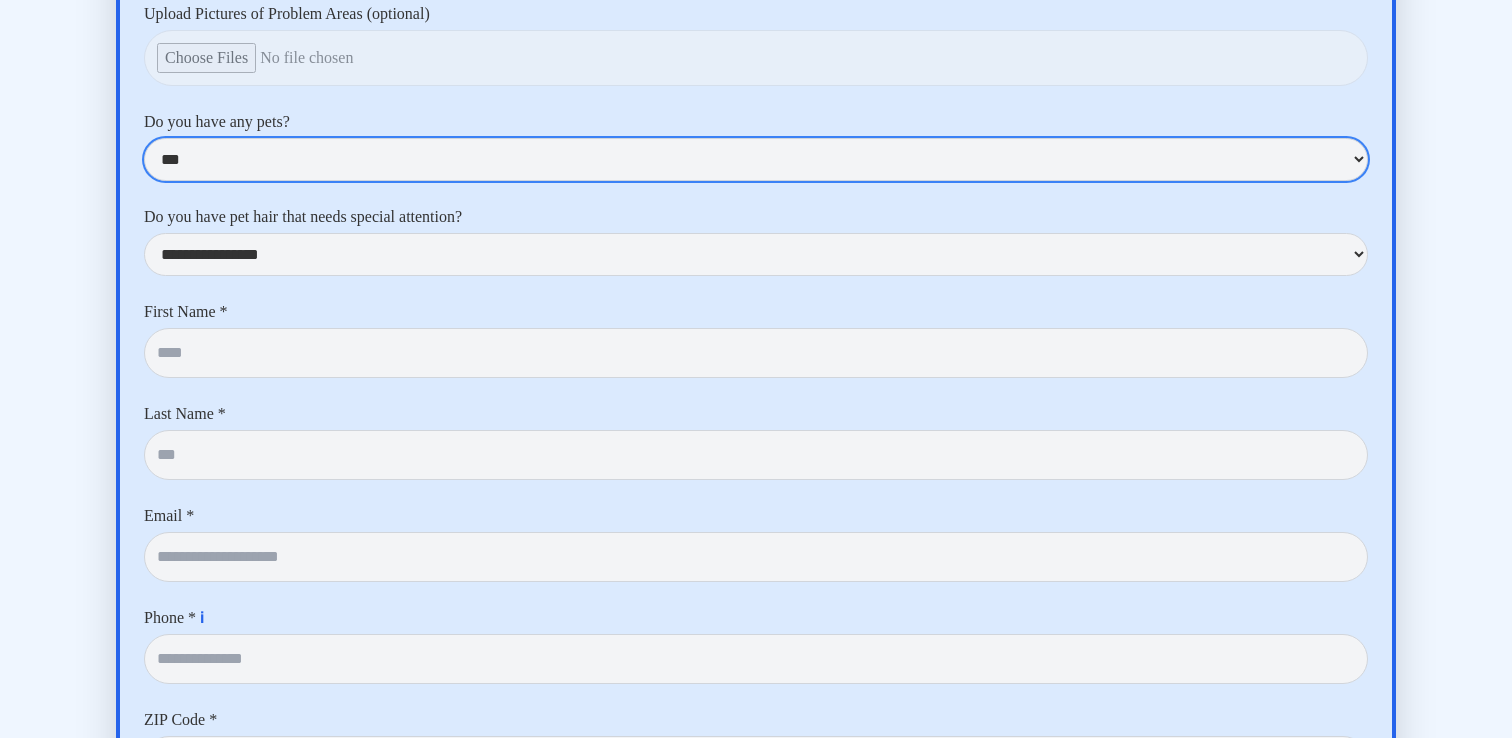 scroll, scrollTop: 8944, scrollLeft: 0, axis: vertical 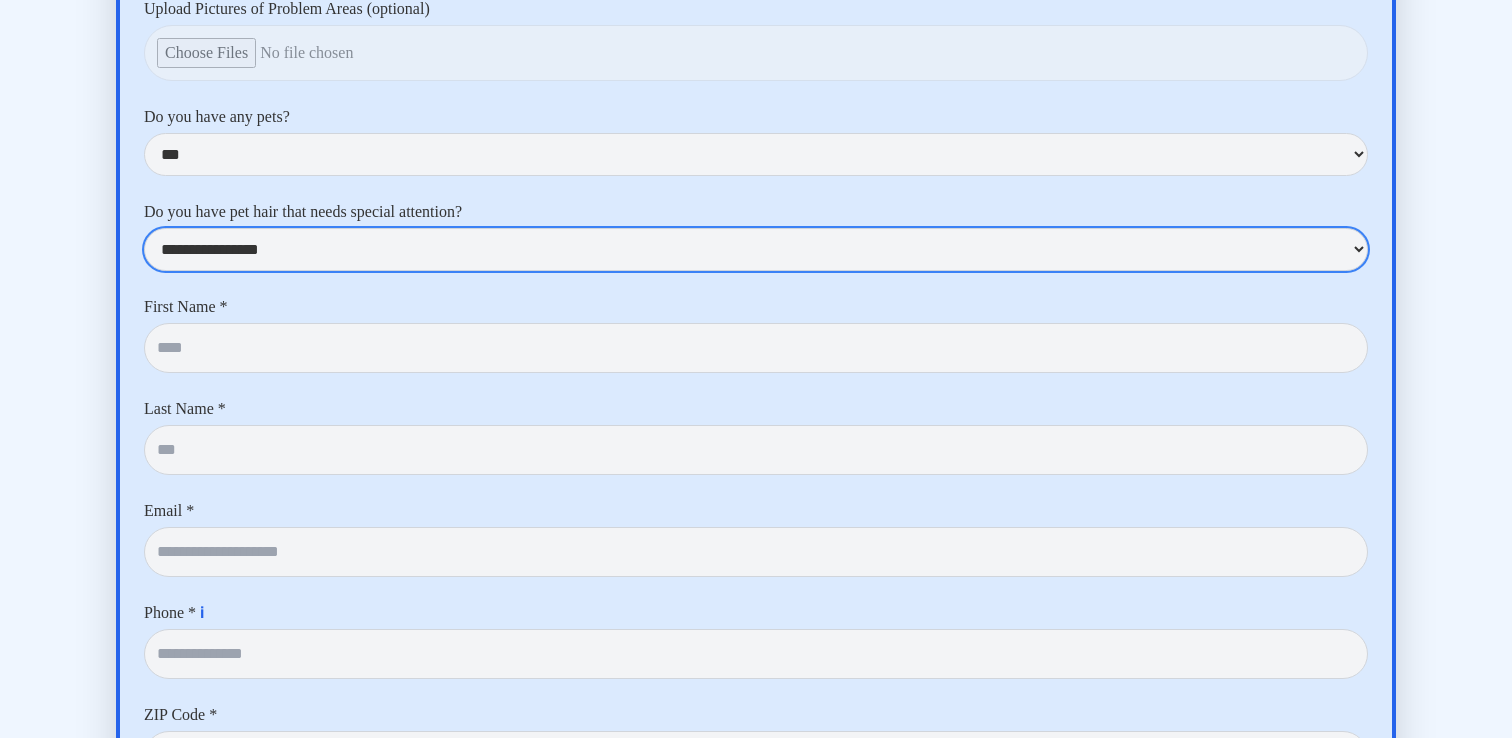click on "**********" at bounding box center (756, 249) 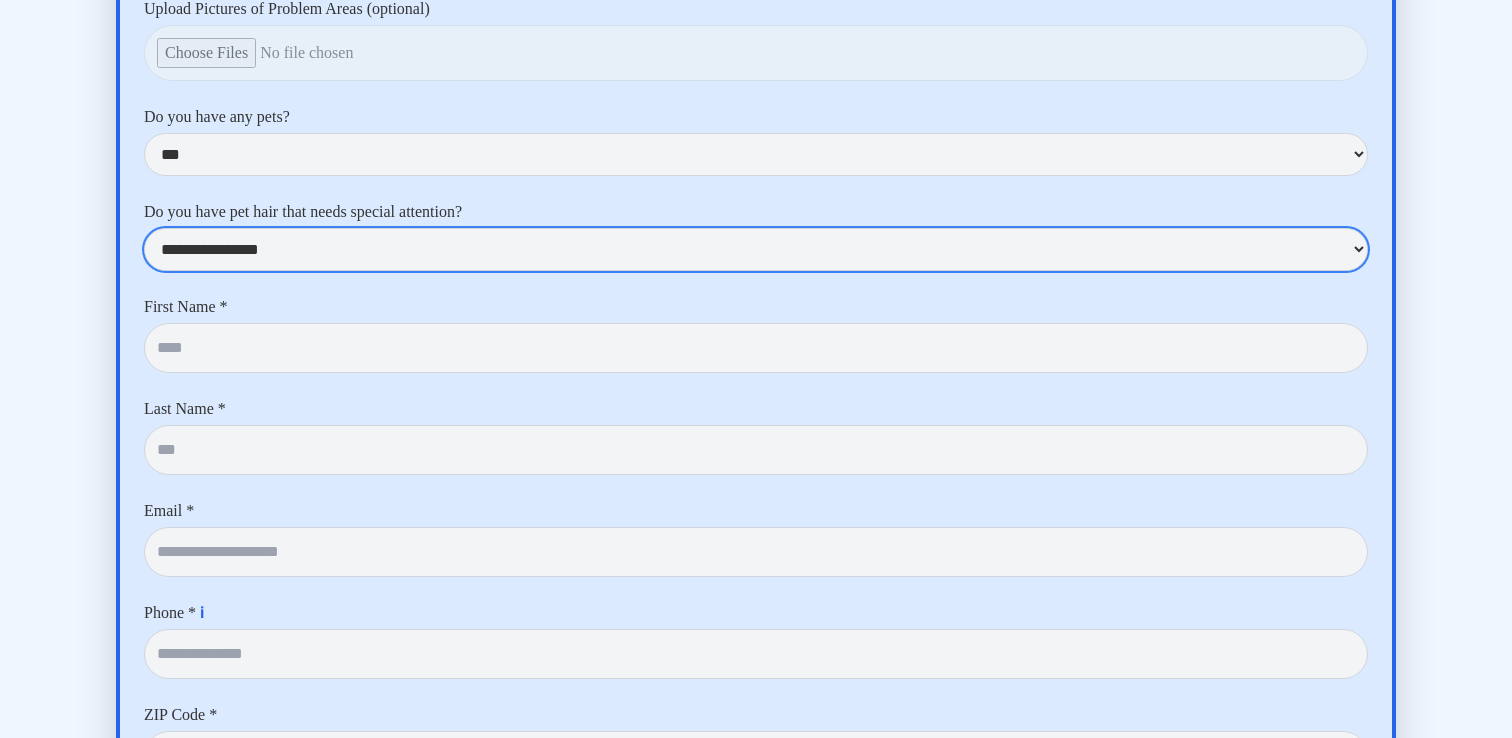 select on "**" 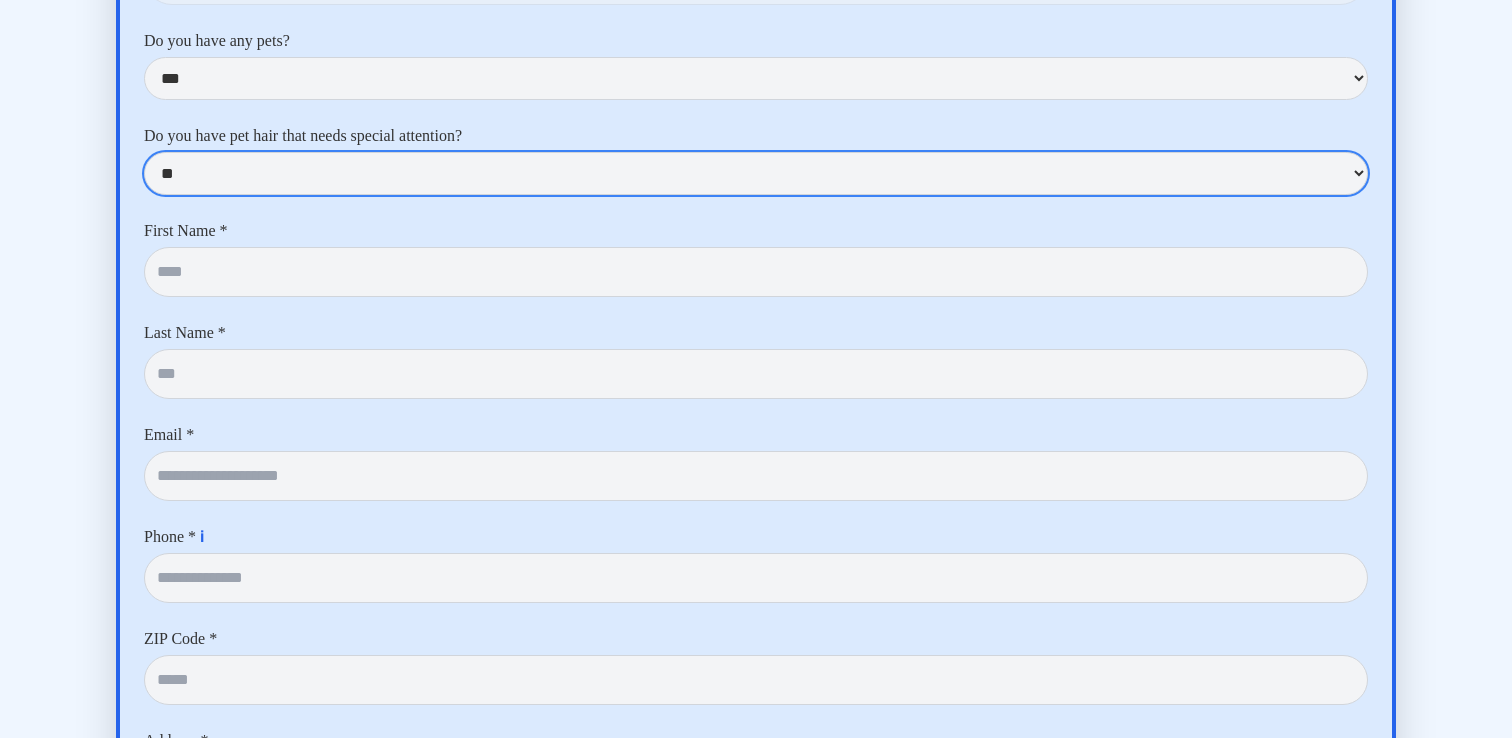 scroll, scrollTop: 9044, scrollLeft: 0, axis: vertical 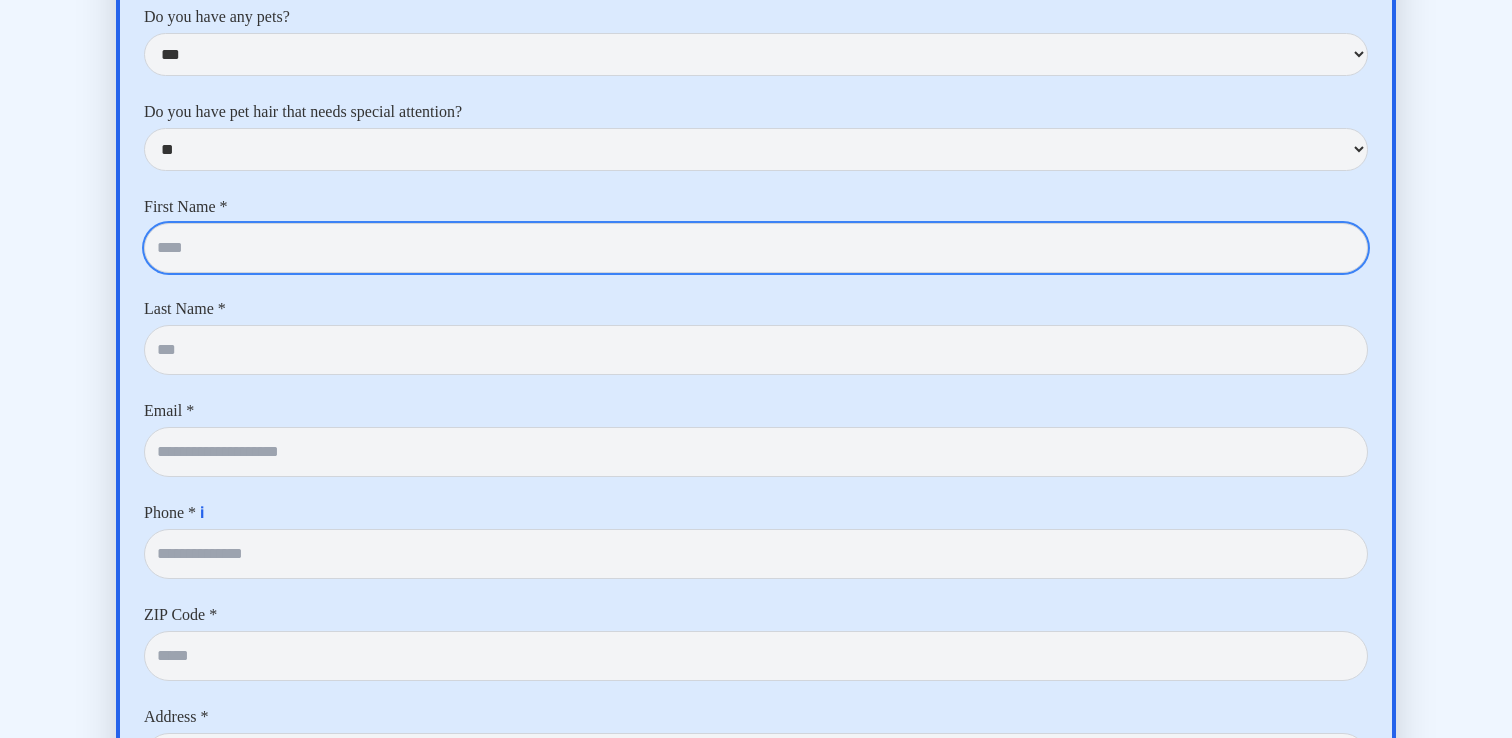 click at bounding box center [756, 248] 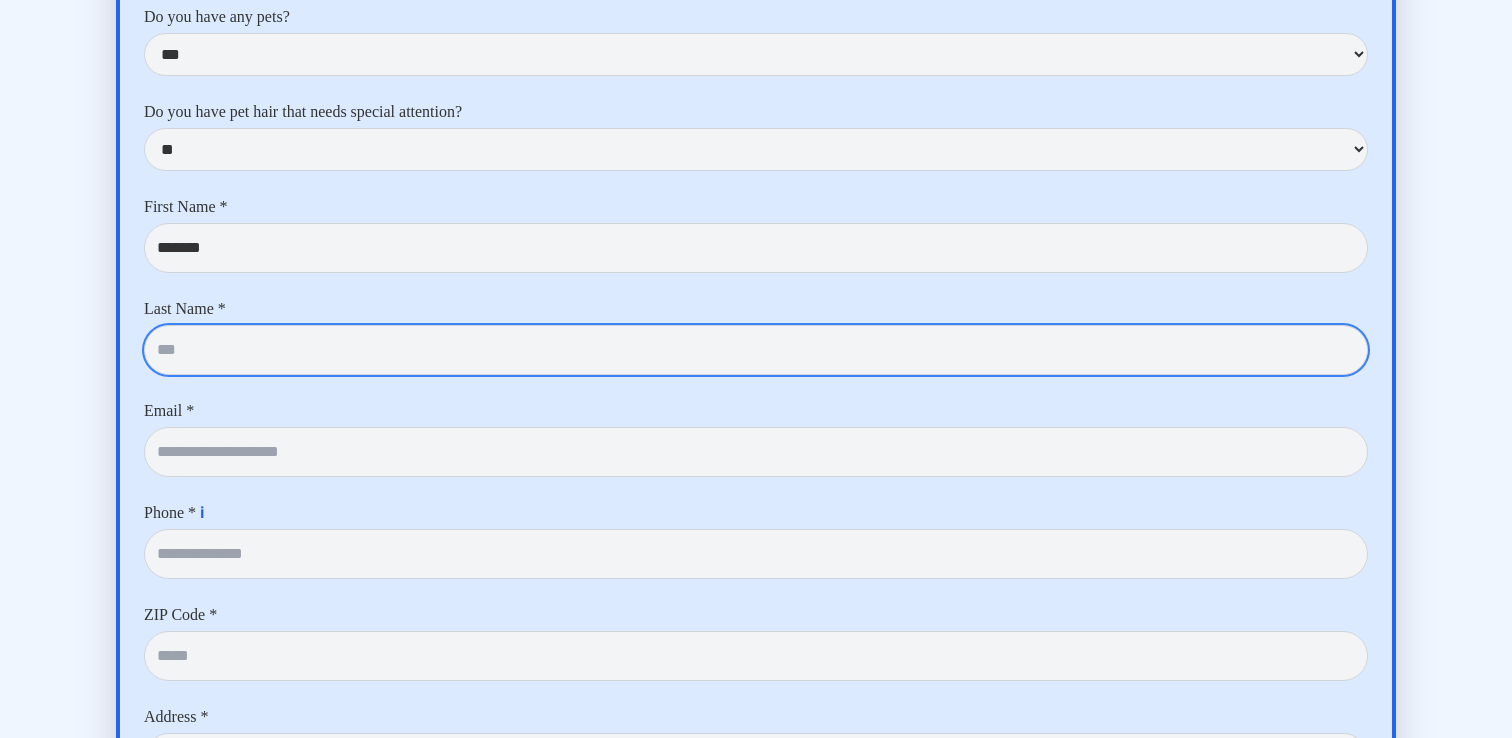 type on "*********" 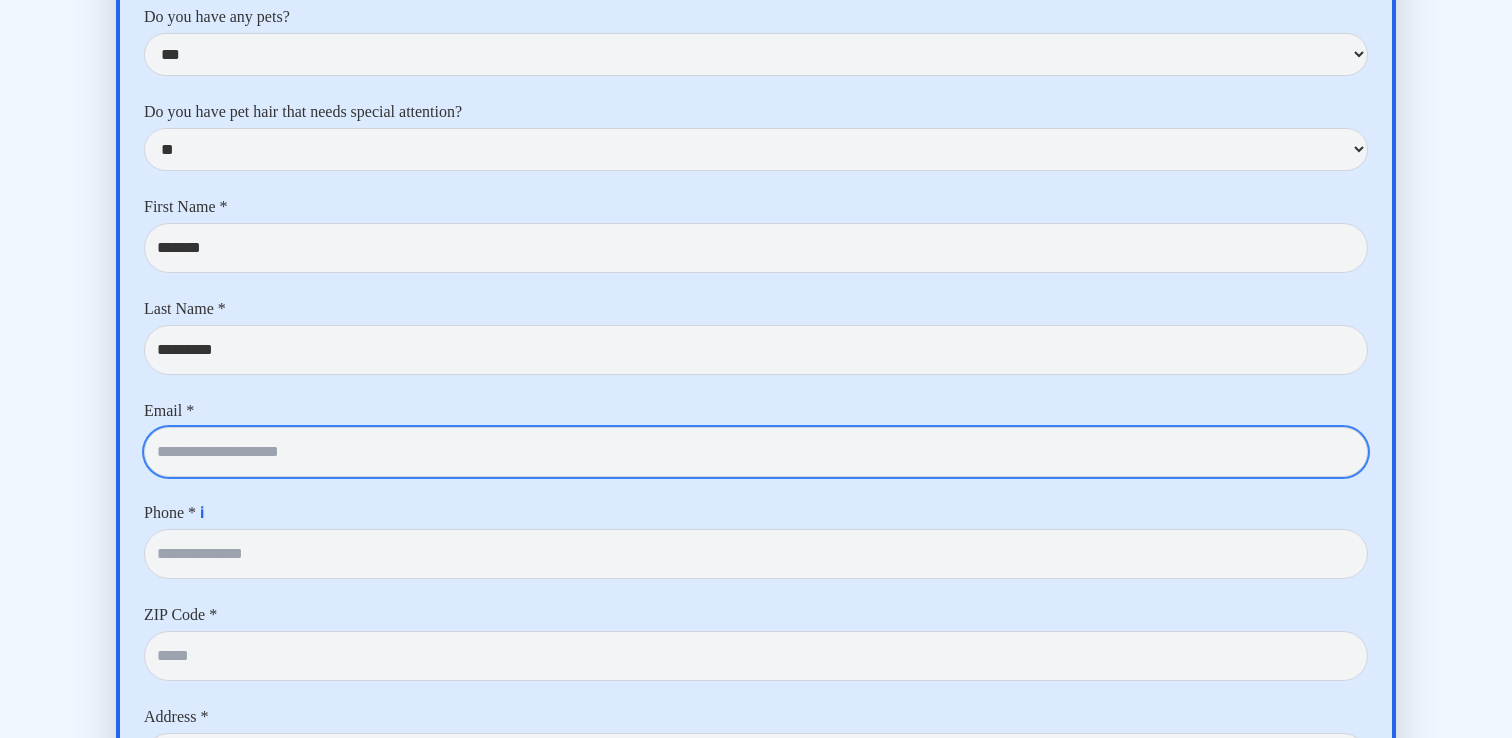 type on "**********" 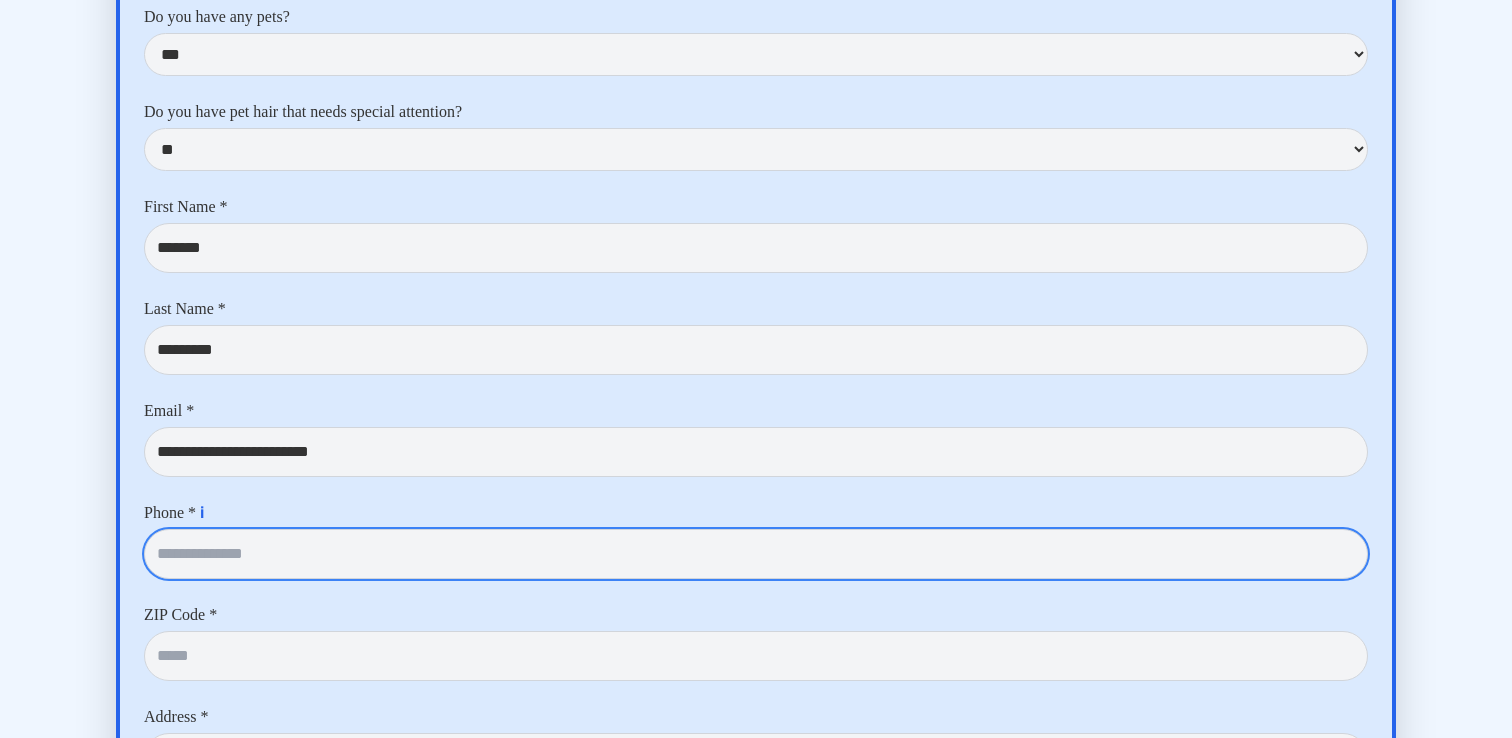 type on "**********" 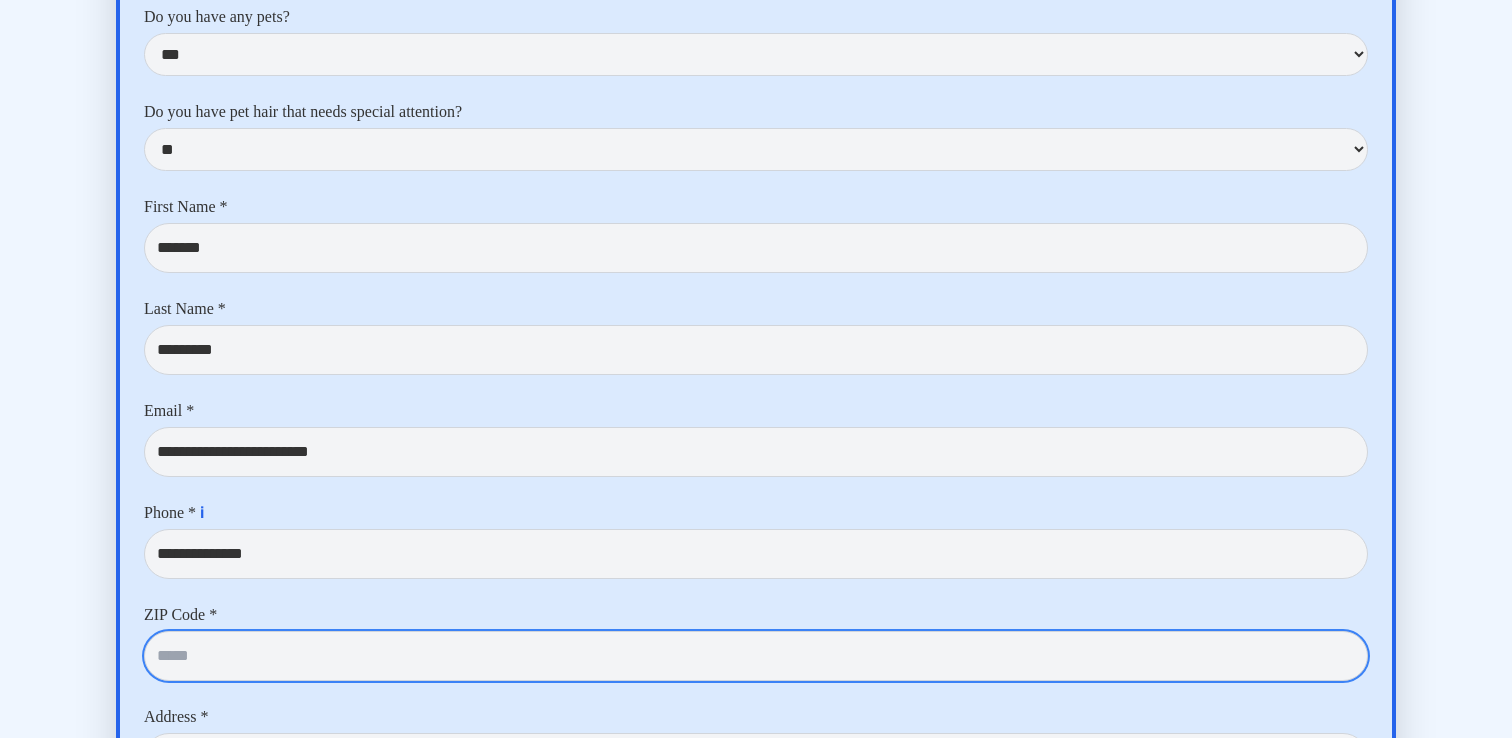 type on "*****" 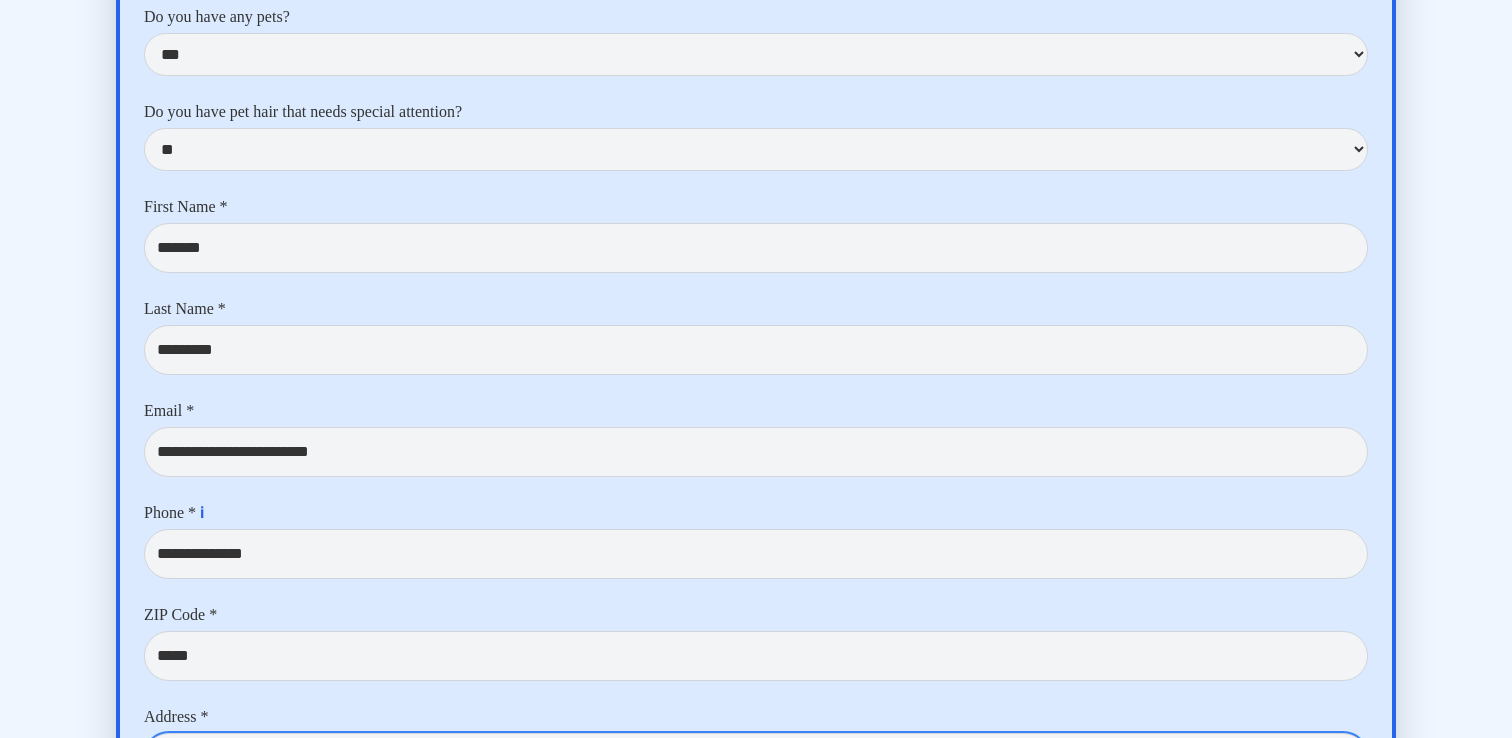 type on "**********" 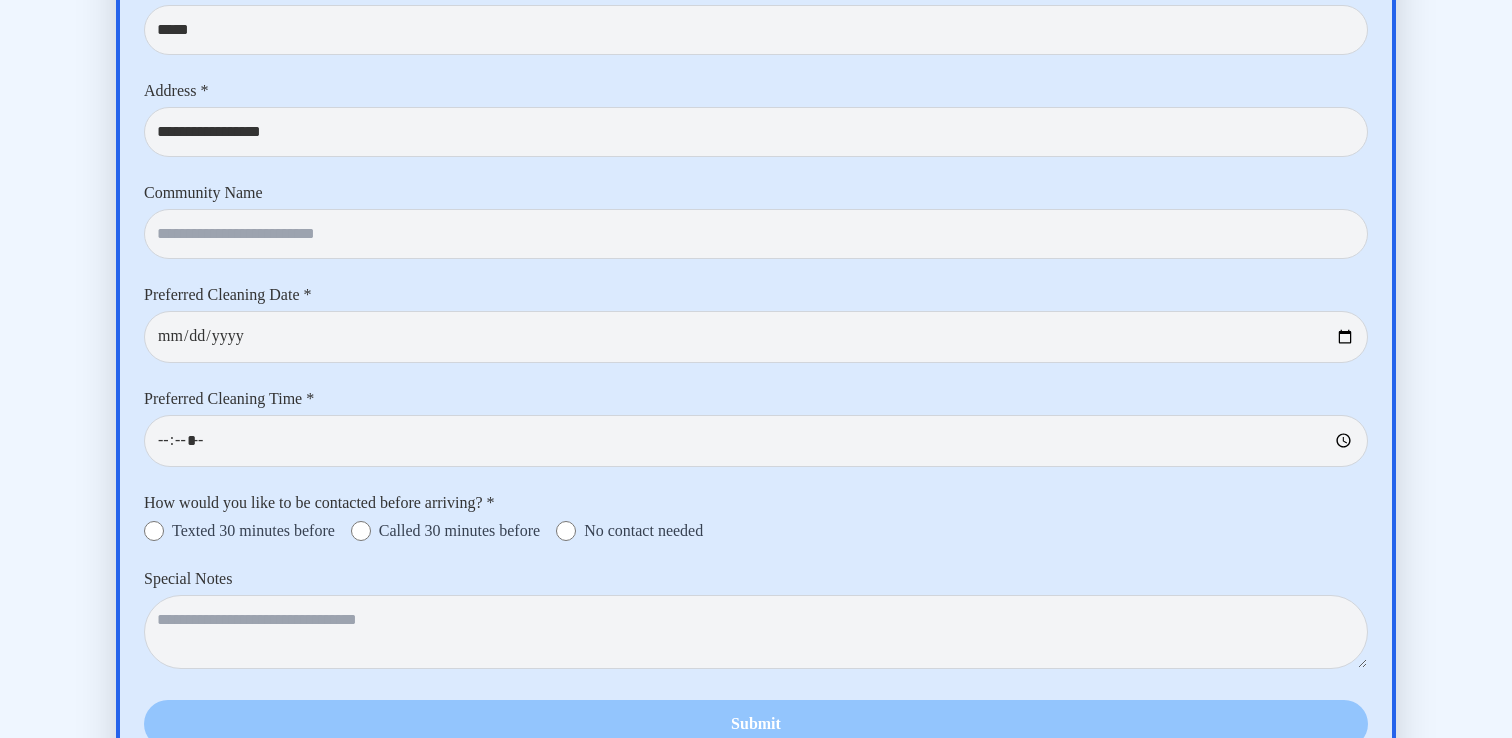 scroll, scrollTop: 9675, scrollLeft: 0, axis: vertical 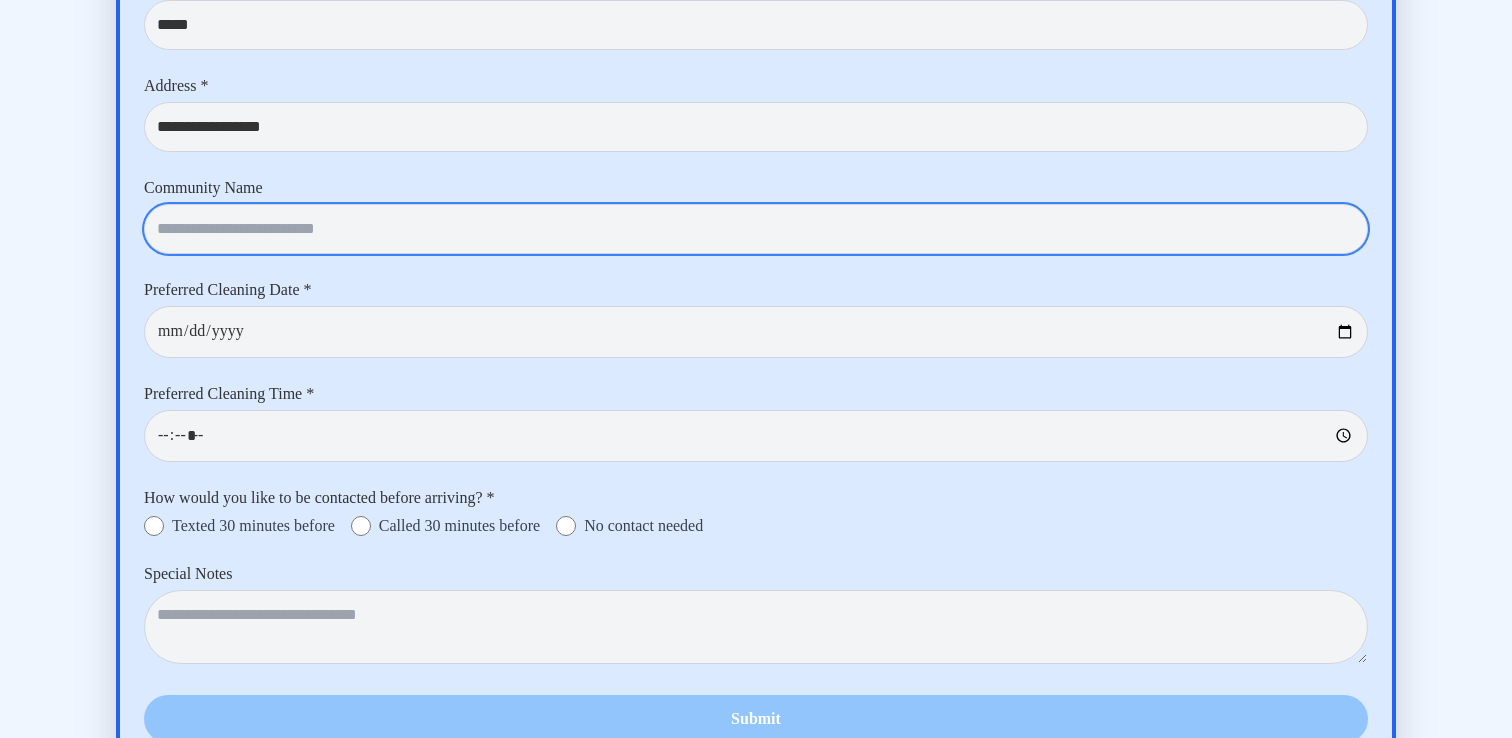 click at bounding box center (756, 229) 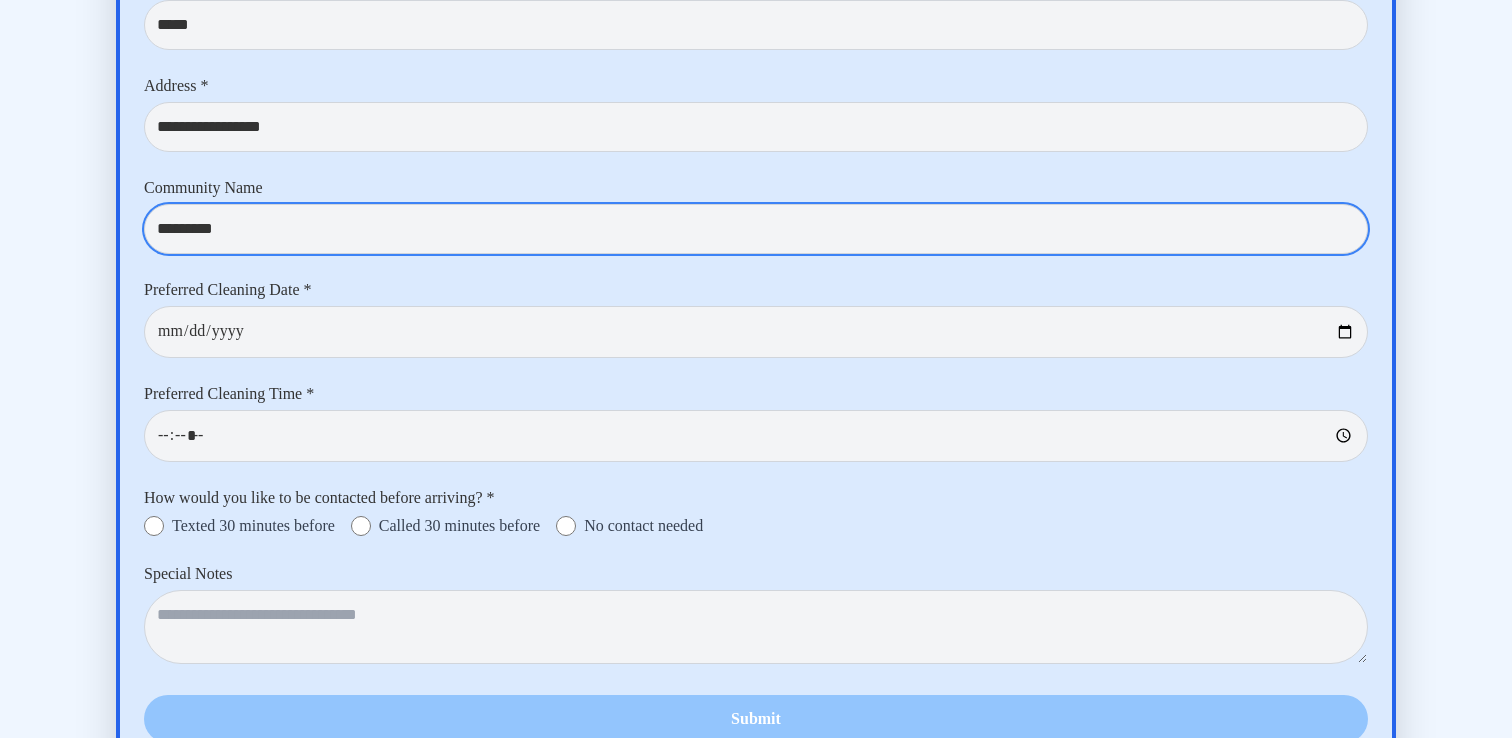 type on "*********" 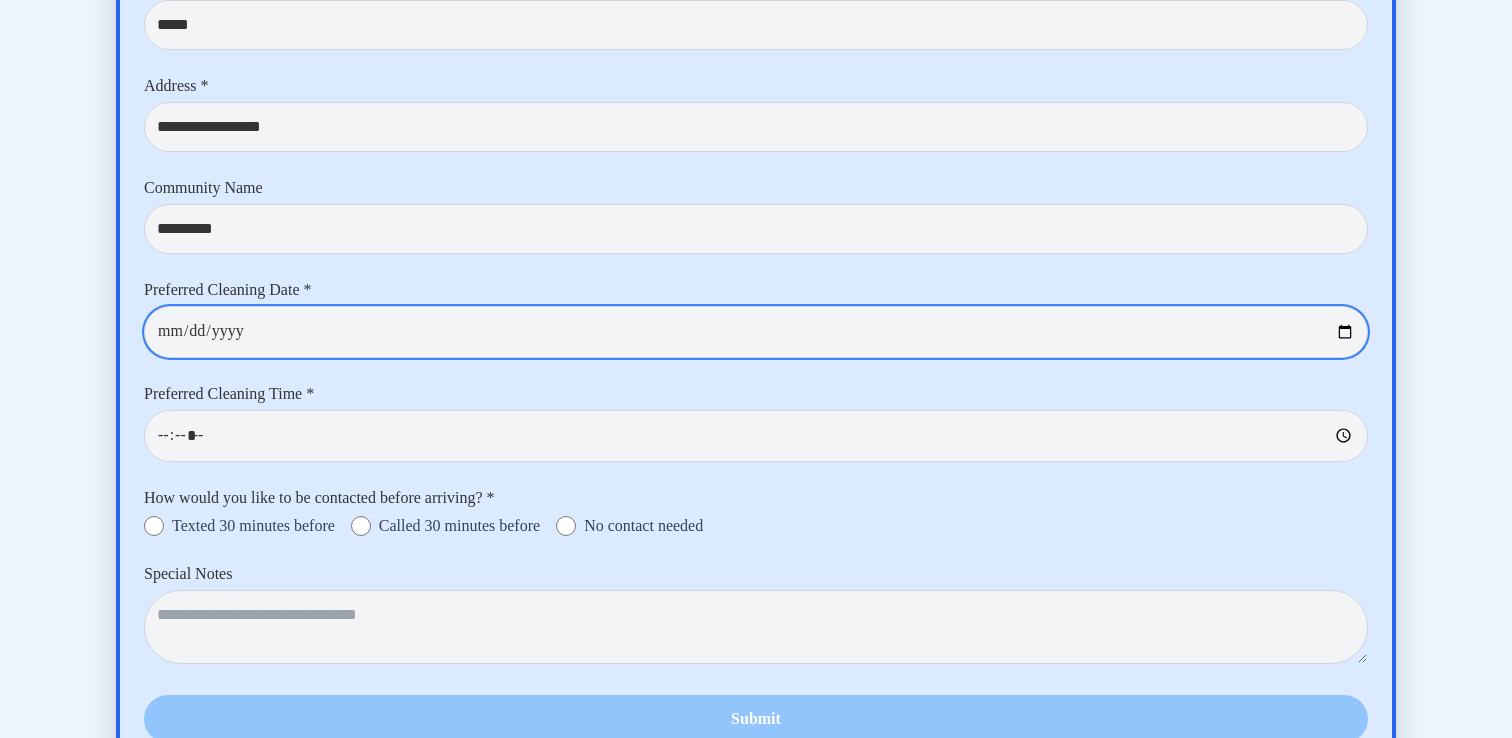 click at bounding box center (756, 332) 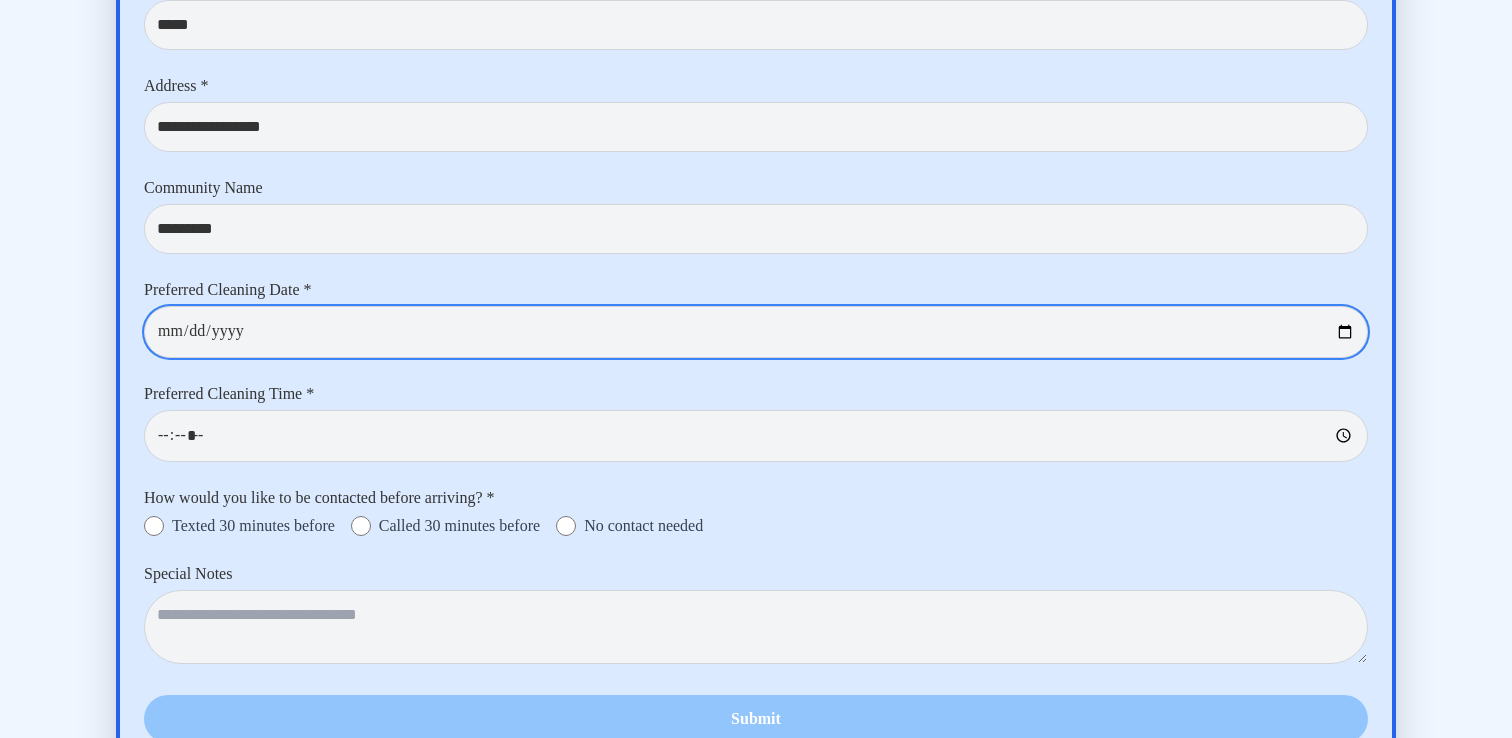 click at bounding box center [756, 332] 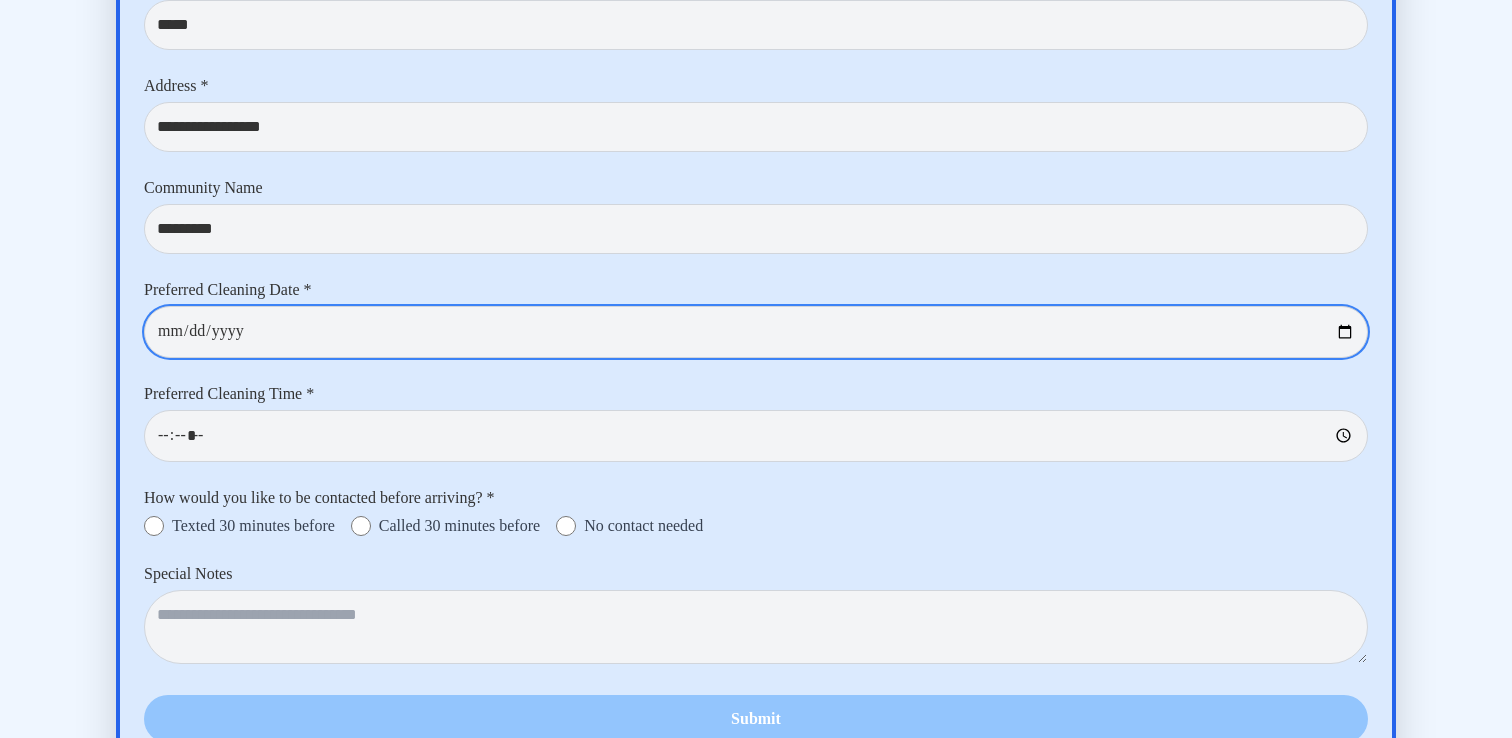 type on "**********" 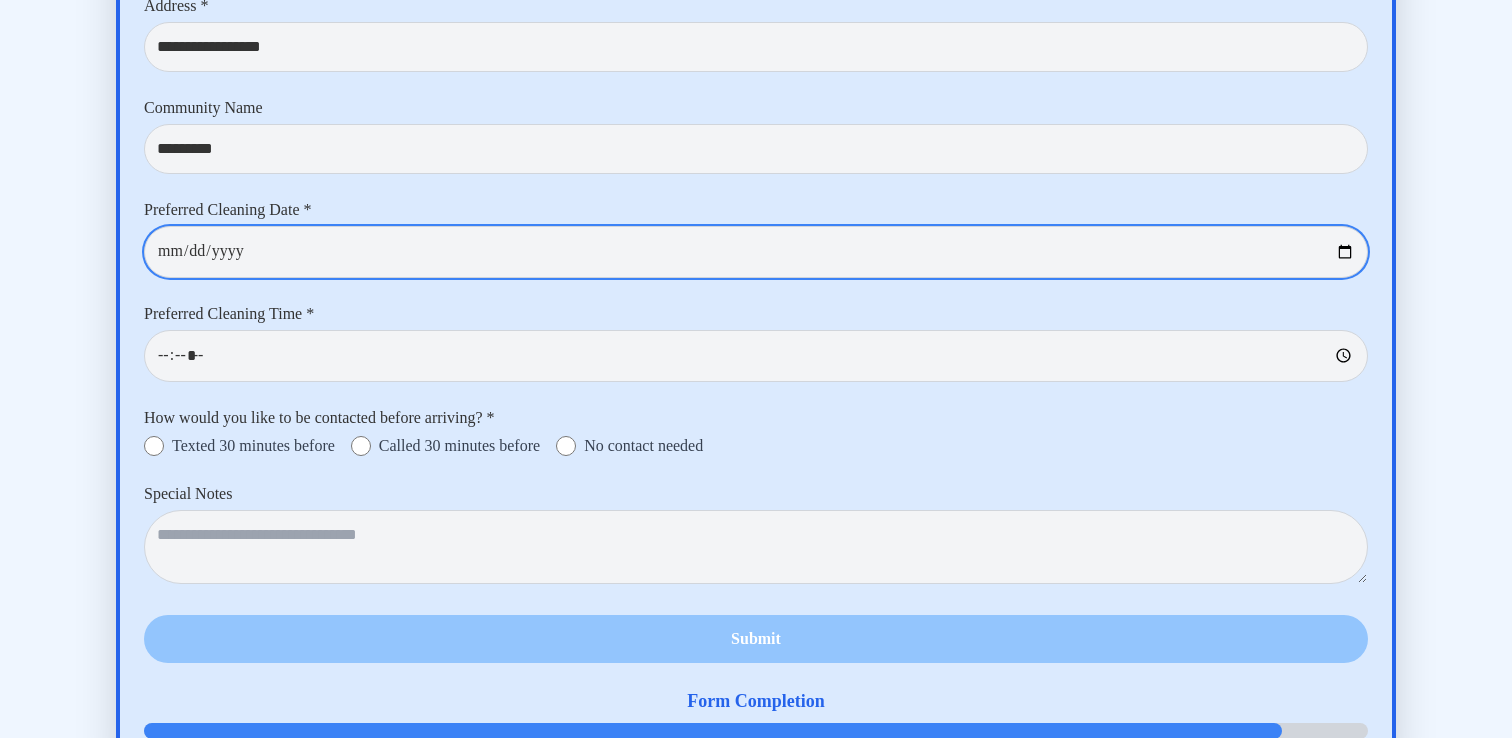 scroll, scrollTop: 9767, scrollLeft: 0, axis: vertical 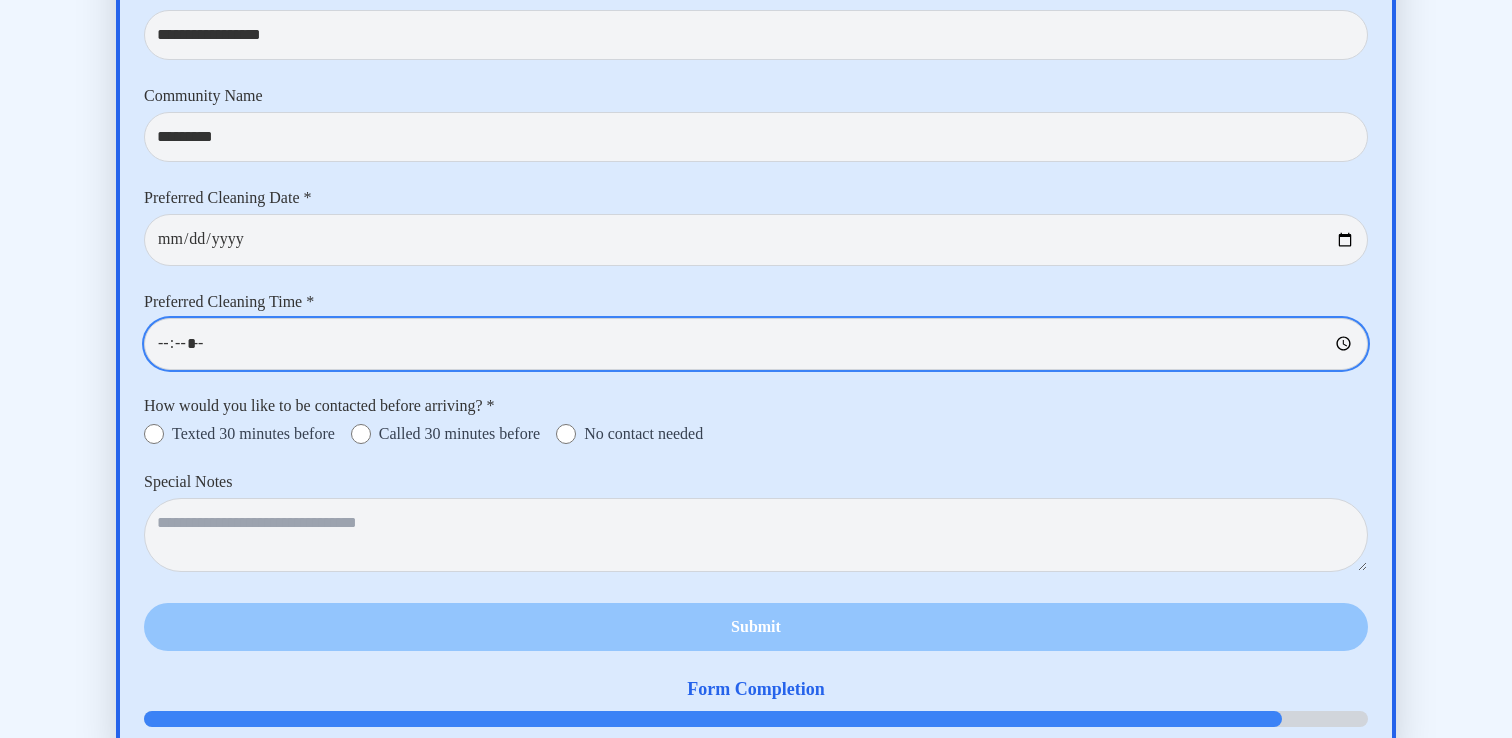 click at bounding box center [756, 344] 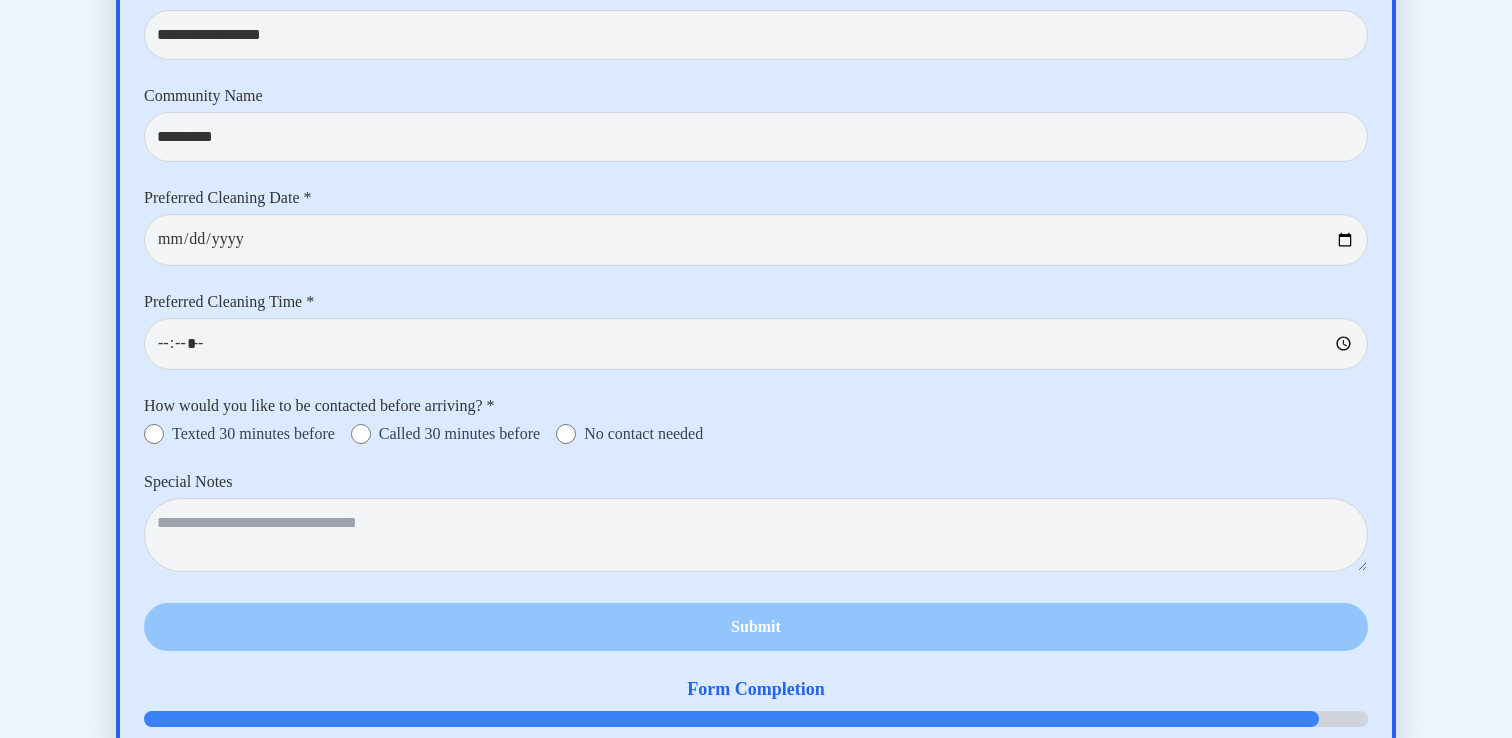 type on "*****" 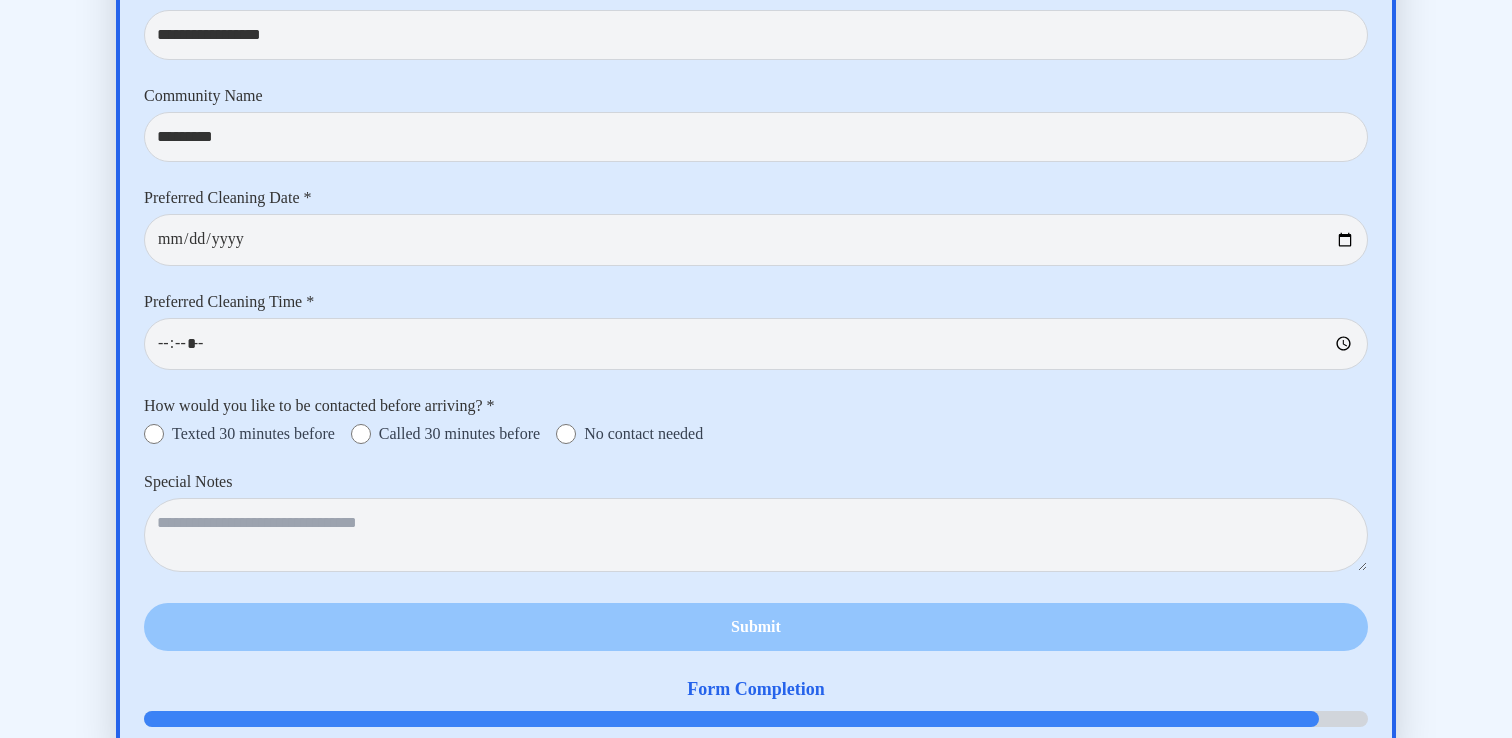 click on "**********" at bounding box center [756, -2225] 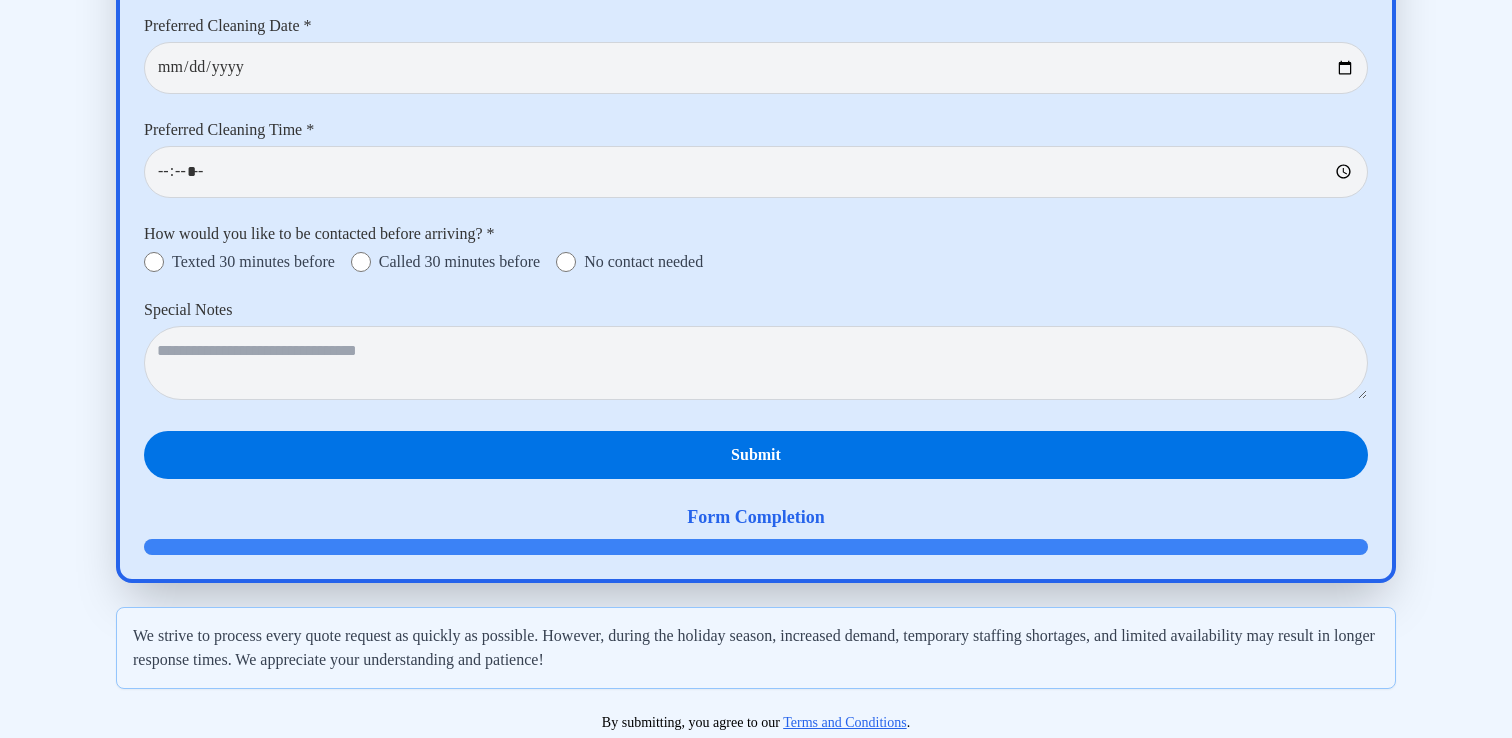 scroll, scrollTop: 9950, scrollLeft: 0, axis: vertical 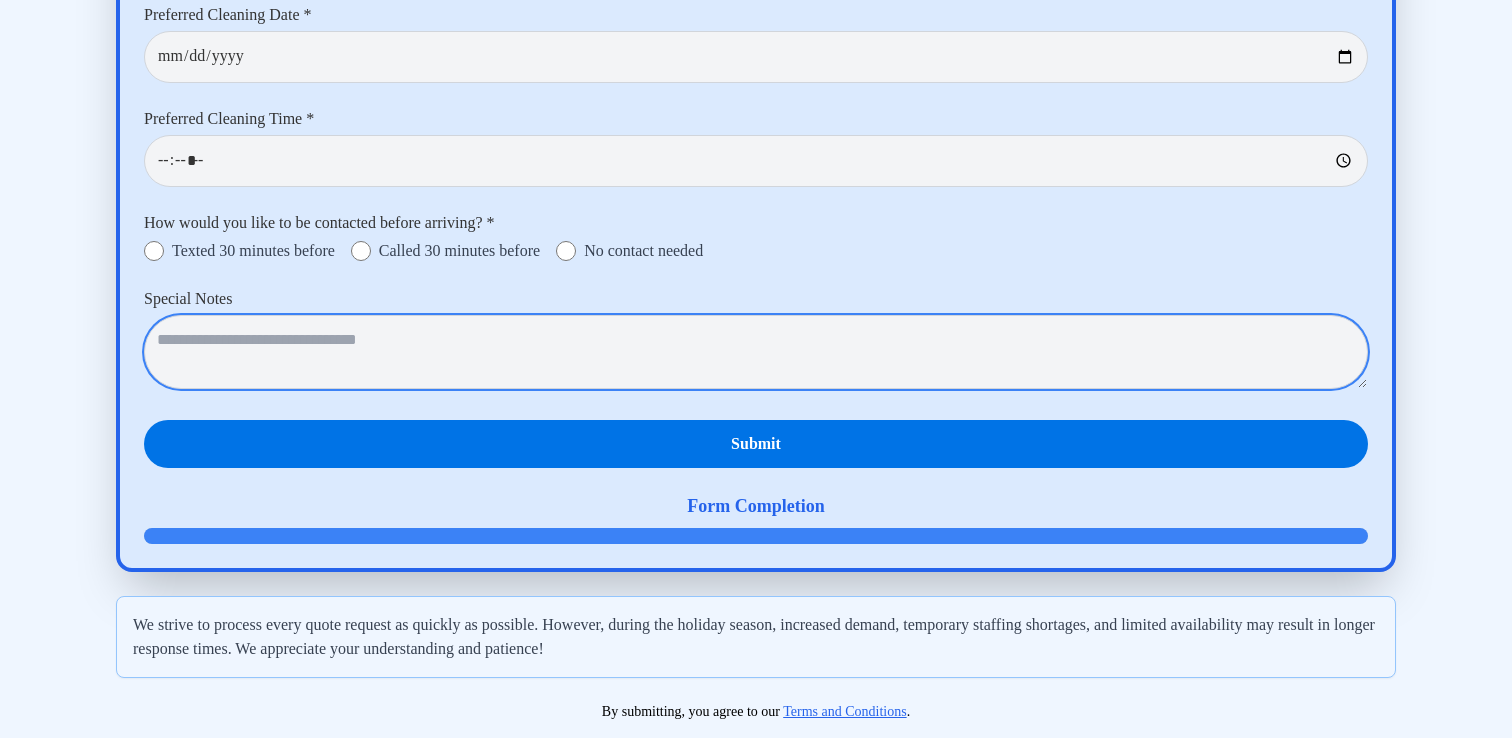 click at bounding box center [756, 352] 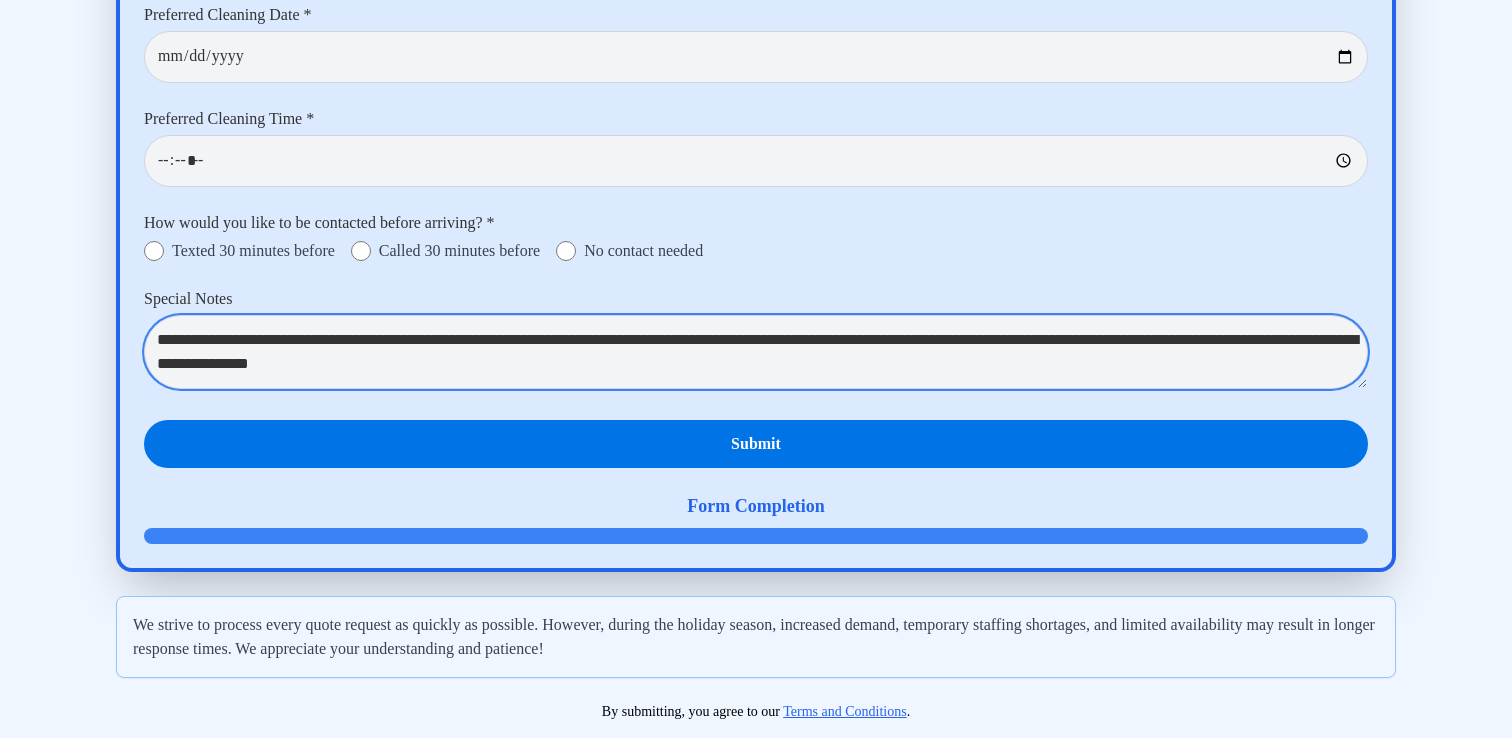 click on "**********" at bounding box center [756, 352] 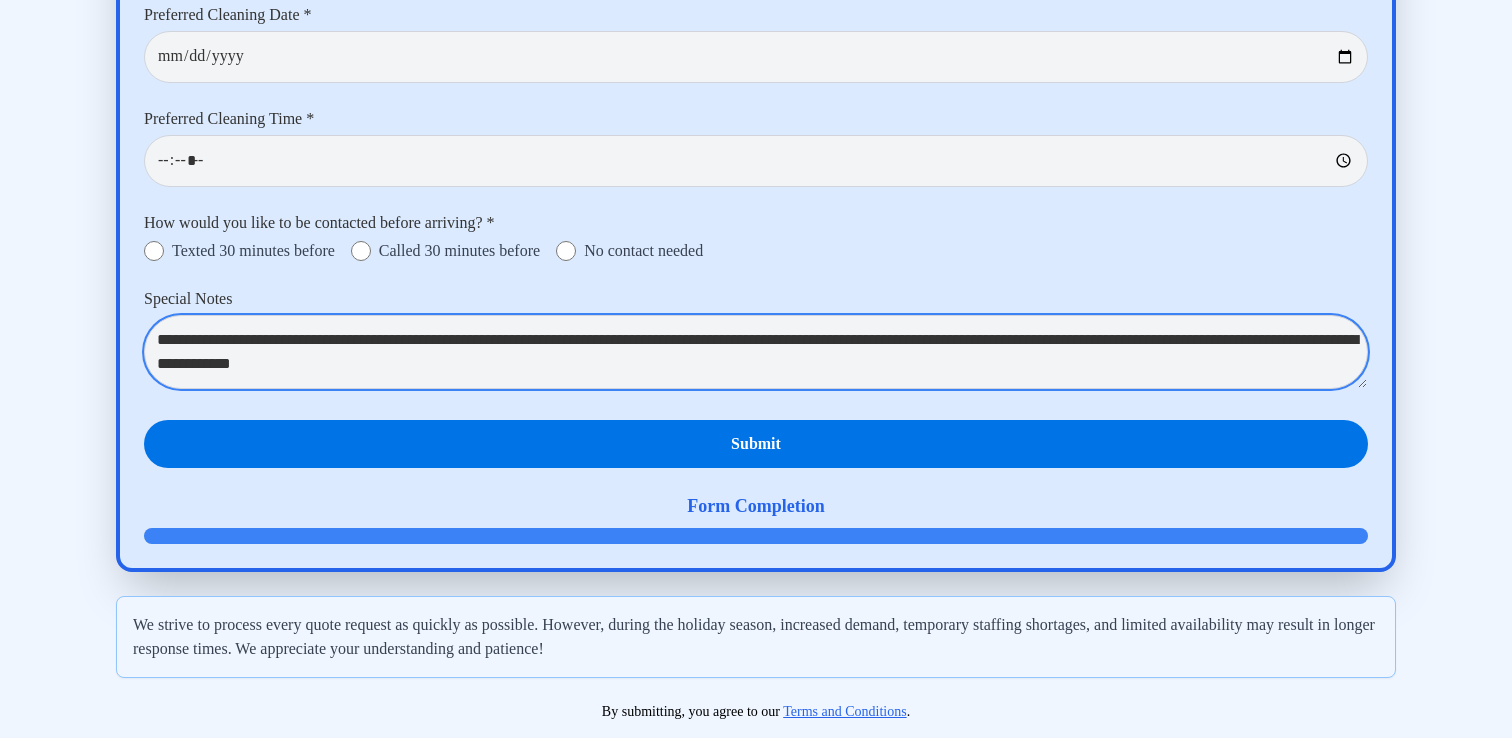 click on "**********" at bounding box center (756, 352) 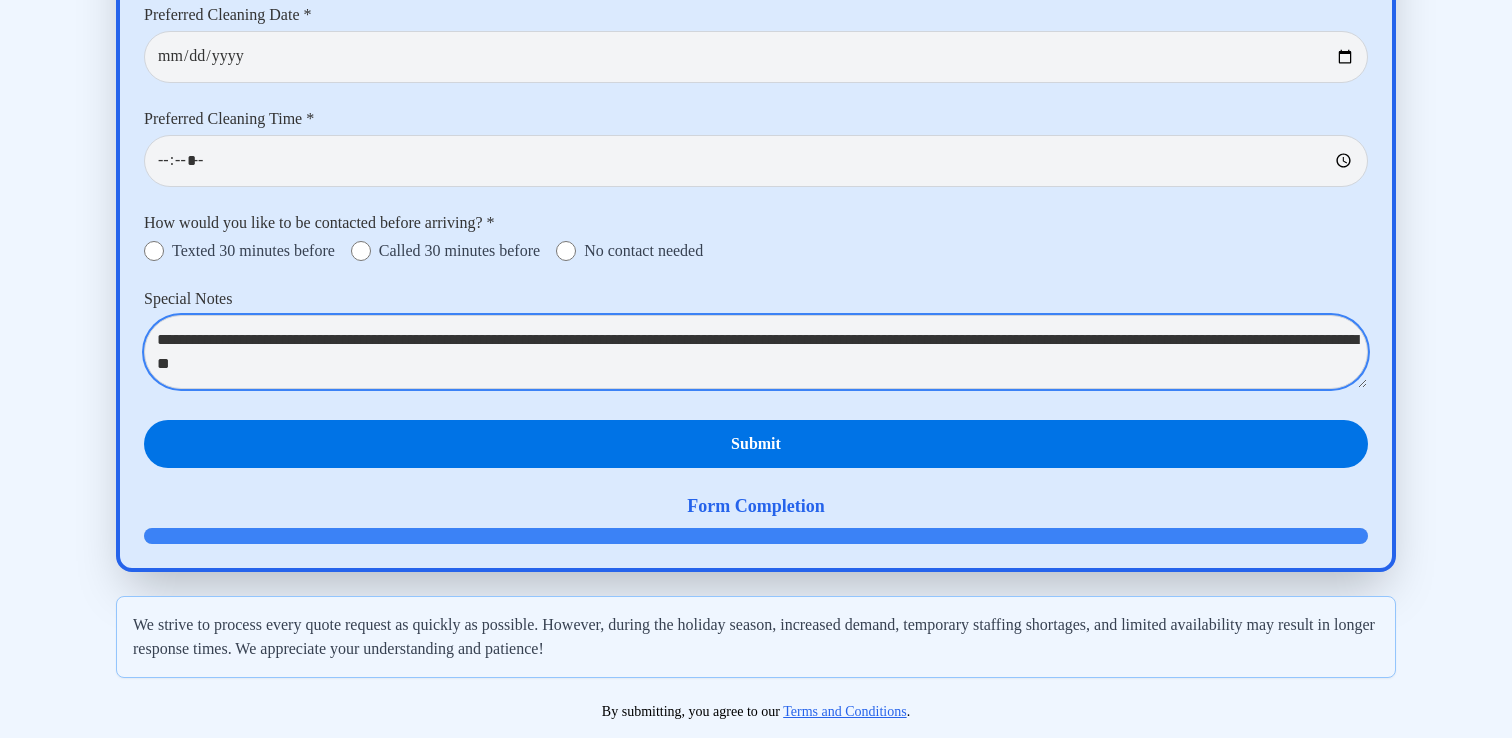 click on "**********" at bounding box center [756, 352] 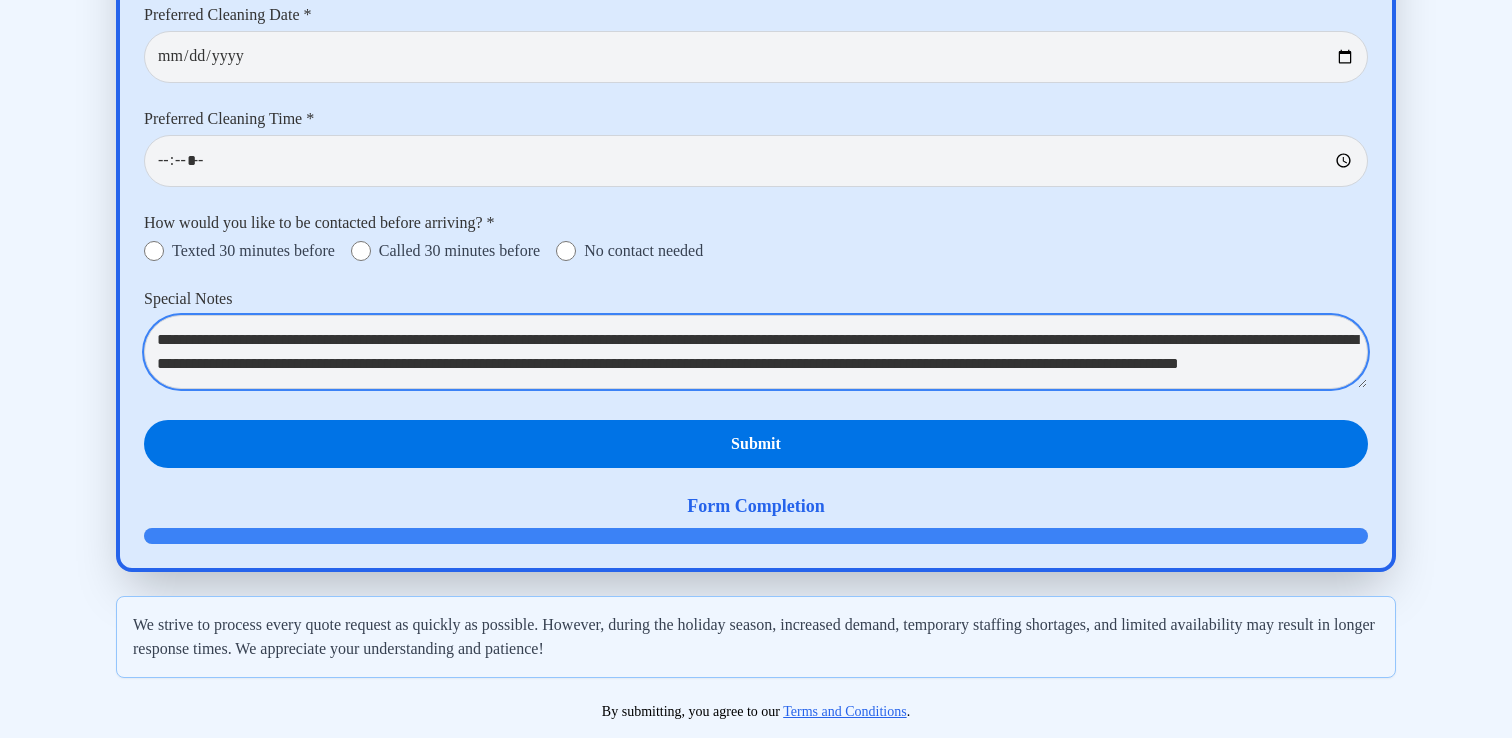 scroll, scrollTop: 9, scrollLeft: 0, axis: vertical 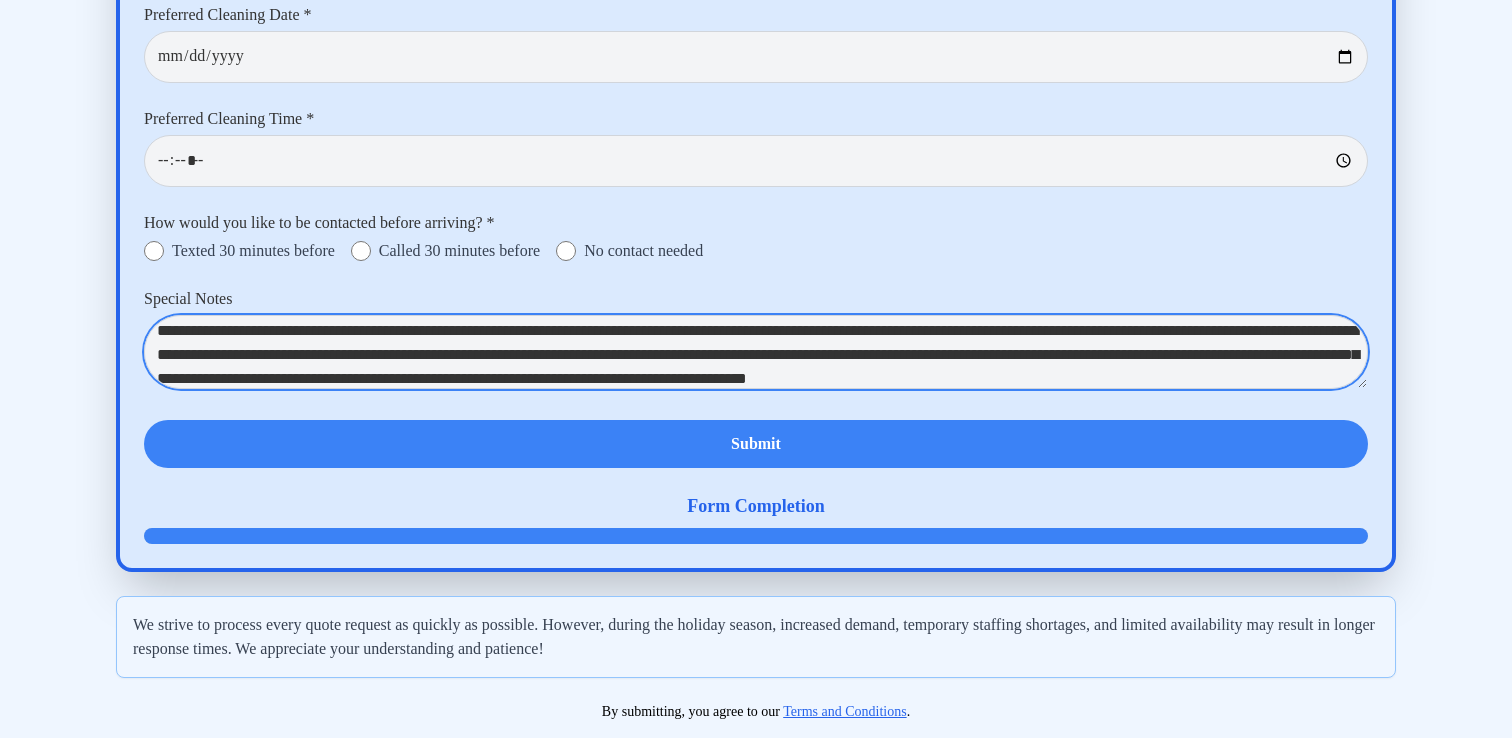 type on "**********" 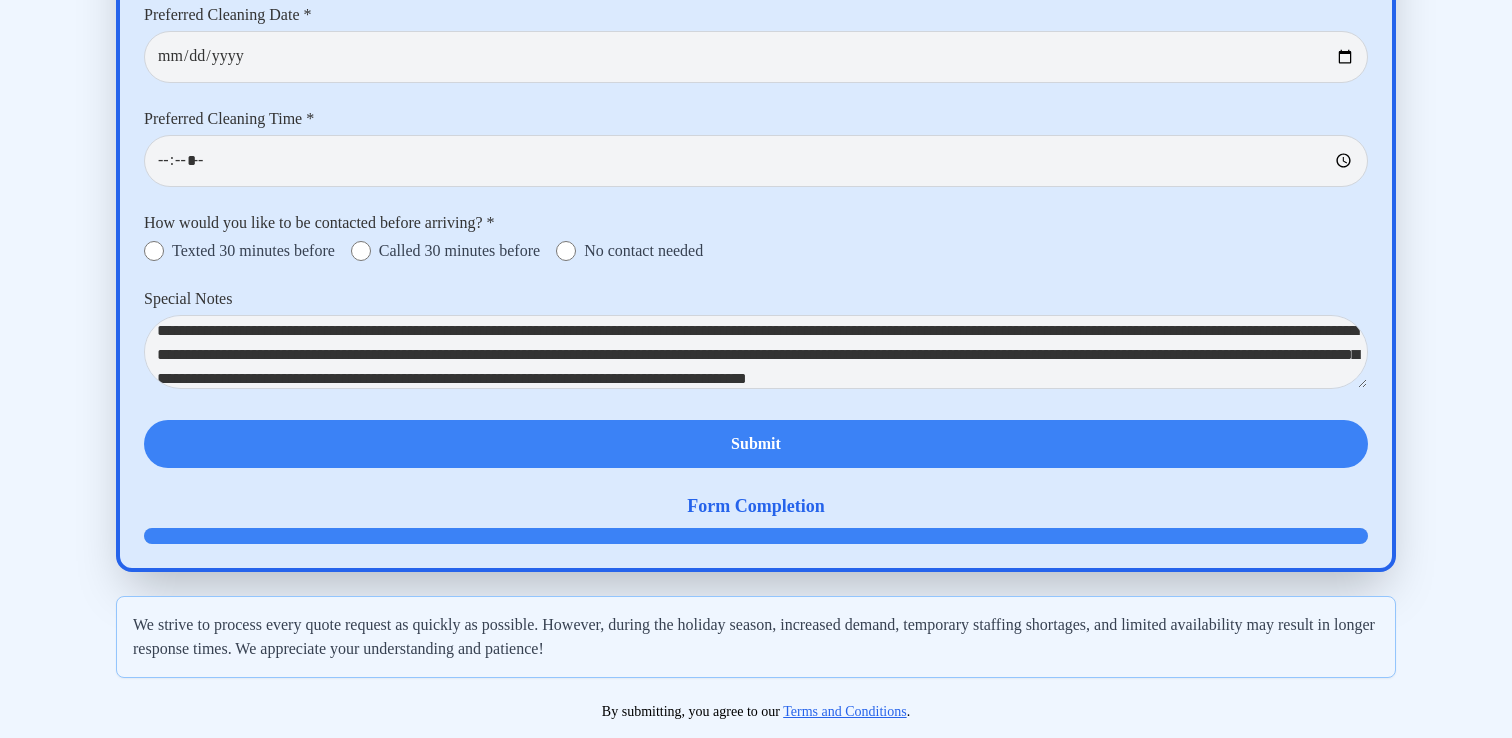click on "Submit" at bounding box center (756, 444) 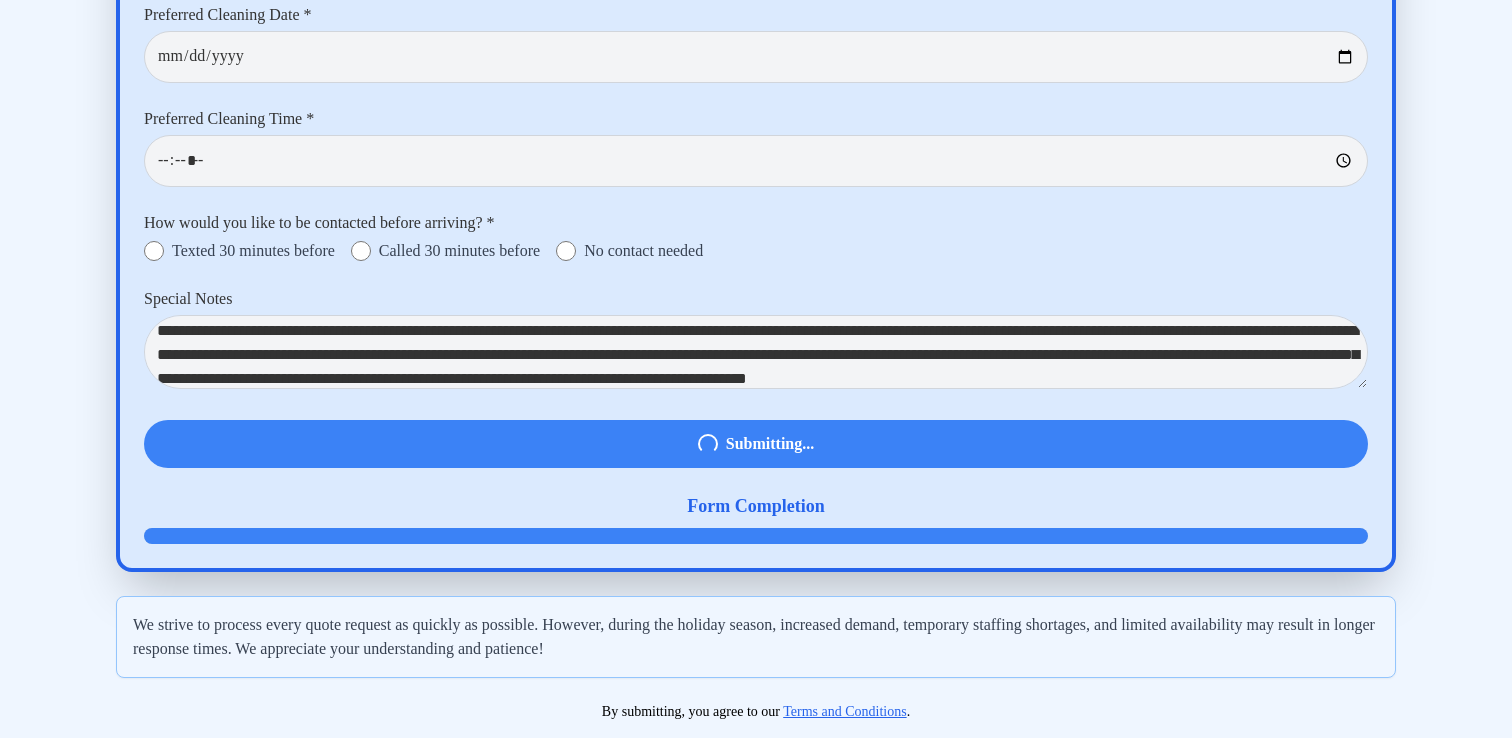 select 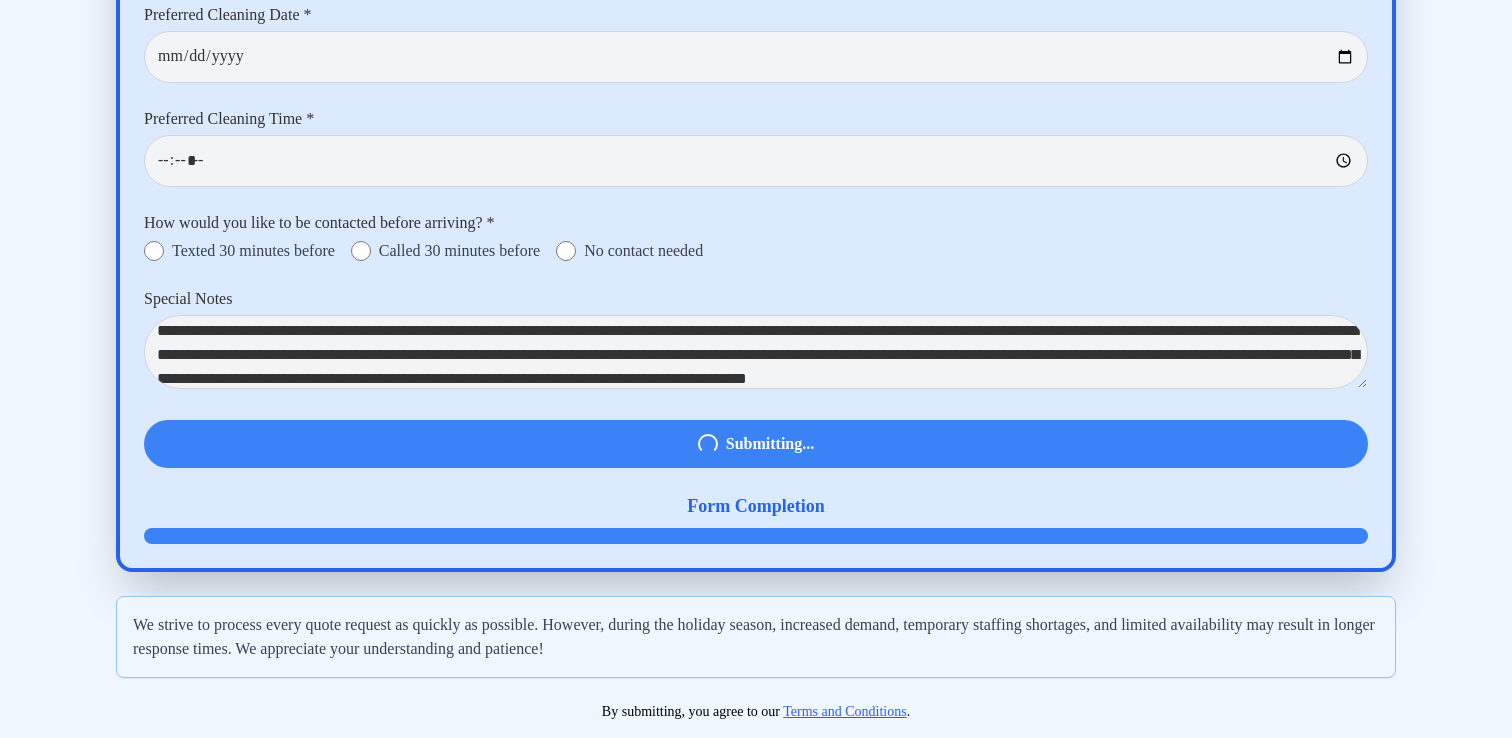 type 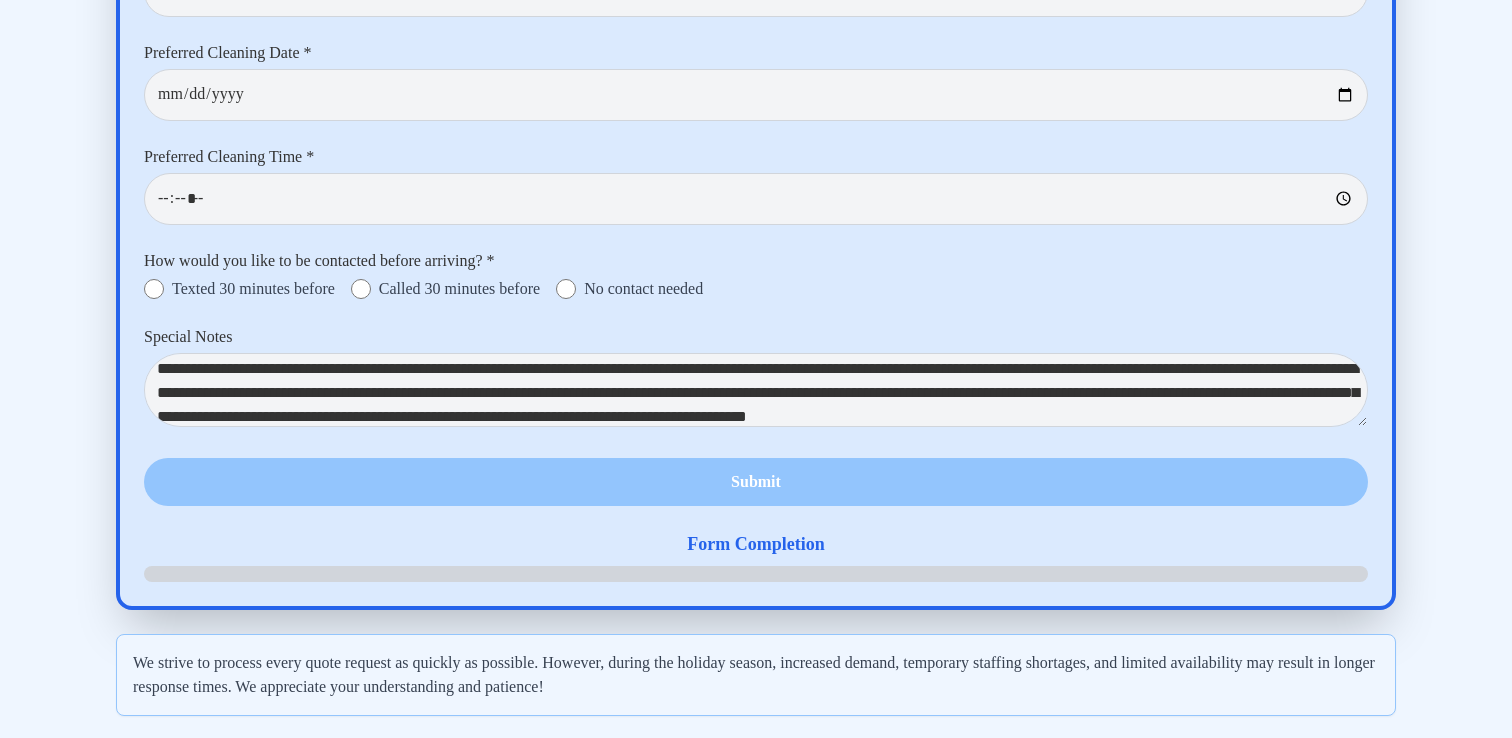 scroll, scrollTop: 9981, scrollLeft: 0, axis: vertical 